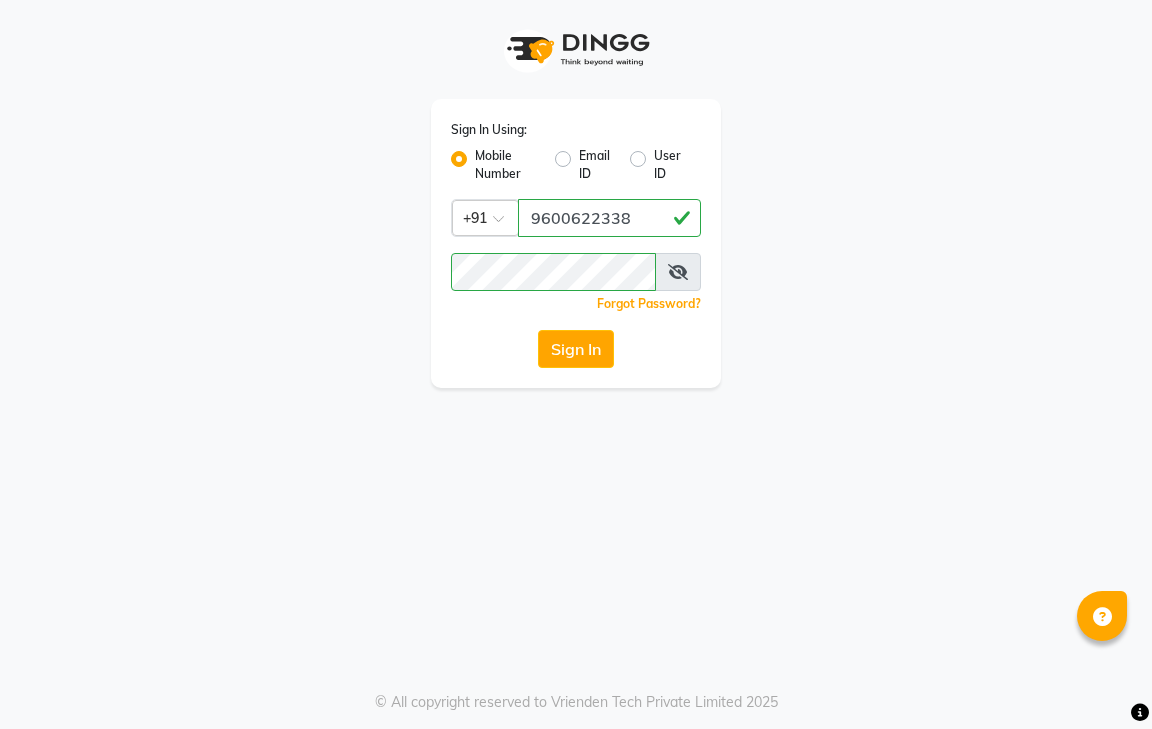 scroll, scrollTop: 0, scrollLeft: 0, axis: both 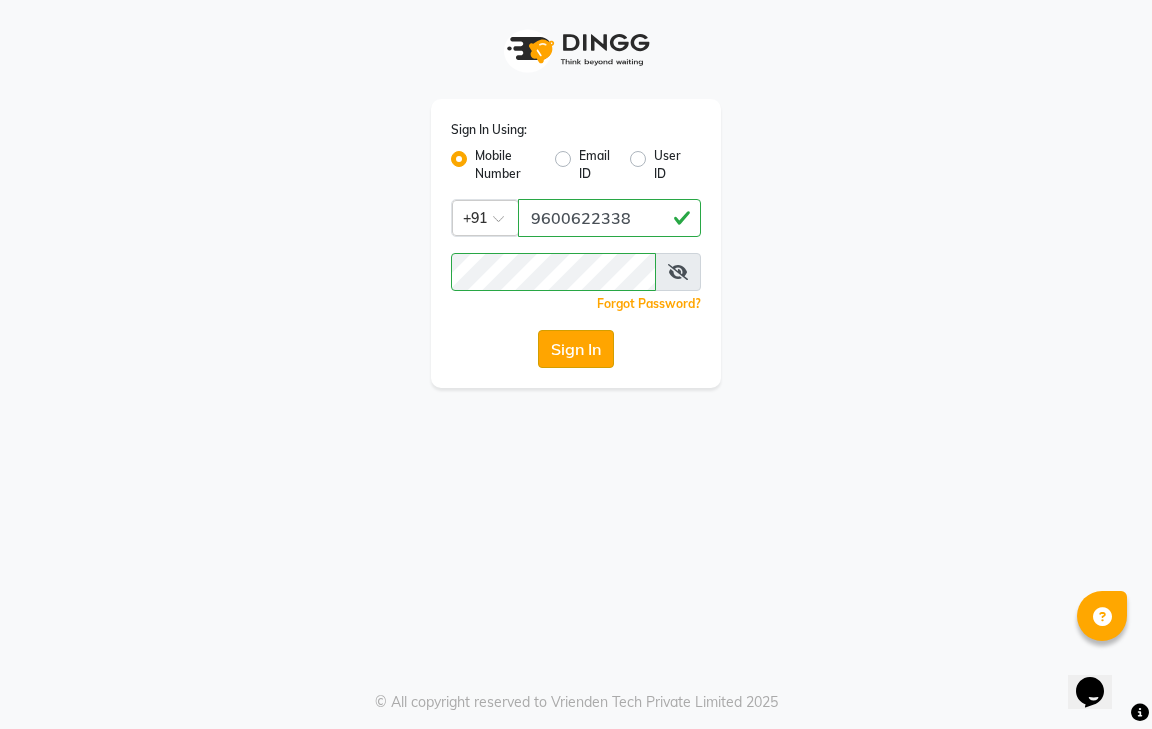 click on "Sign In" 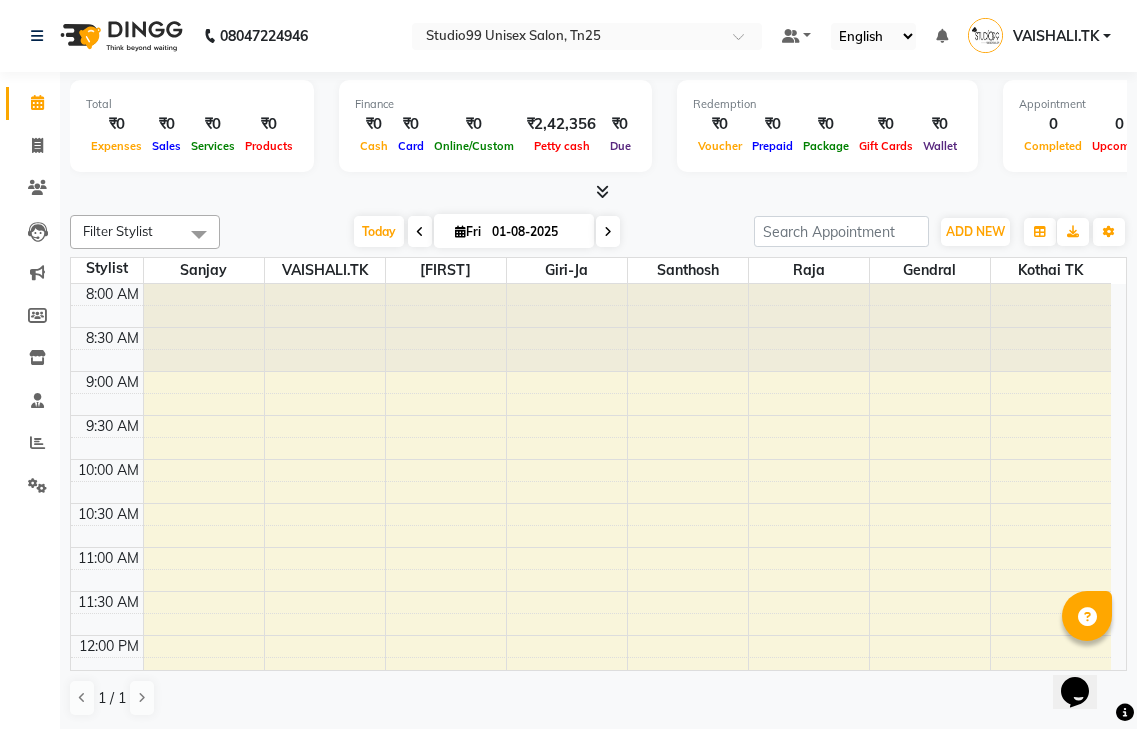 scroll, scrollTop: 0, scrollLeft: 0, axis: both 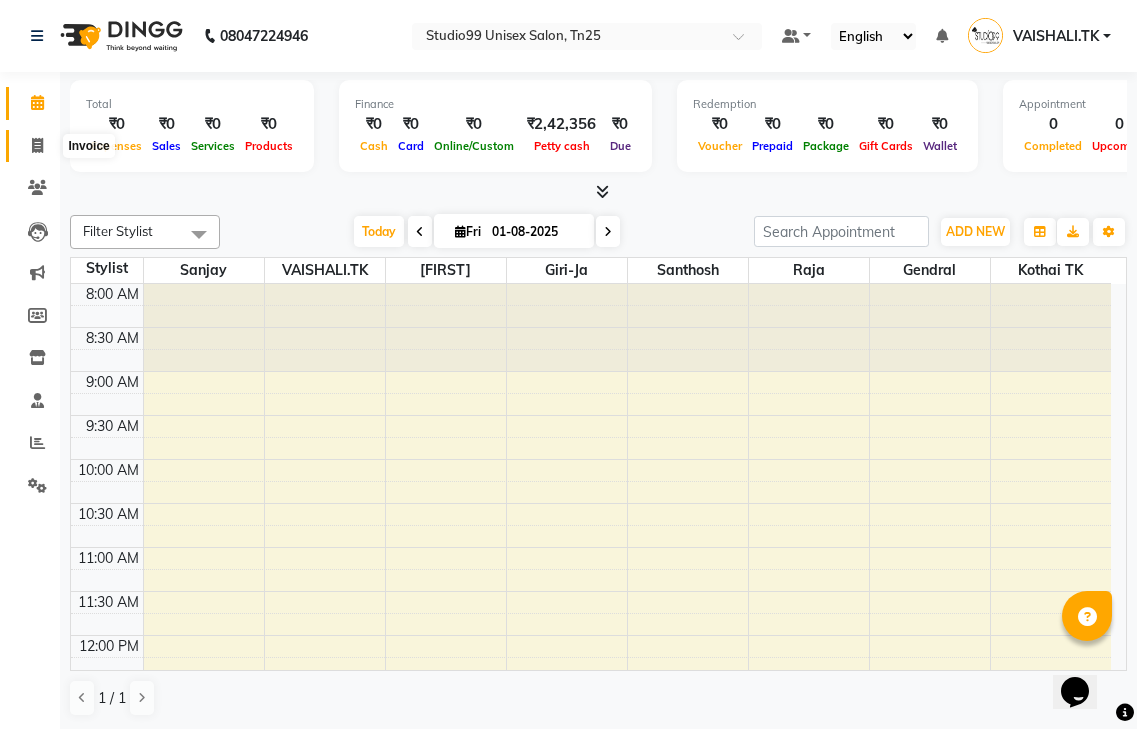 click 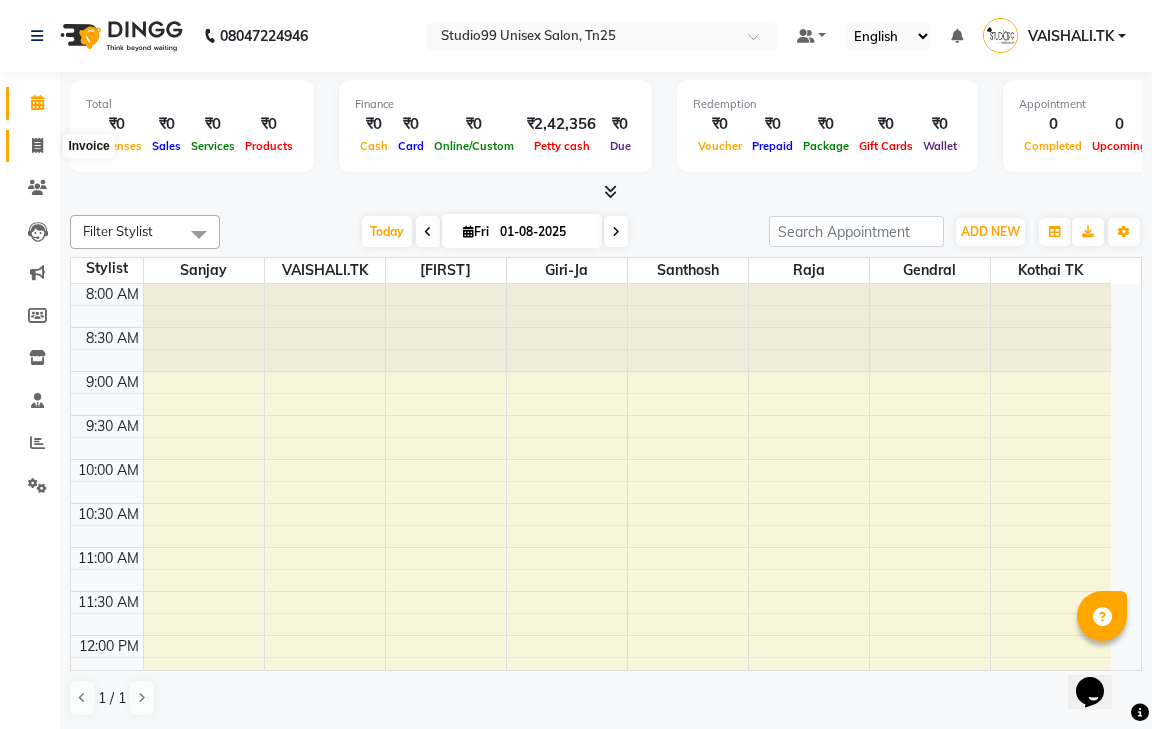 select on "service" 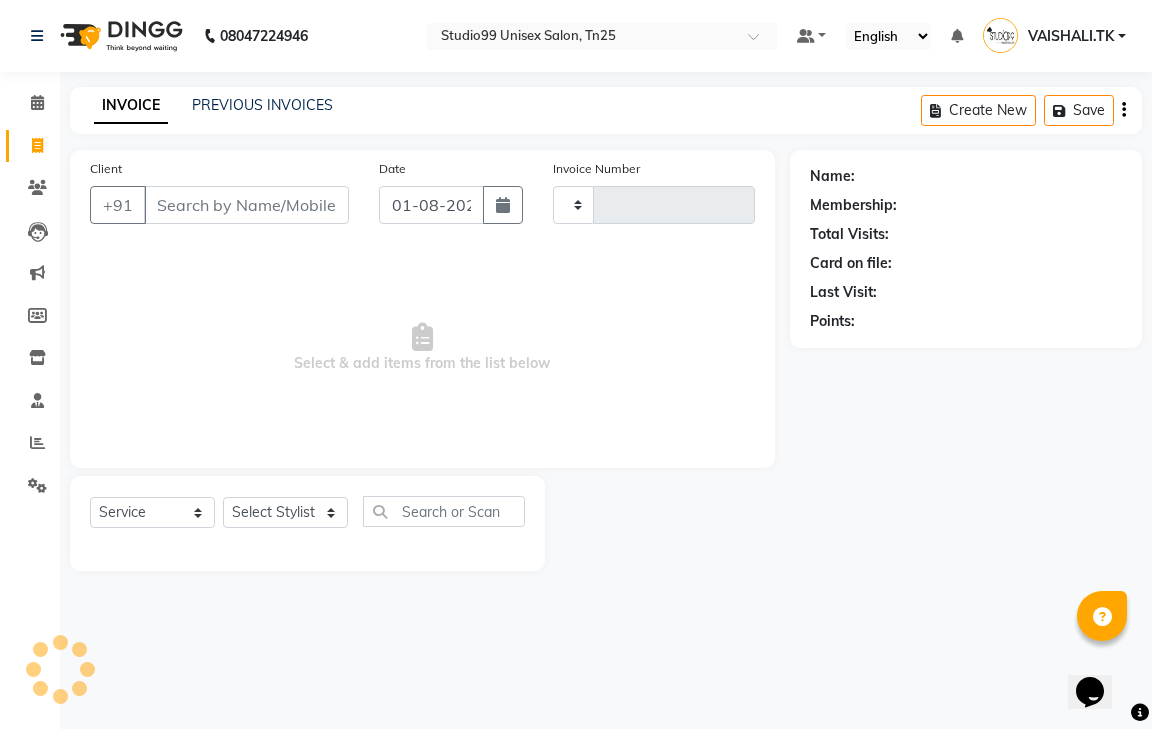 type on "0635" 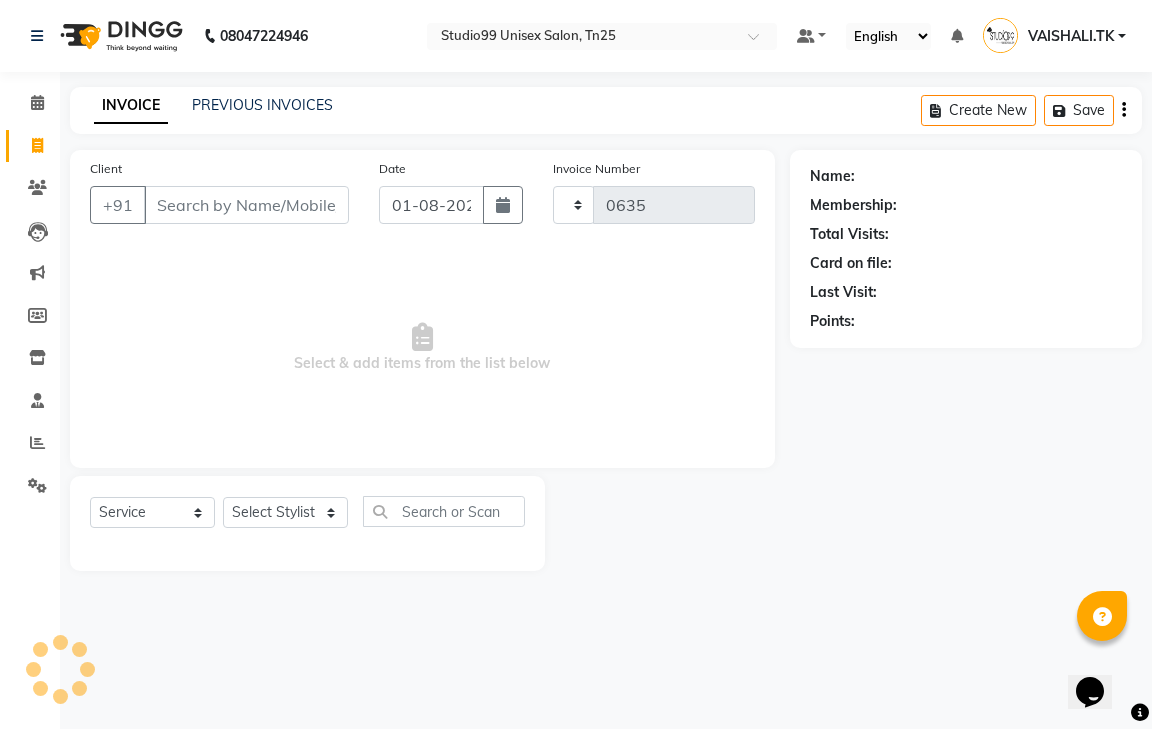 select on "8331" 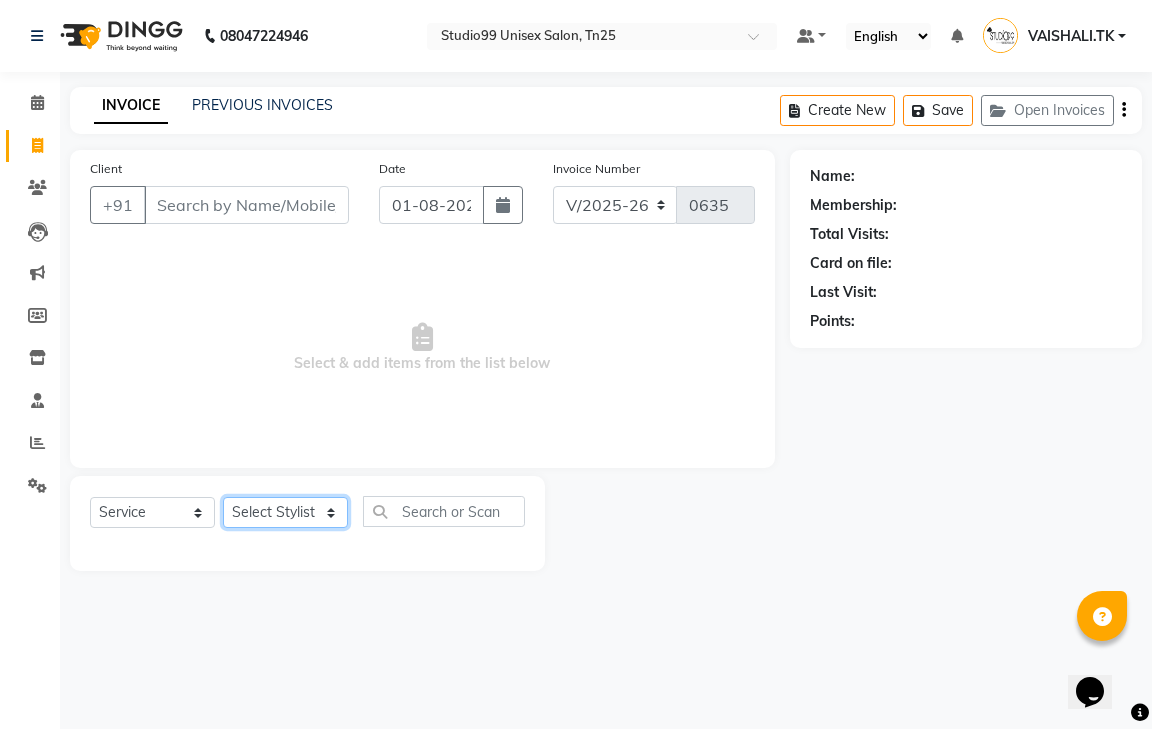 click on "Select Stylist" 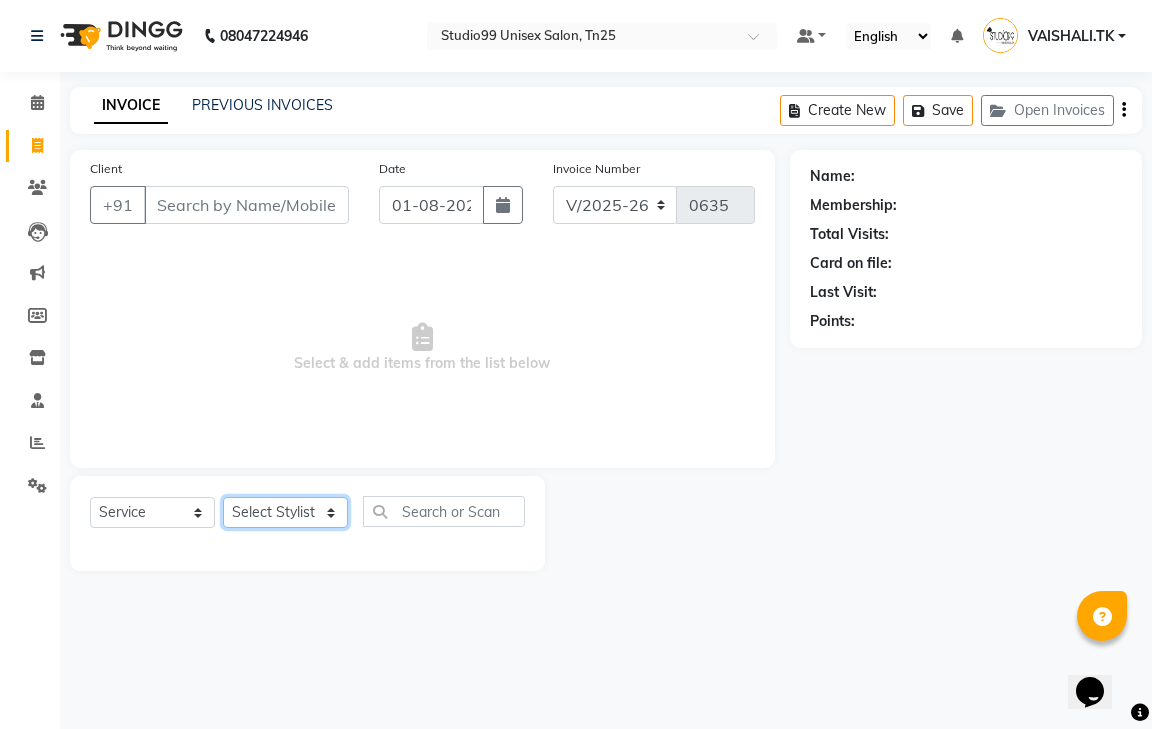 select on "80759" 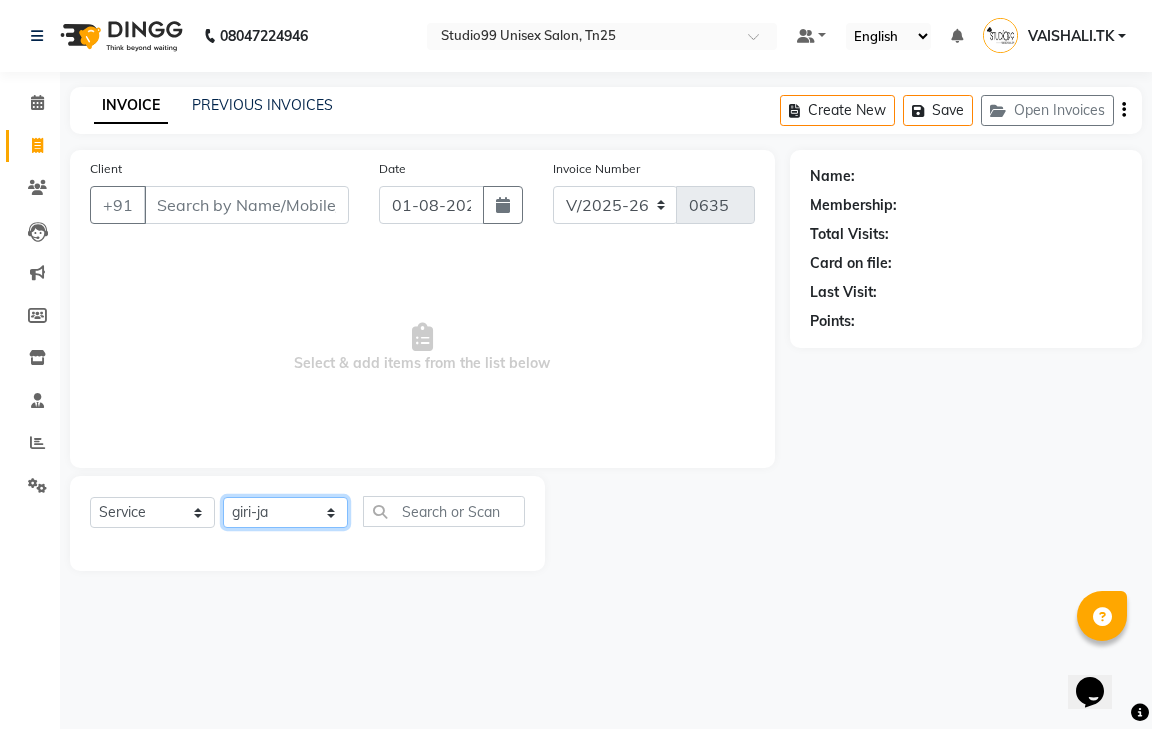 click on "Select Stylist gendral giri-ja  jaya priya kothai TK raja sanjay santhosh VAISHALI.TK" 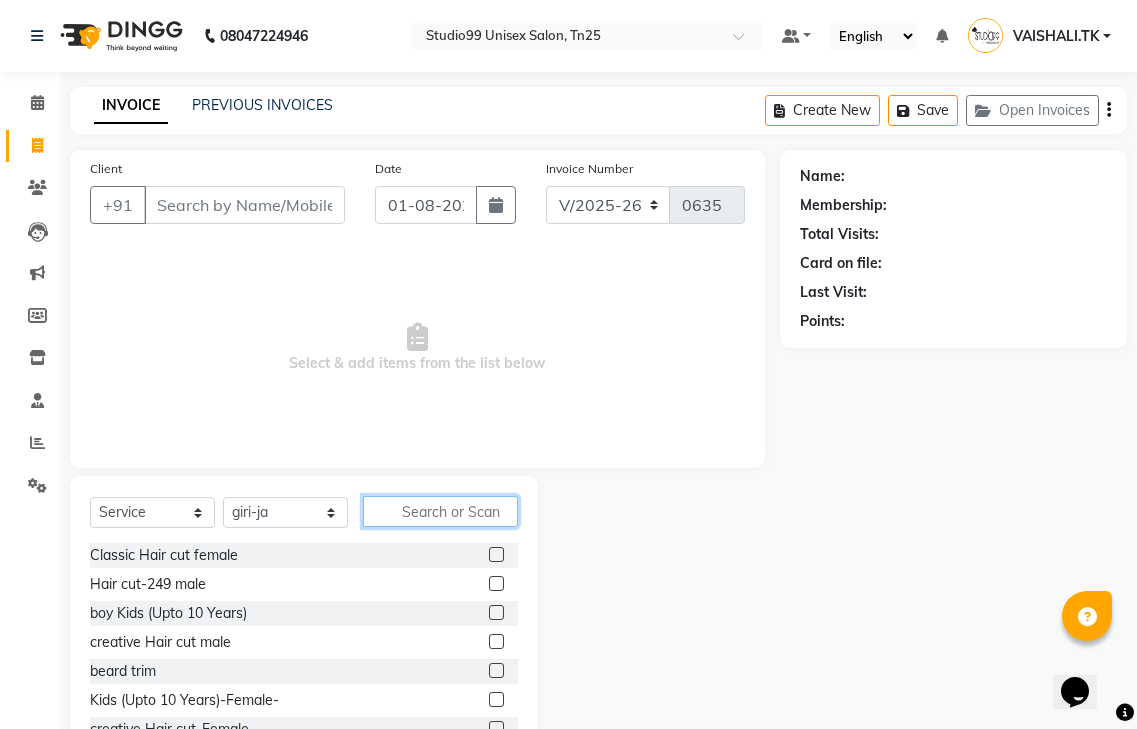 click 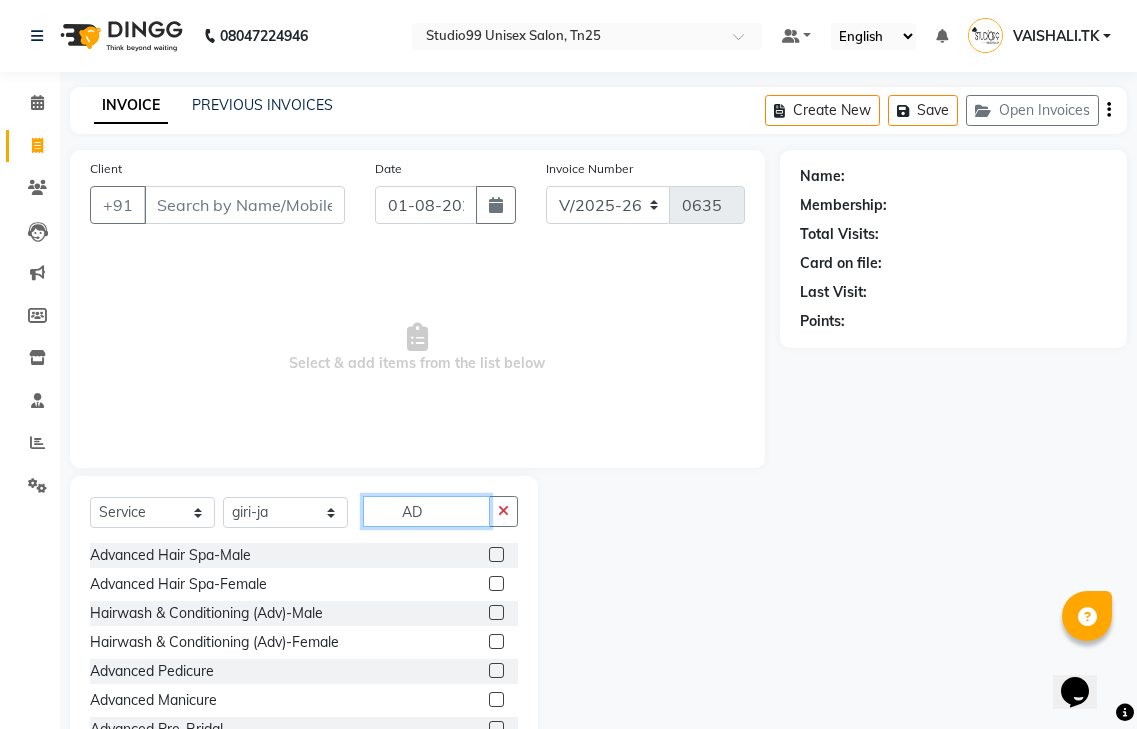 type on "A" 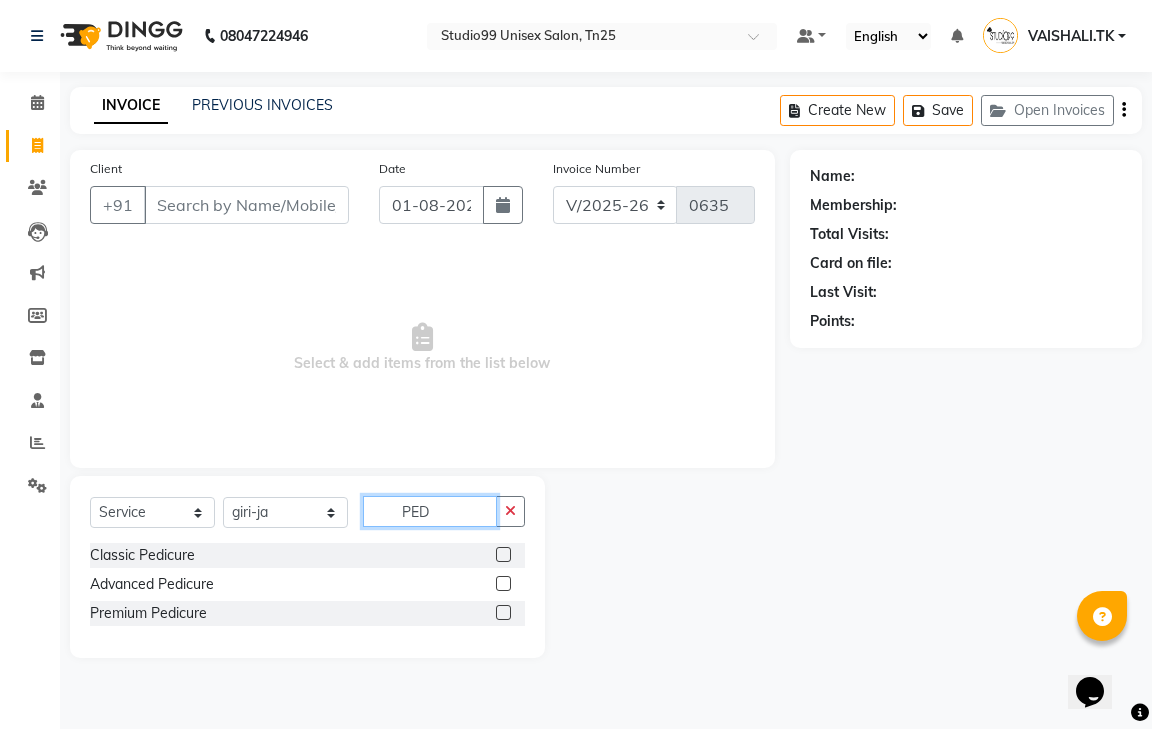 type on "PED" 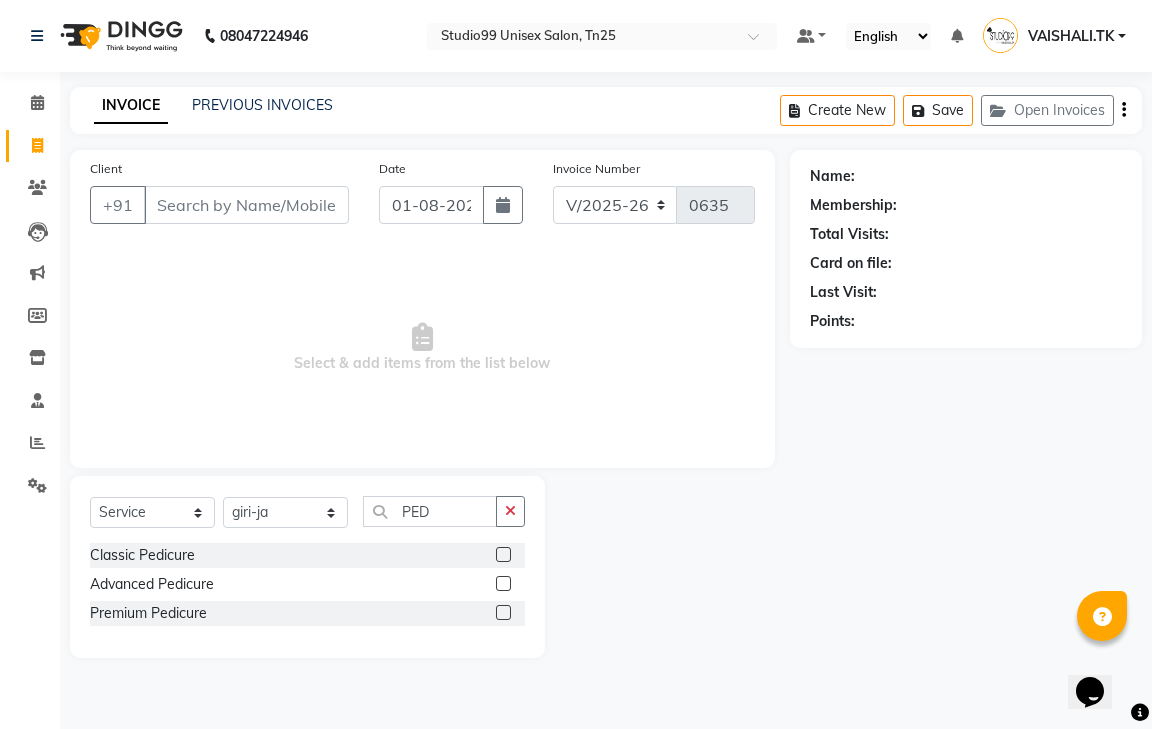click 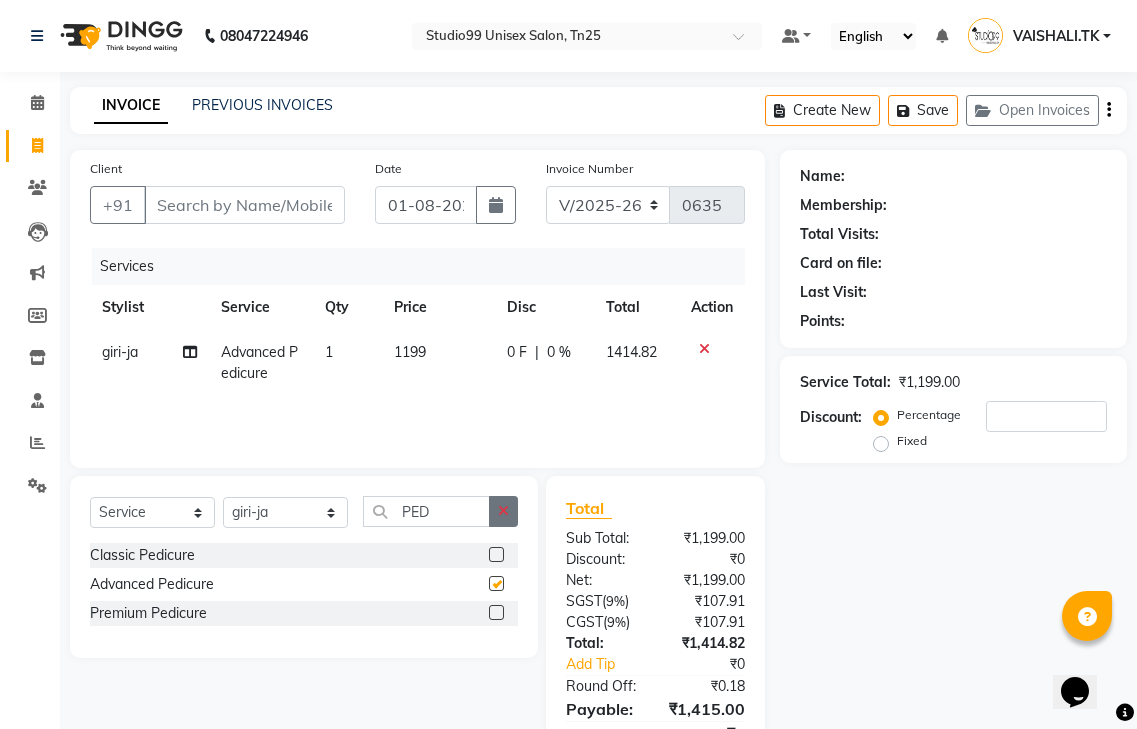 checkbox on "false" 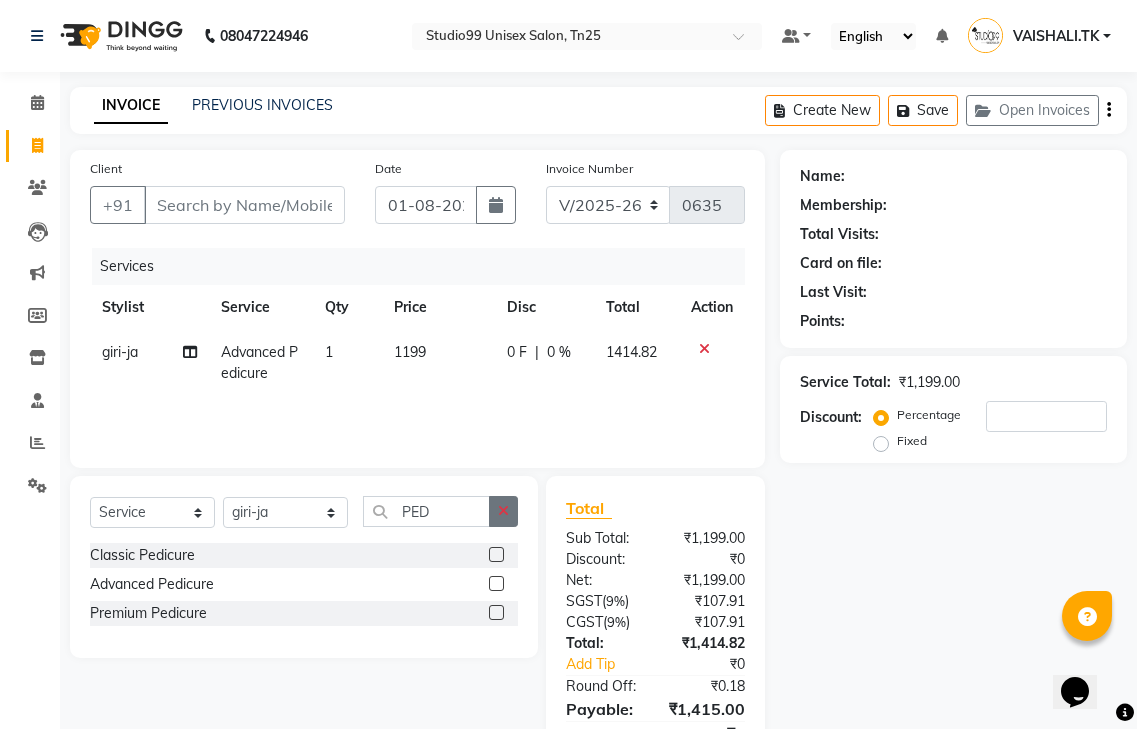 click 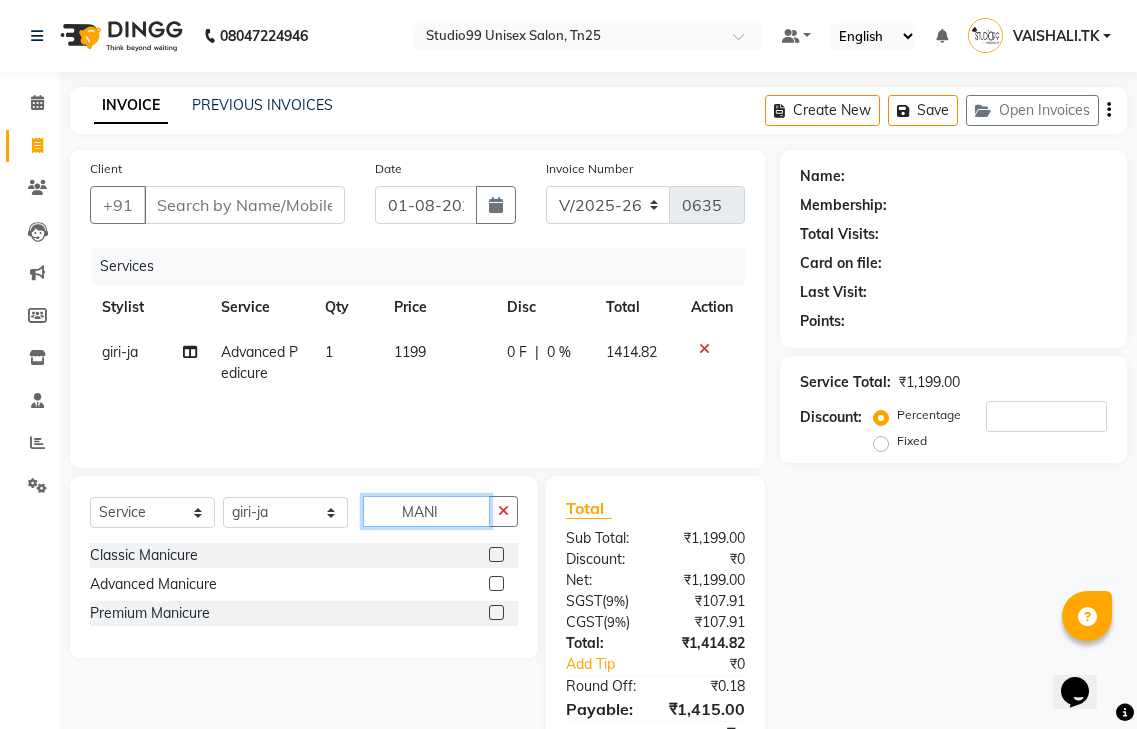 type on "MANI" 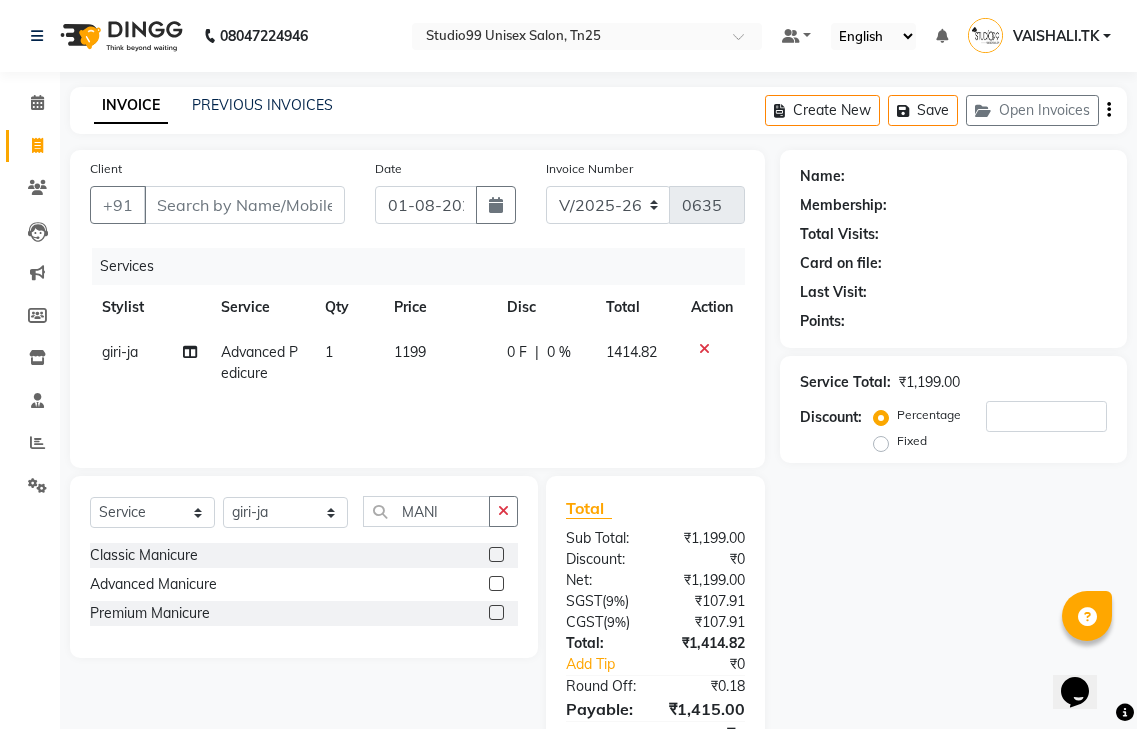 click 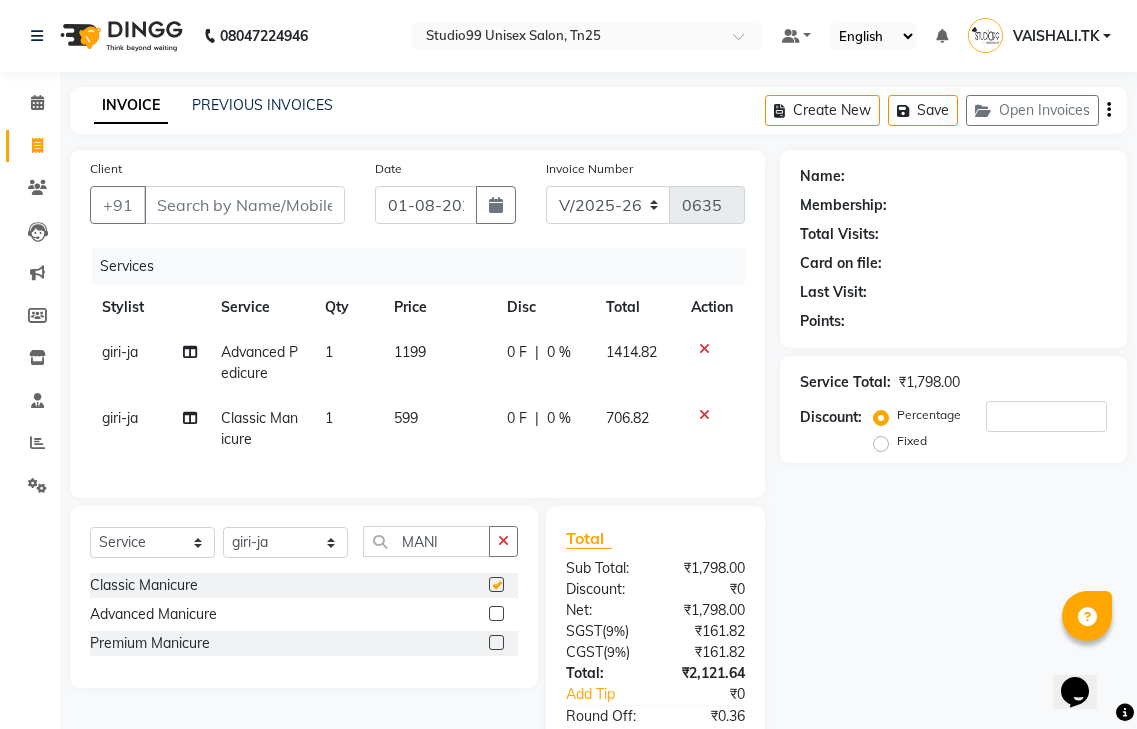 checkbox on "false" 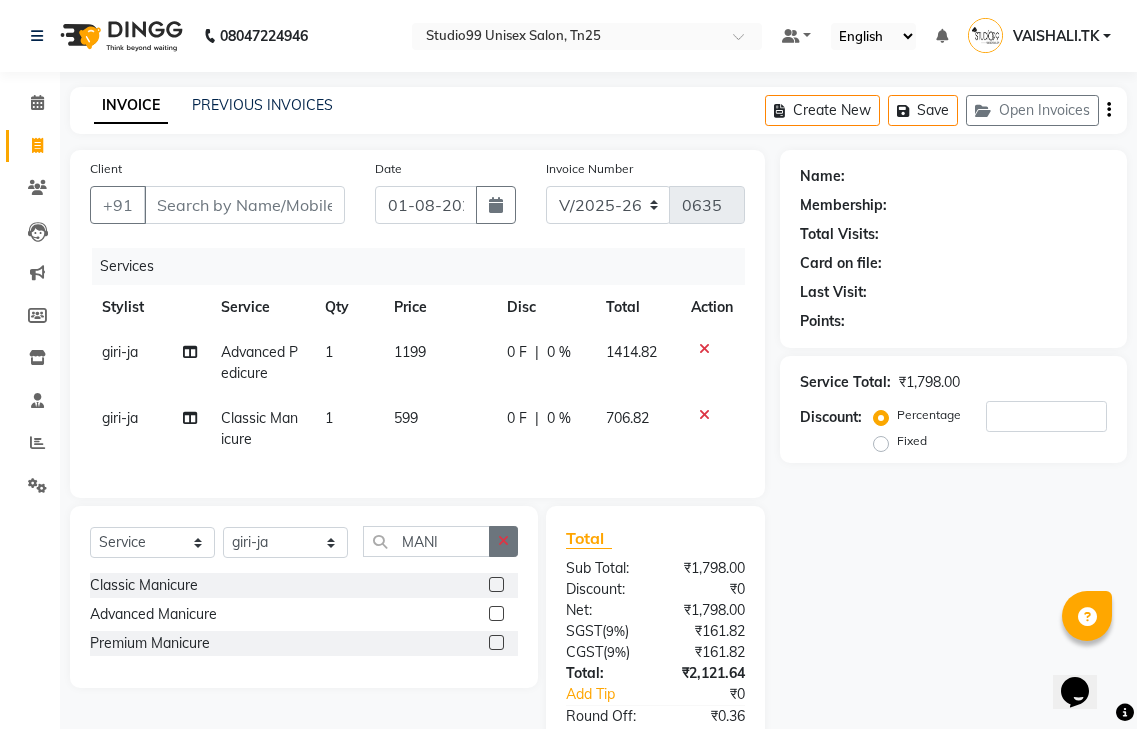click 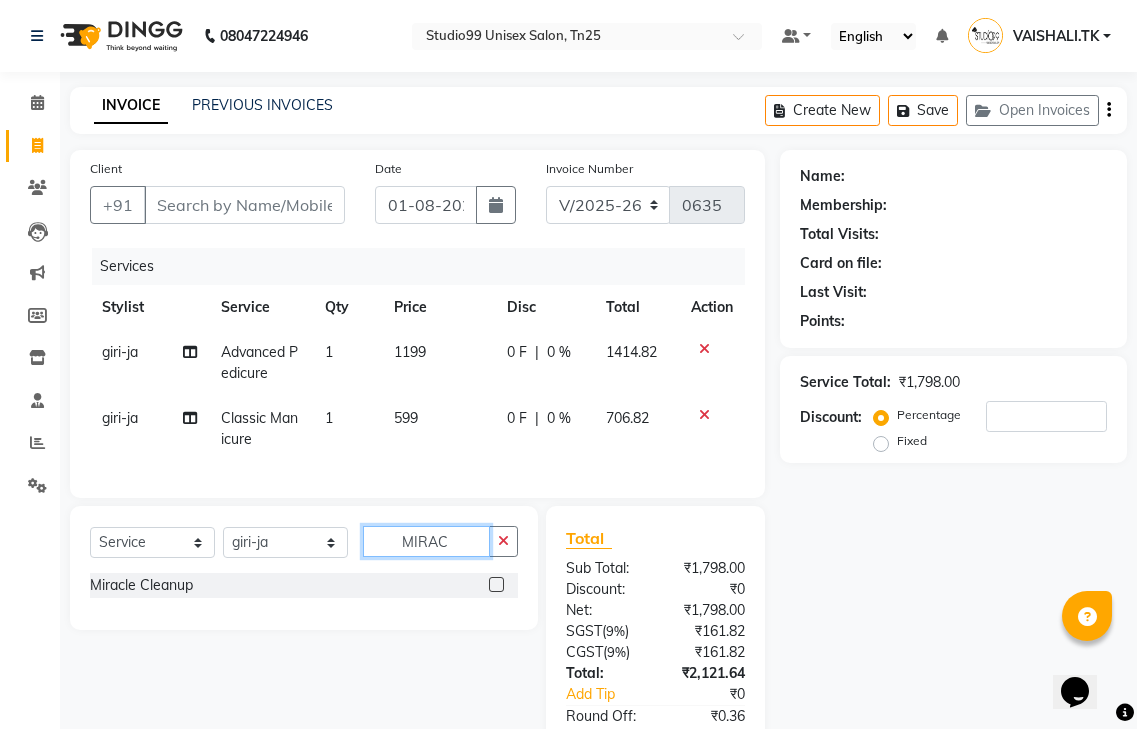 type on "MIRAC" 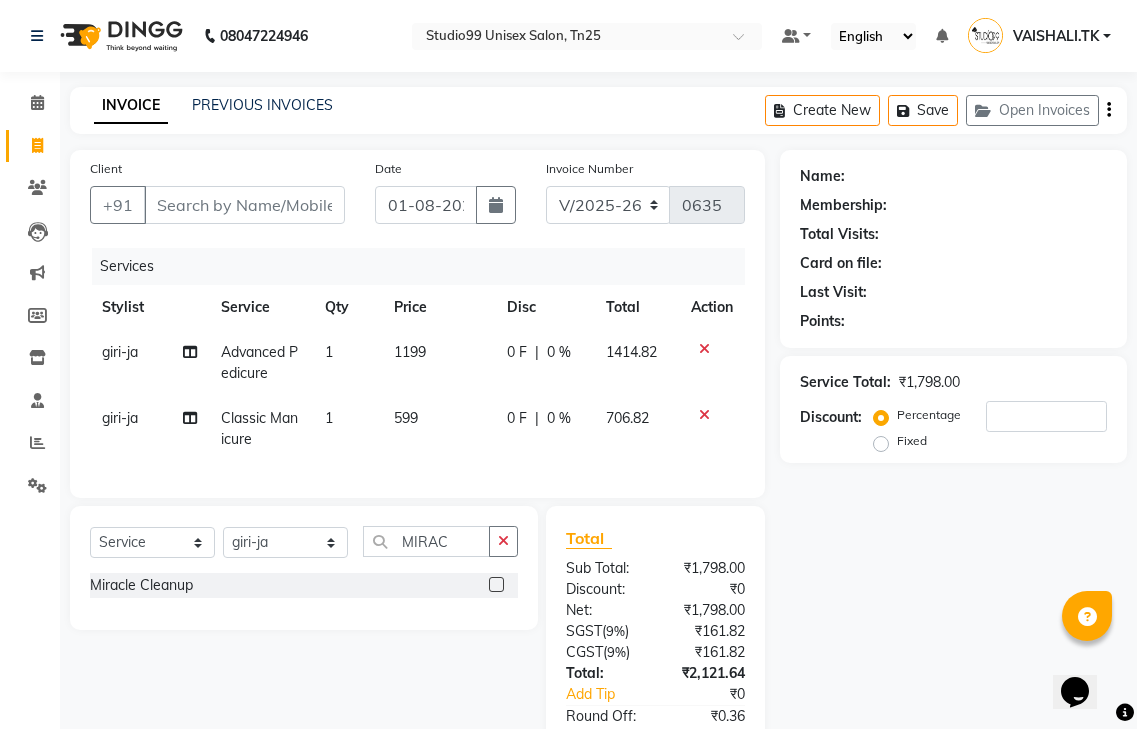 click 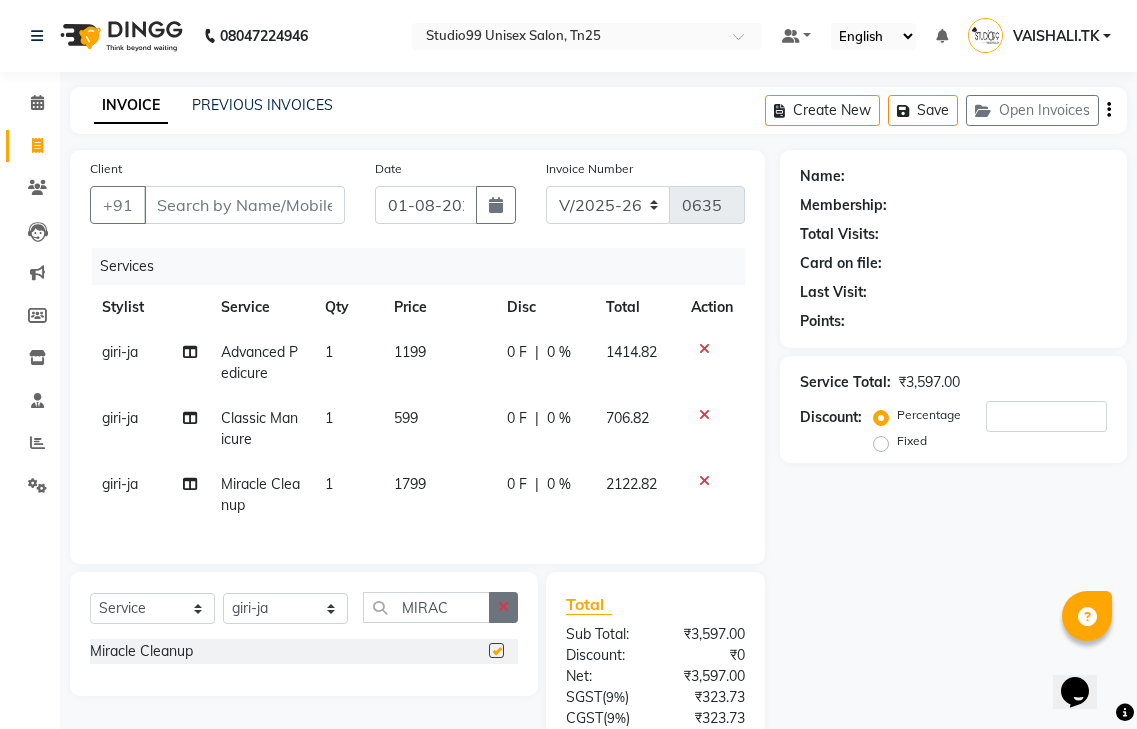 checkbox on "false" 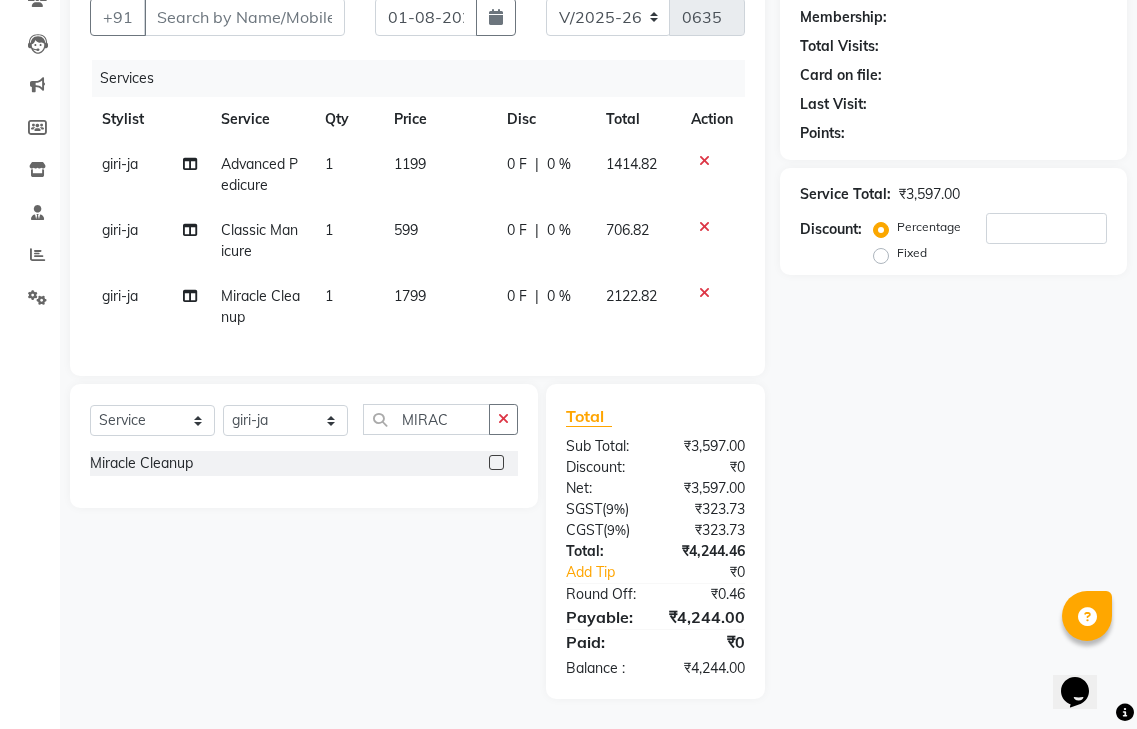 scroll, scrollTop: 203, scrollLeft: 0, axis: vertical 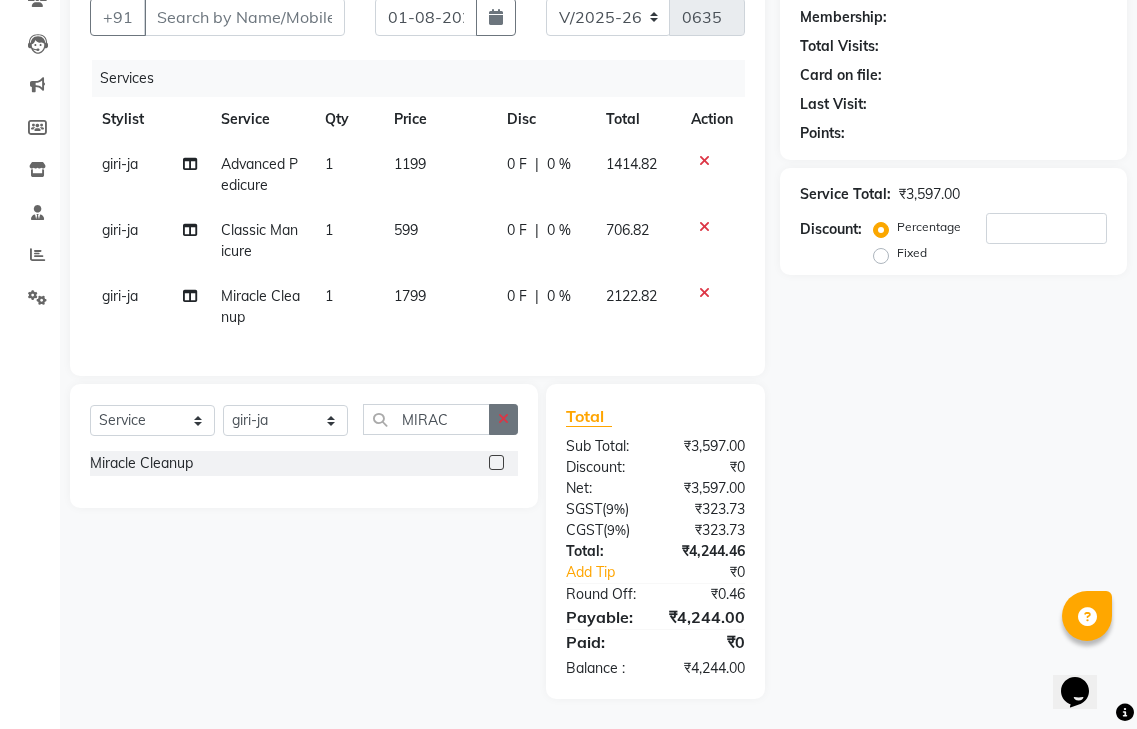 click 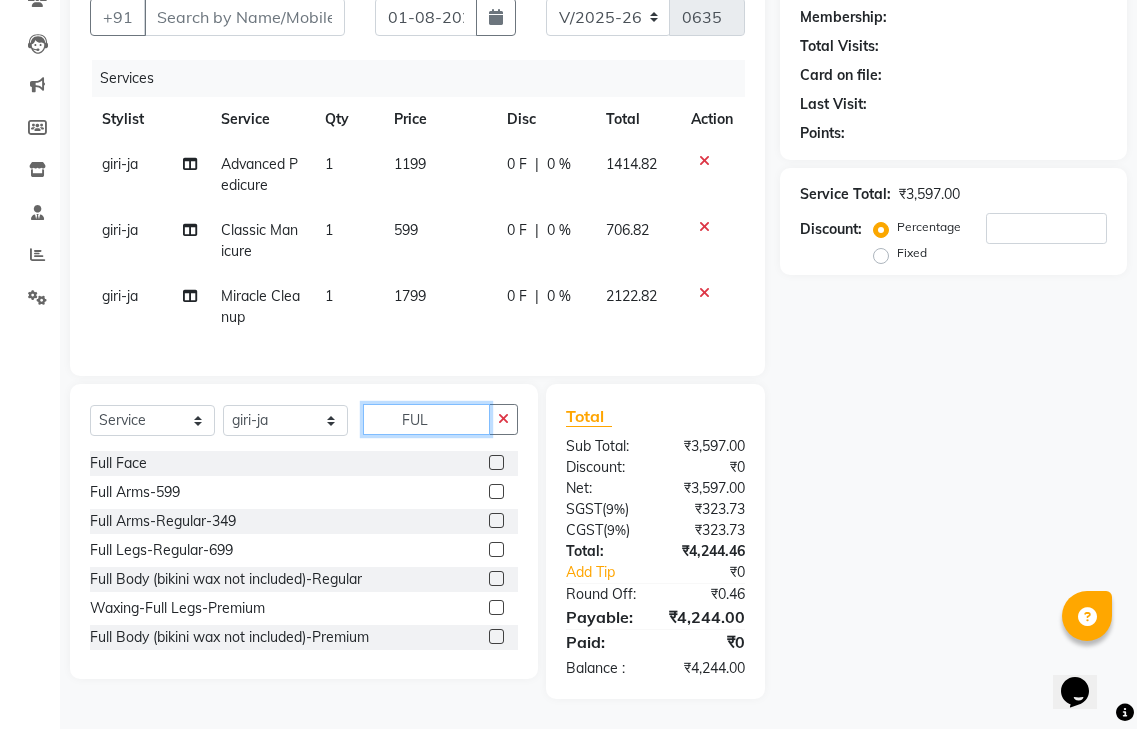 type on "FUL" 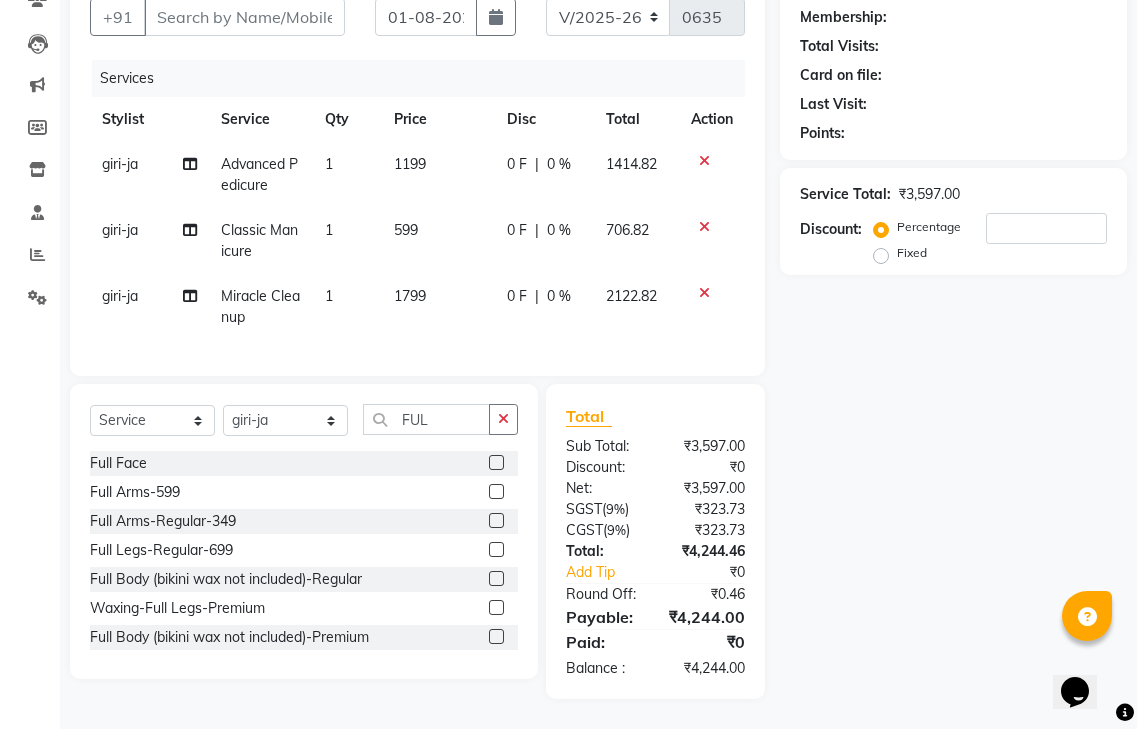 click 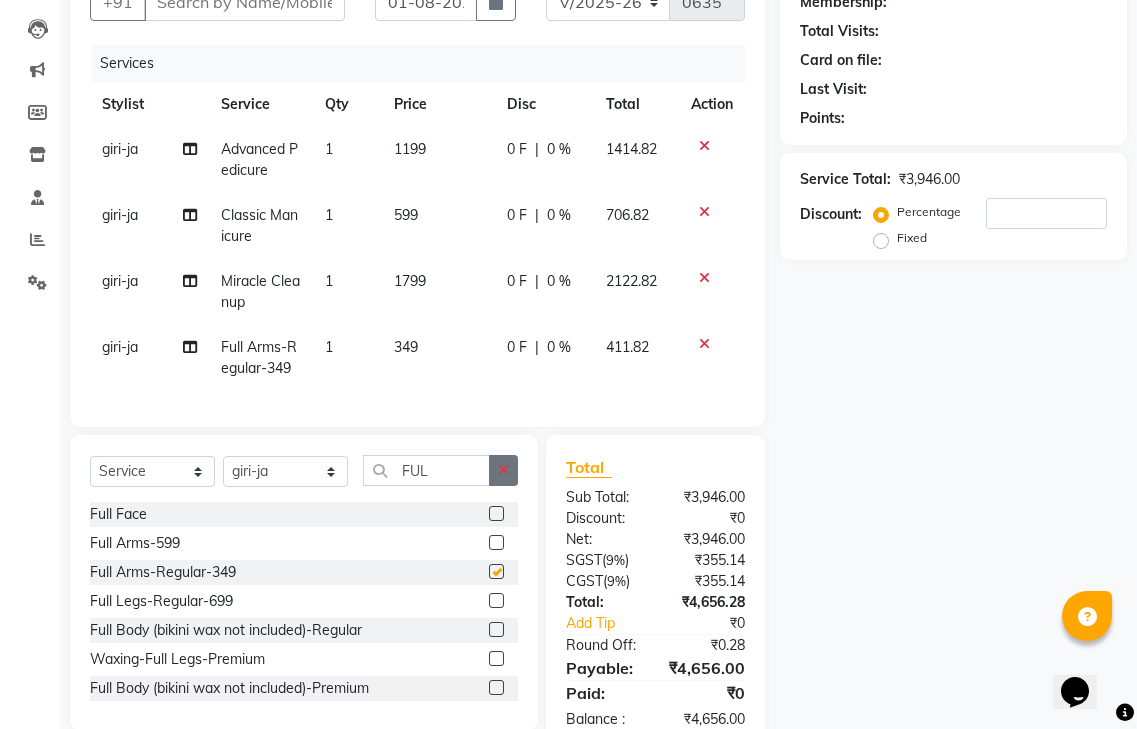 checkbox on "false" 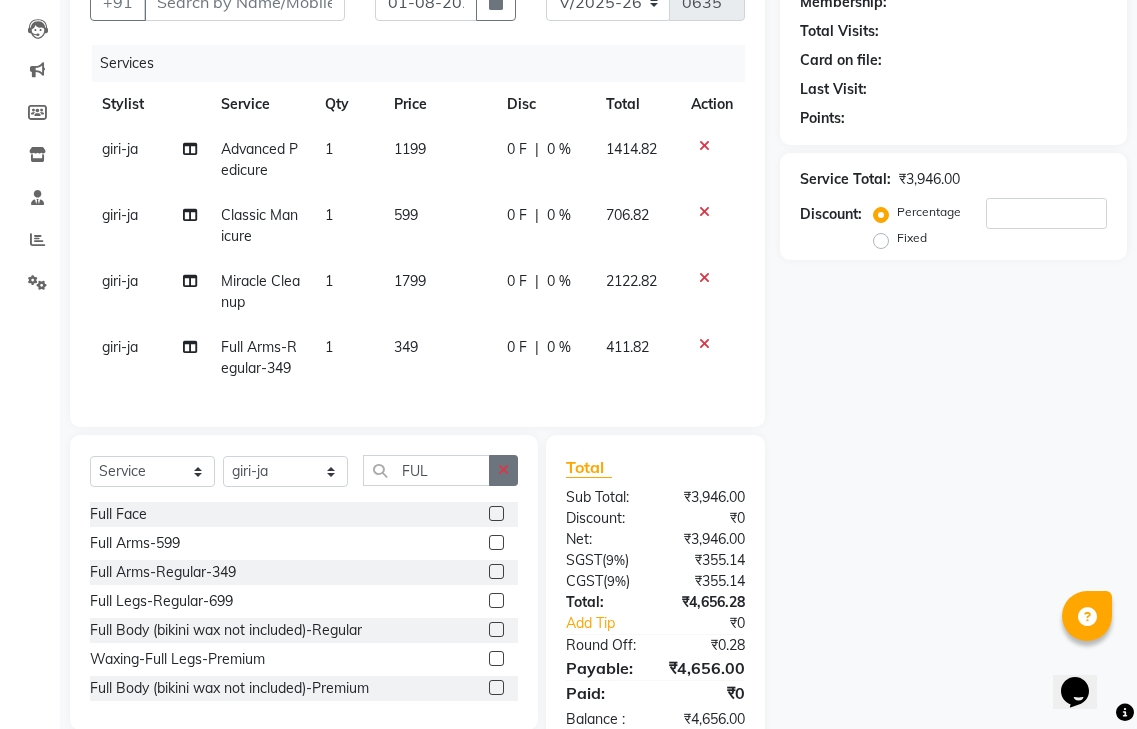 click 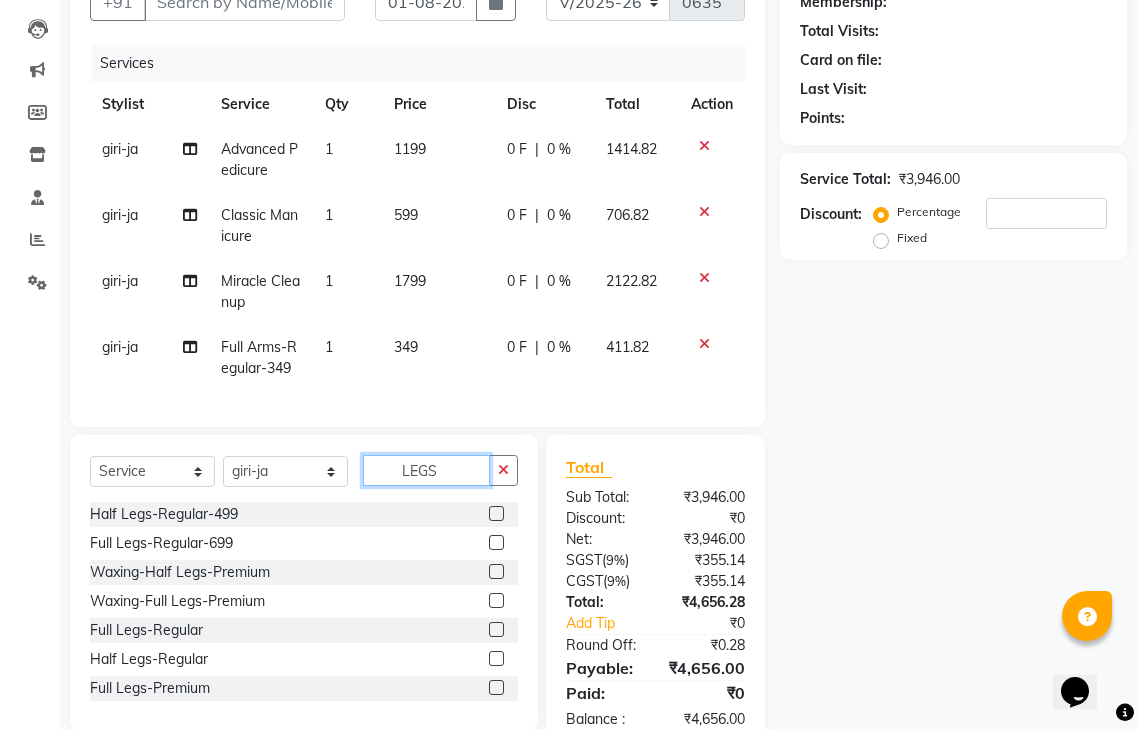 type on "LEGS" 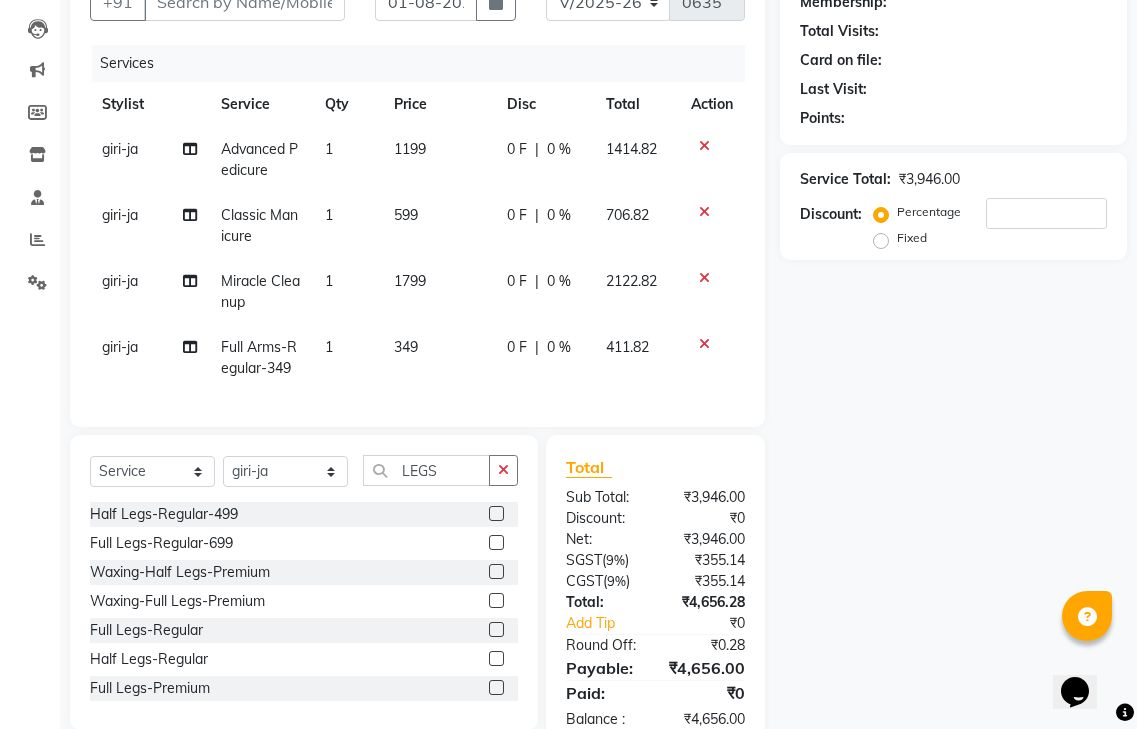 click 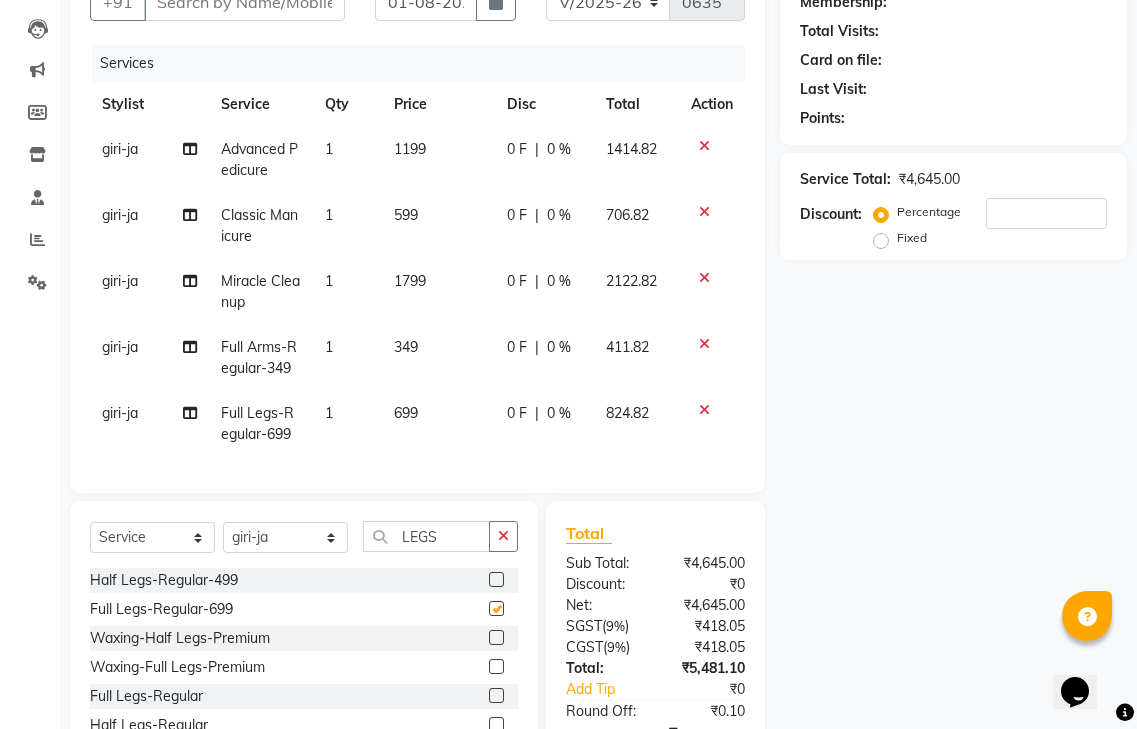 checkbox on "false" 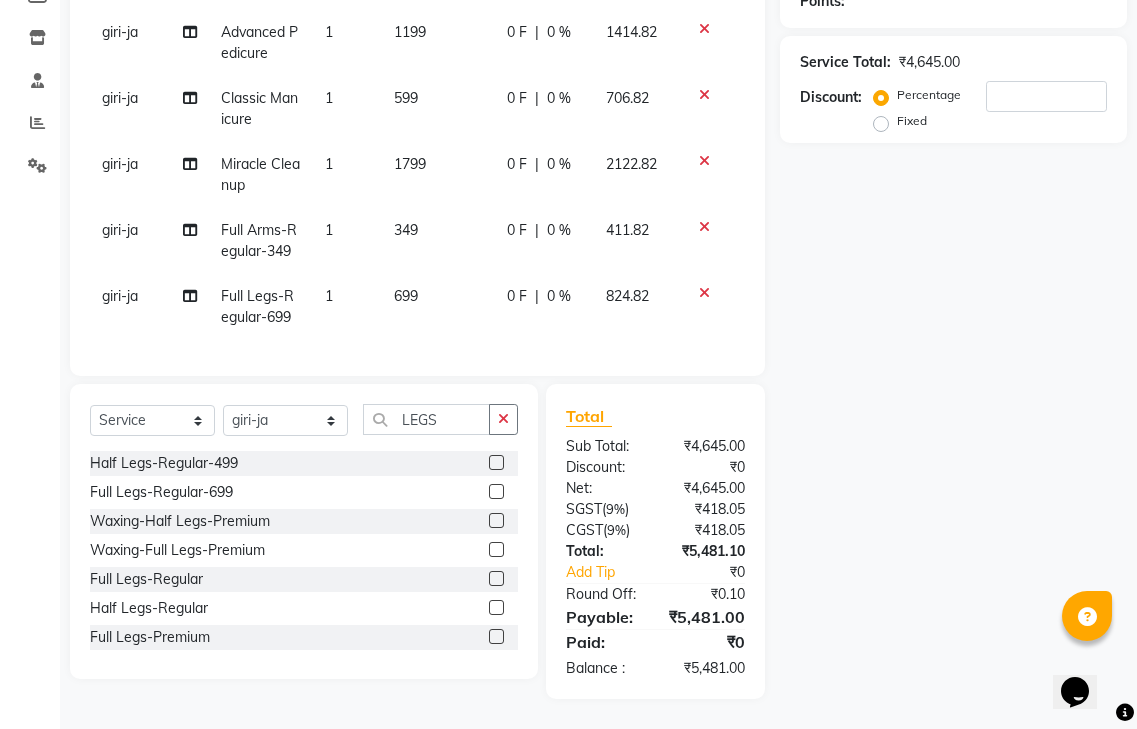 scroll, scrollTop: 335, scrollLeft: 0, axis: vertical 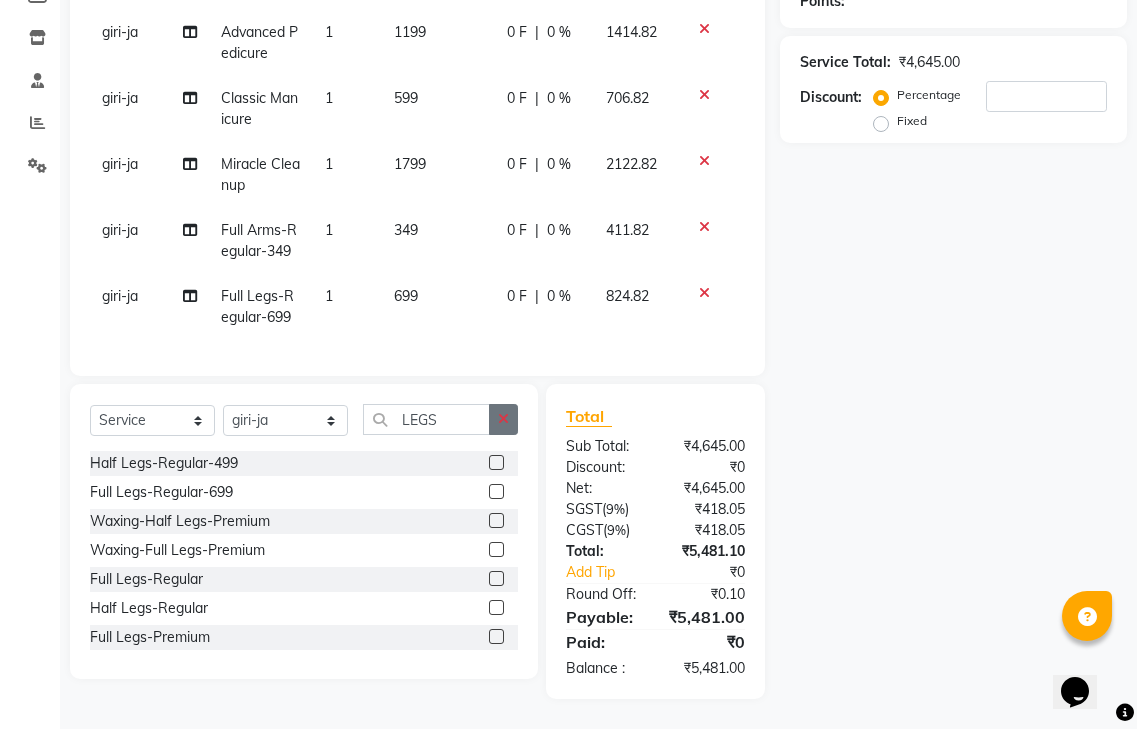 click 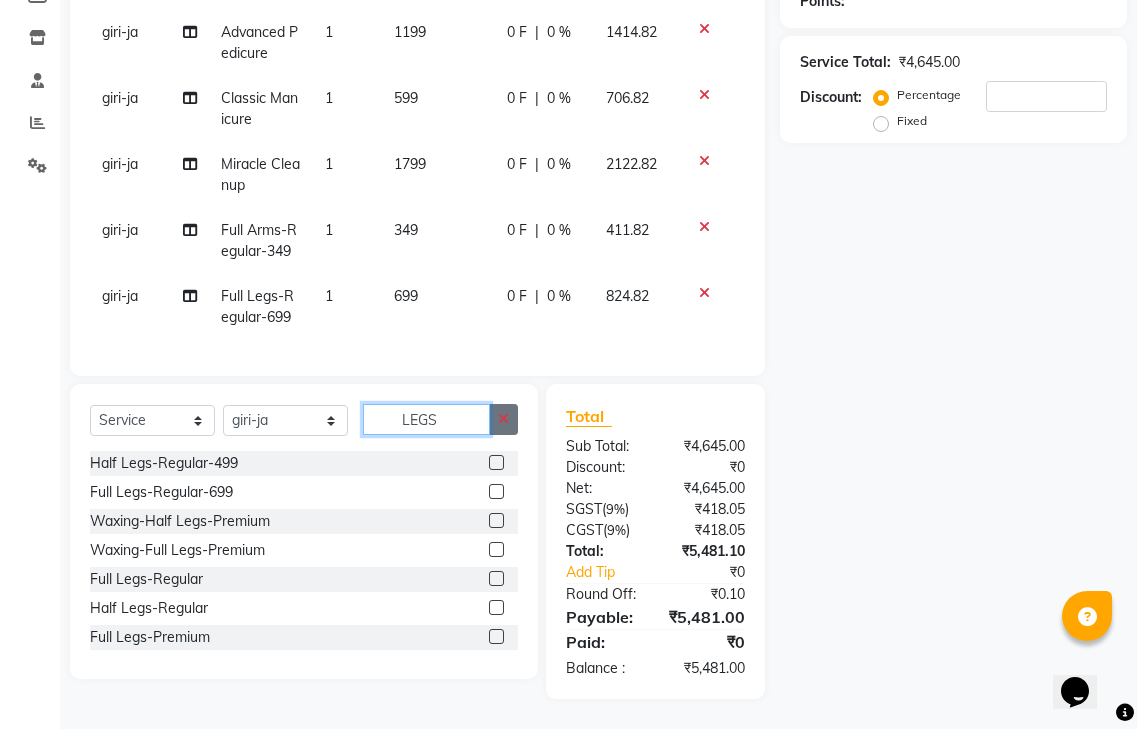 type 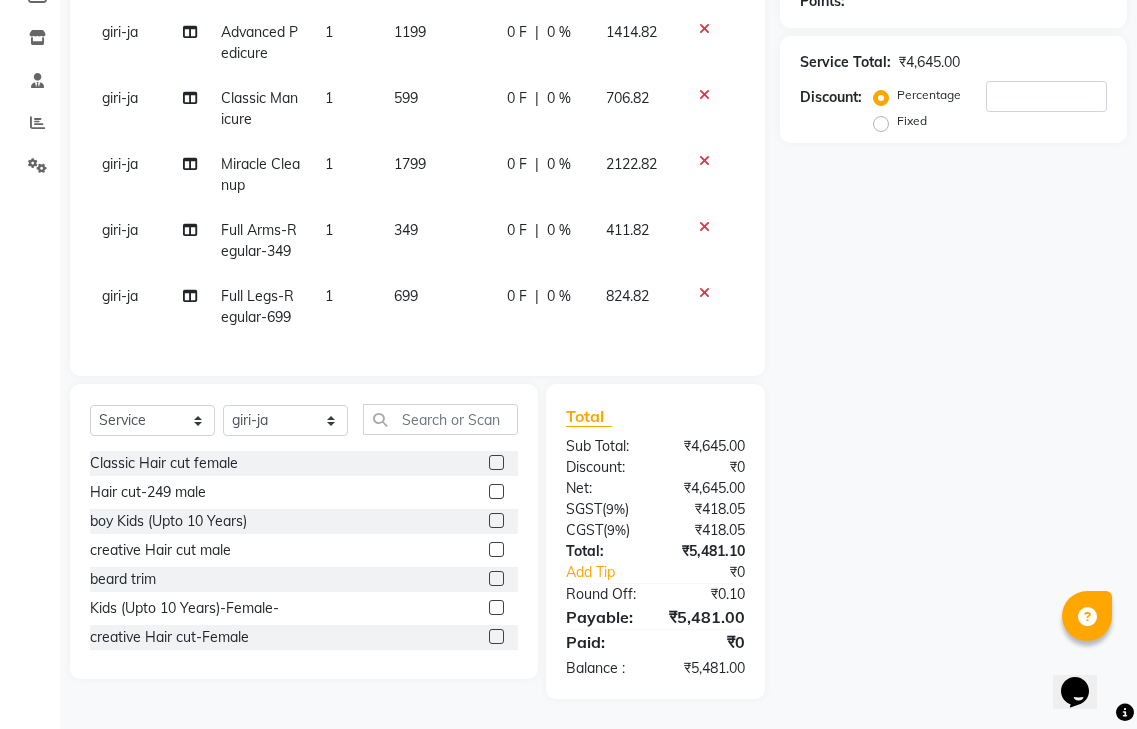 click 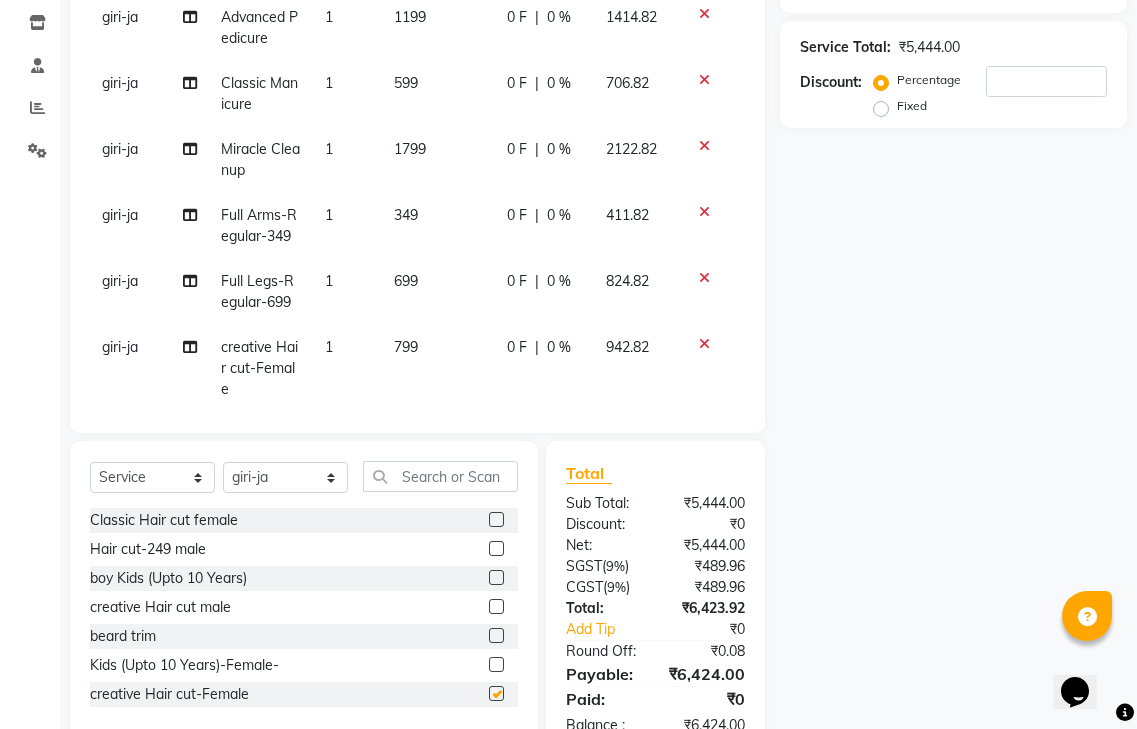 checkbox on "false" 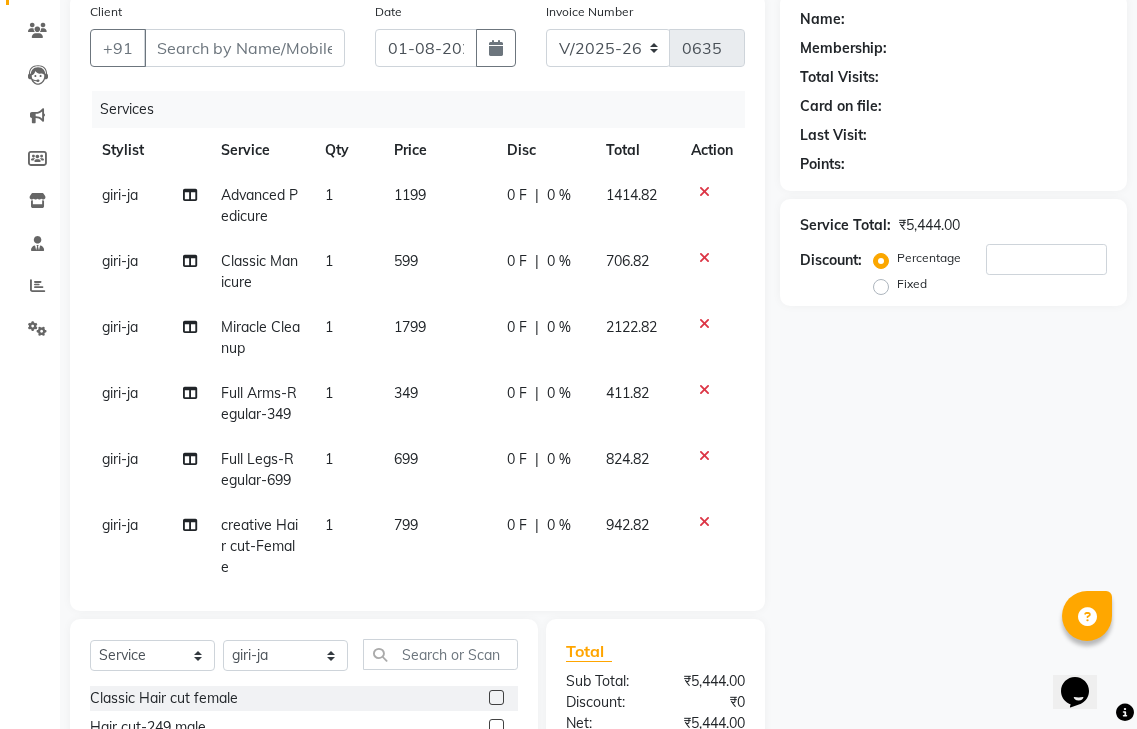 scroll, scrollTop: 135, scrollLeft: 0, axis: vertical 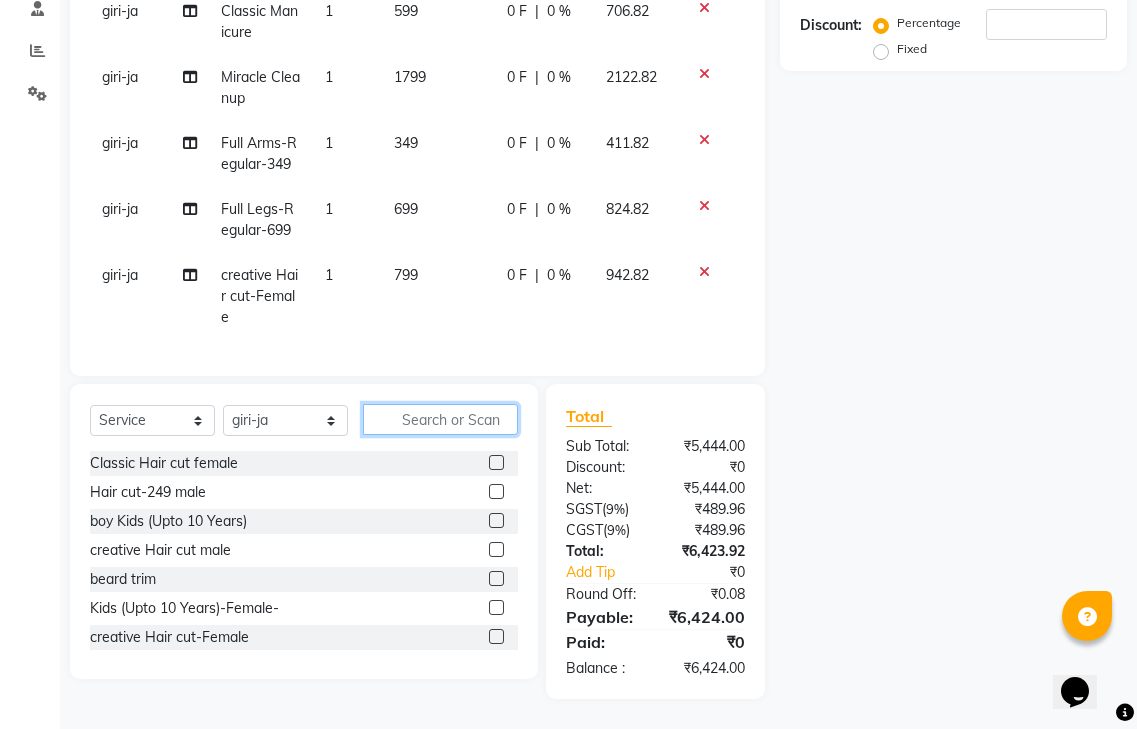 click 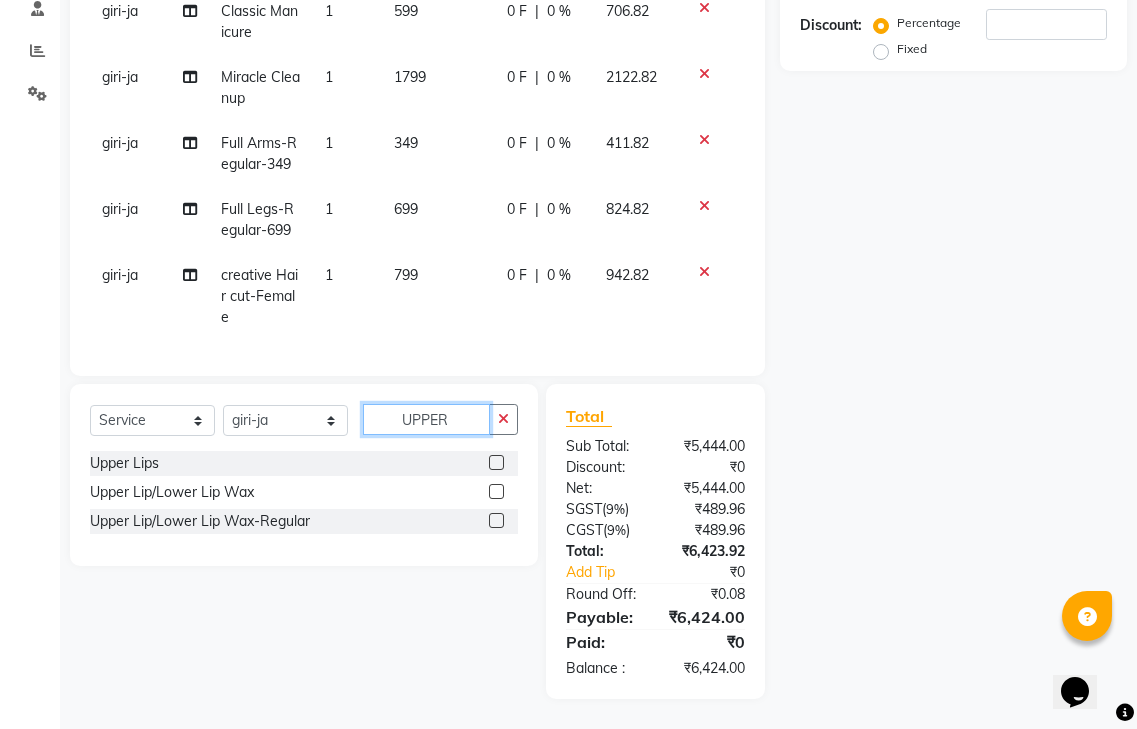 type on "UPPER" 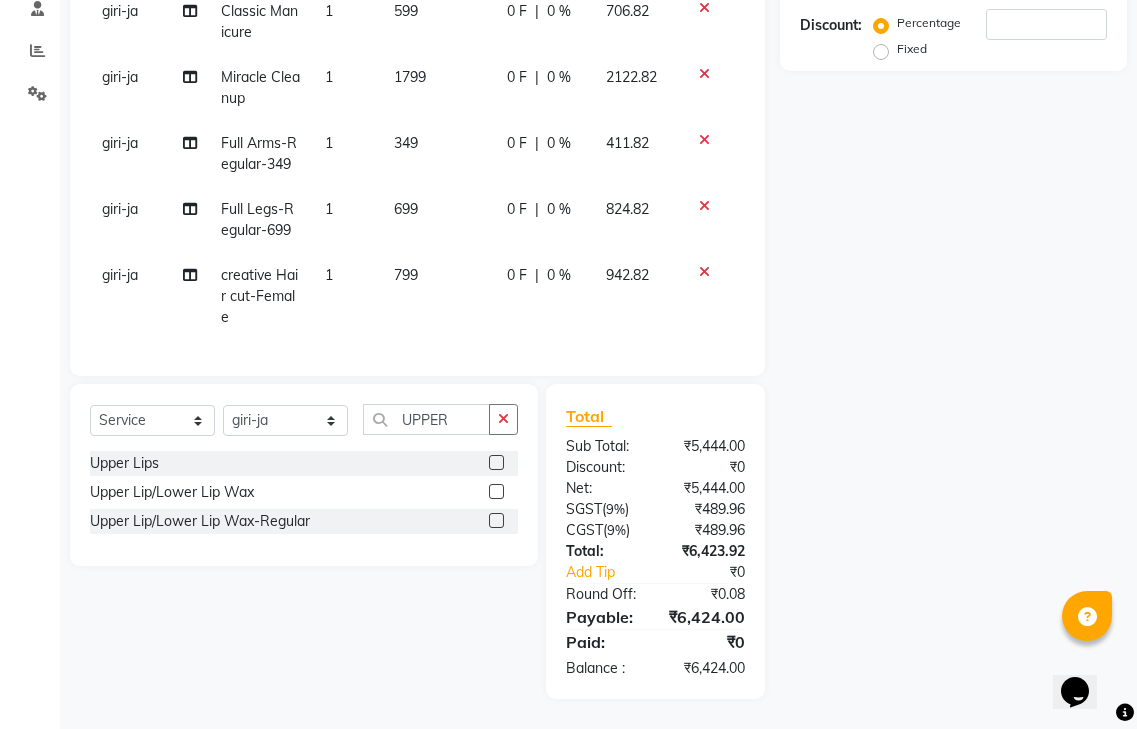 click 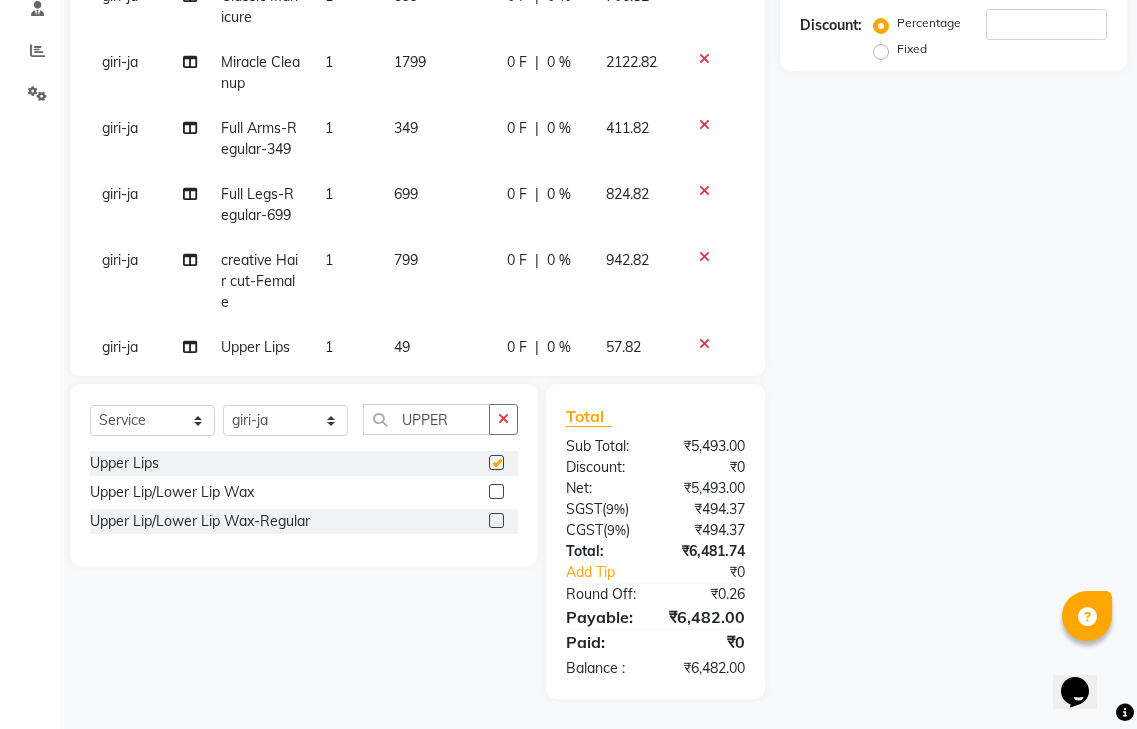 checkbox on "false" 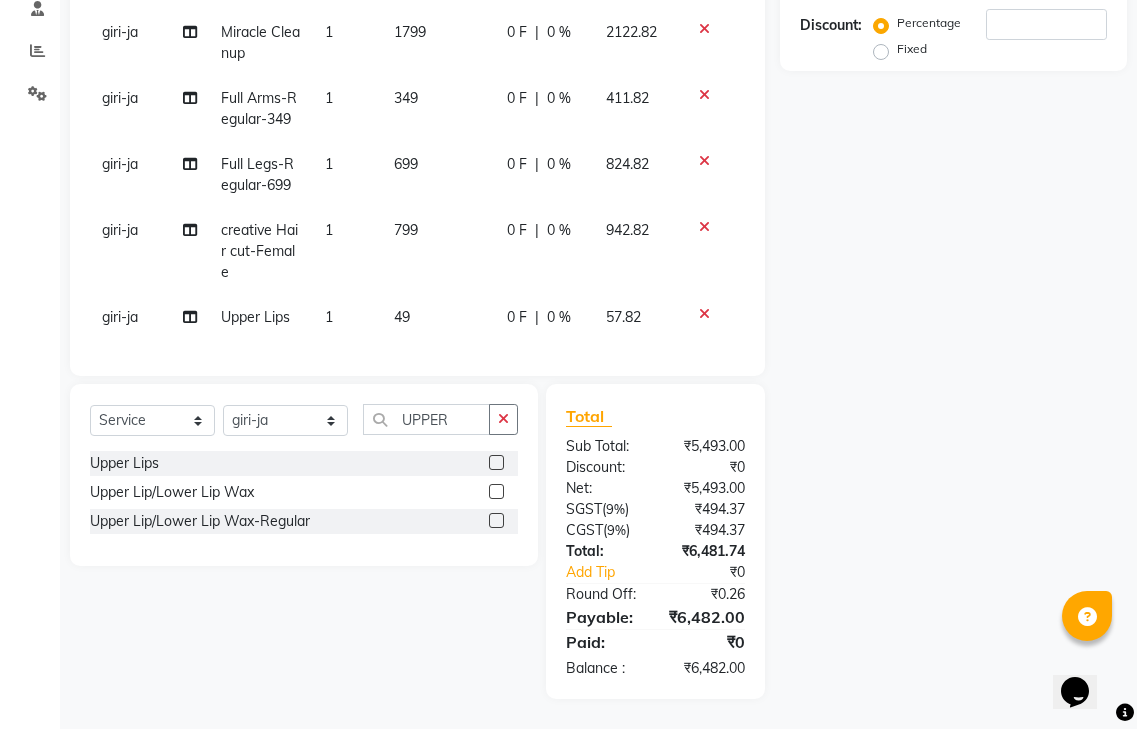 scroll, scrollTop: 75, scrollLeft: 0, axis: vertical 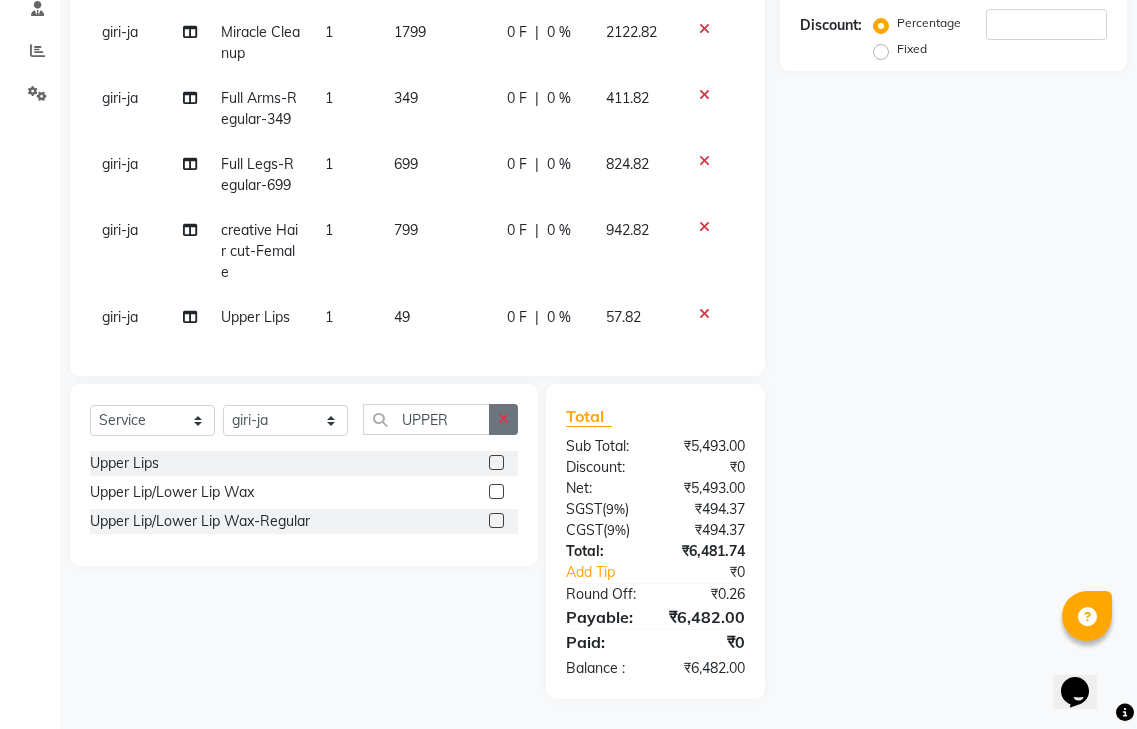 click 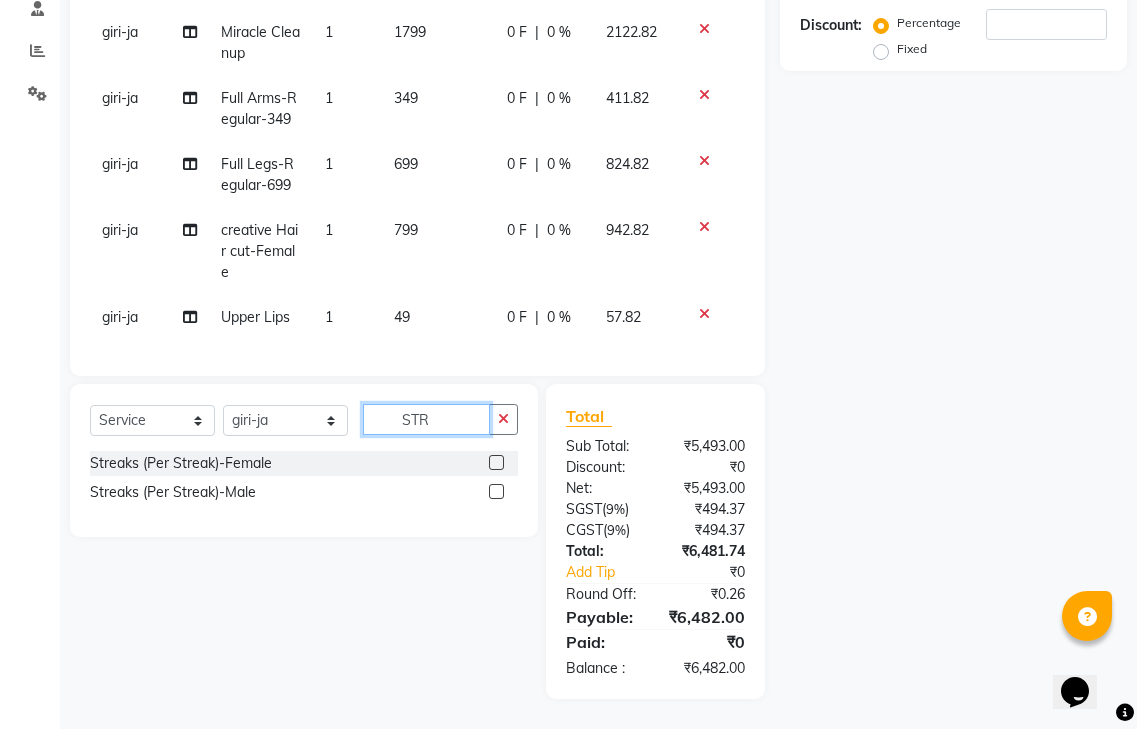 type on "STR" 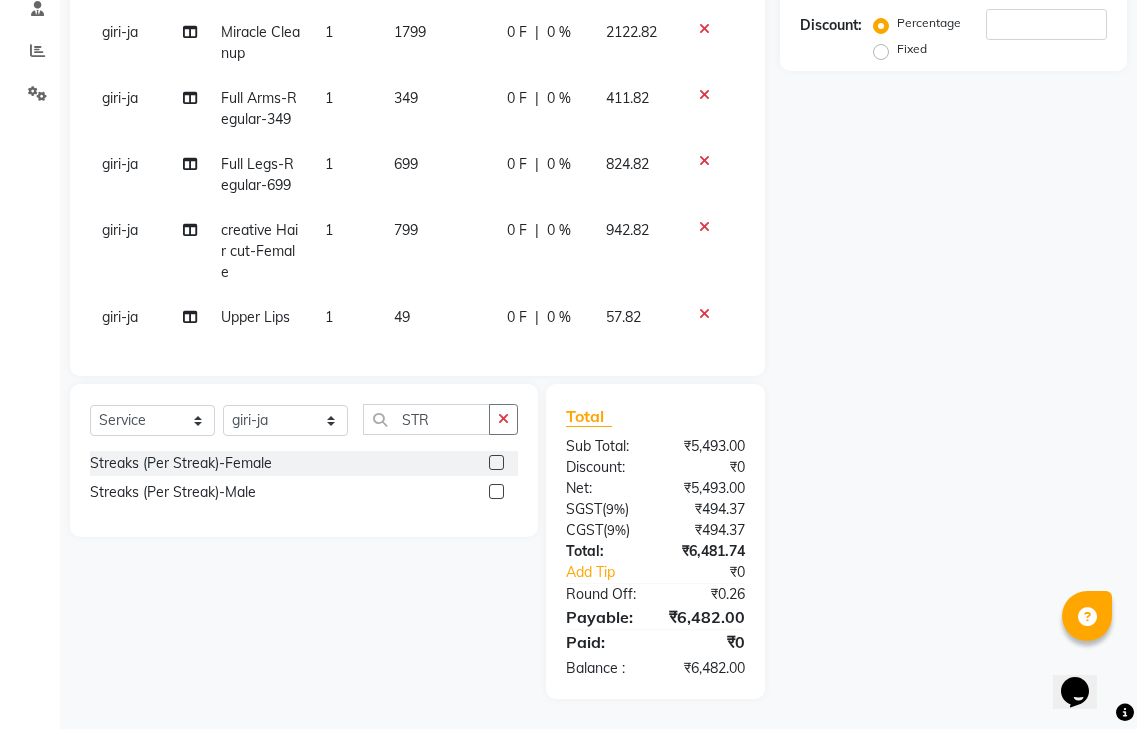 click 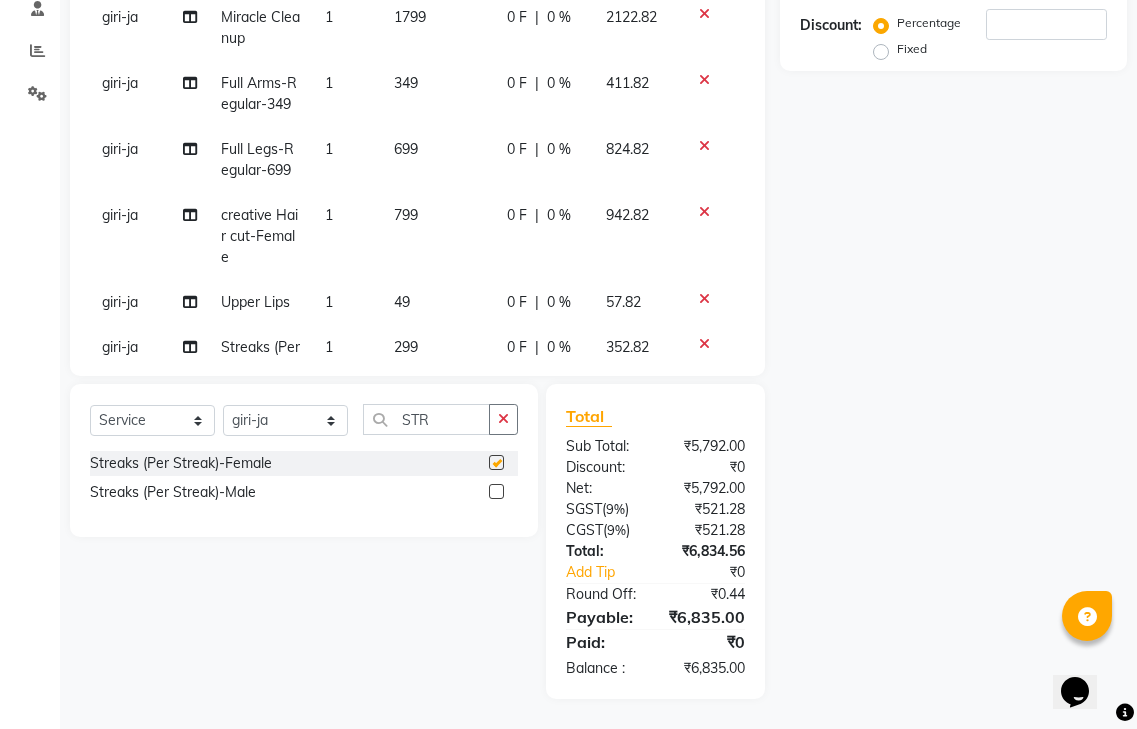 checkbox on "false" 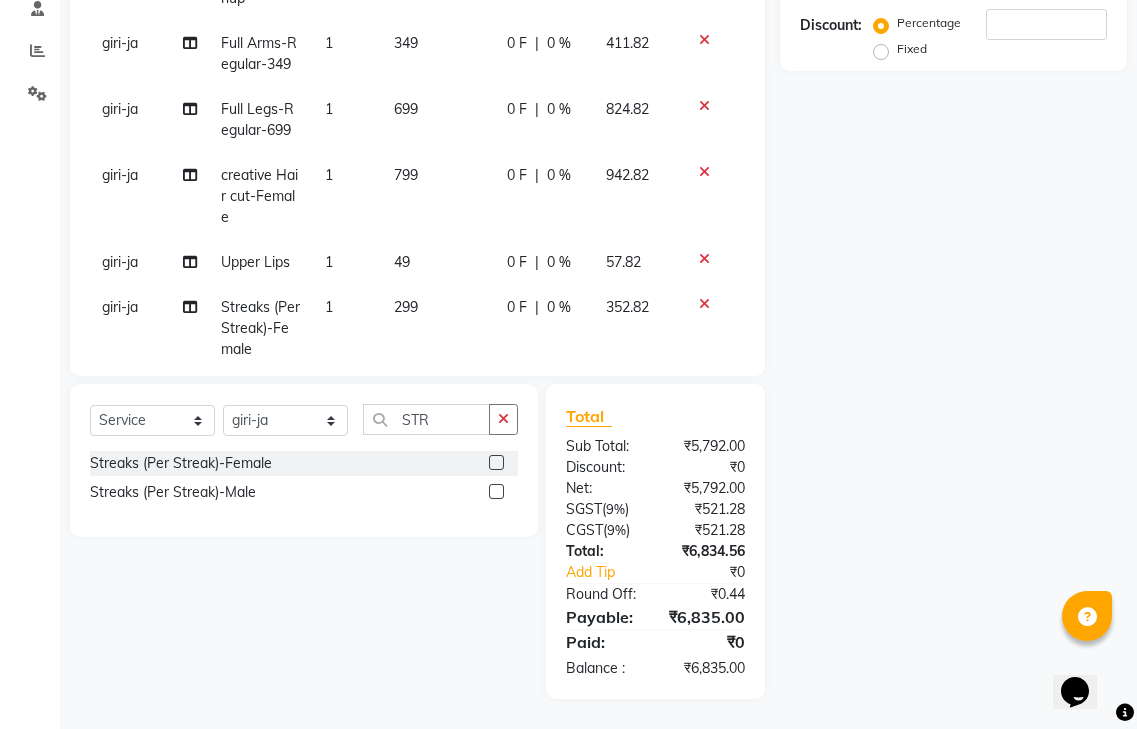 scroll, scrollTop: 162, scrollLeft: 0, axis: vertical 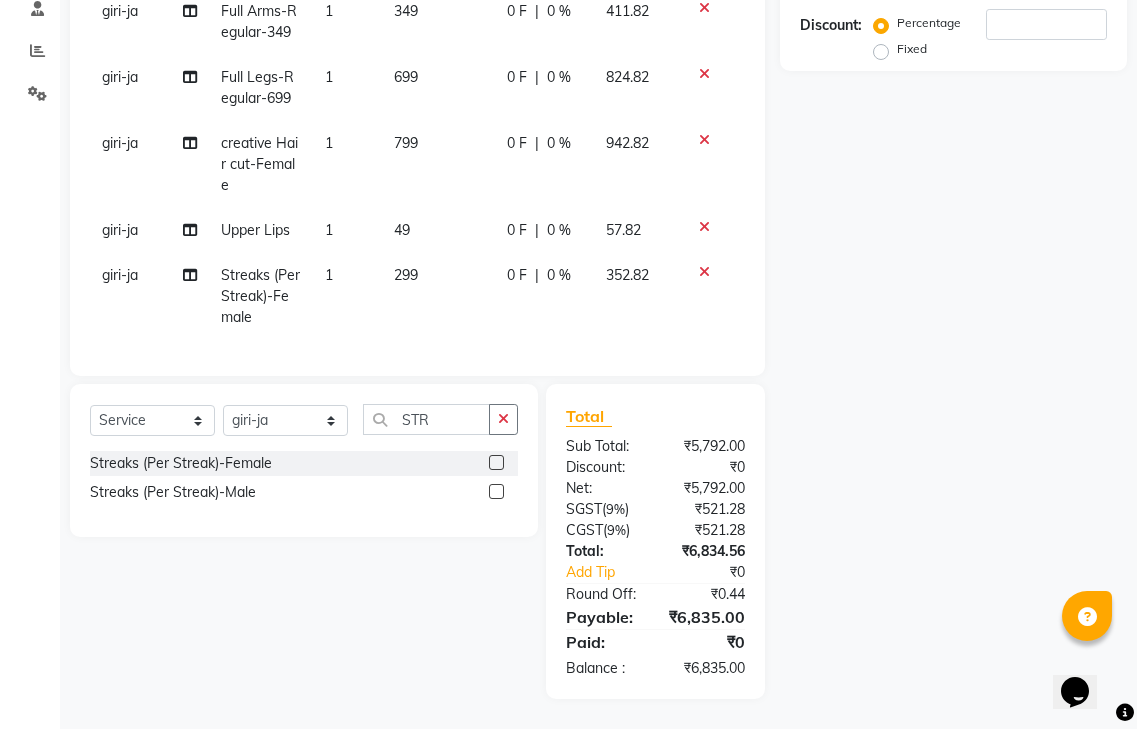 click on "1" 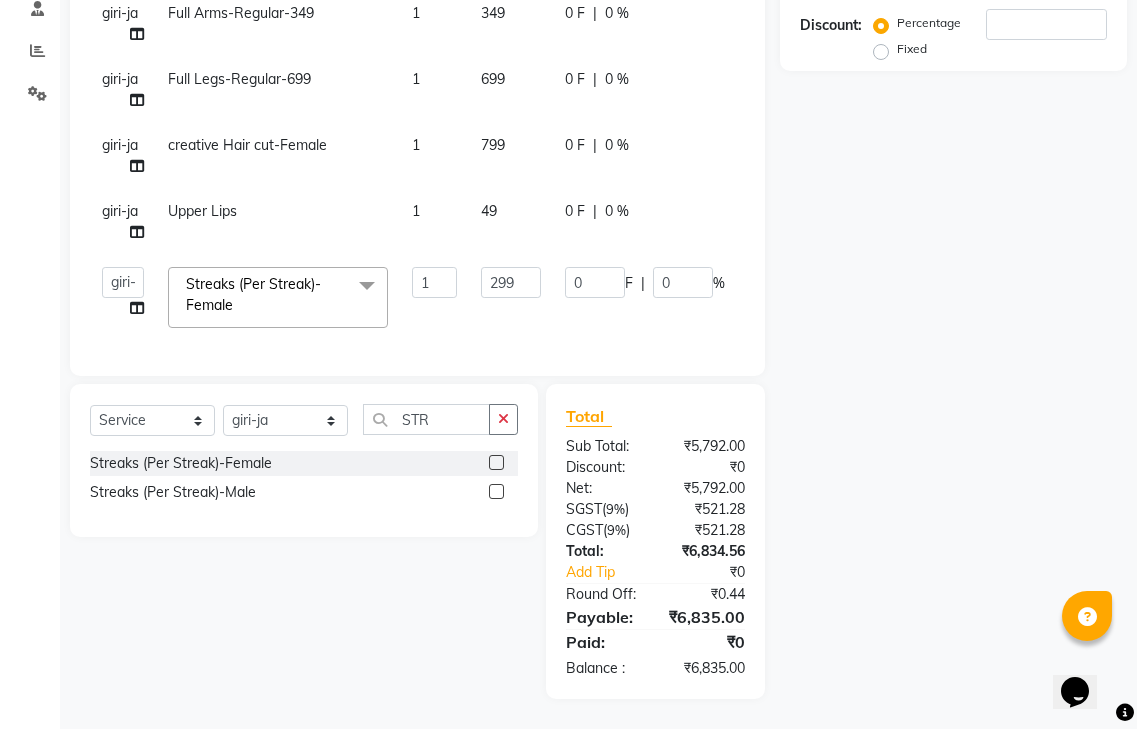 scroll, scrollTop: 160, scrollLeft: 0, axis: vertical 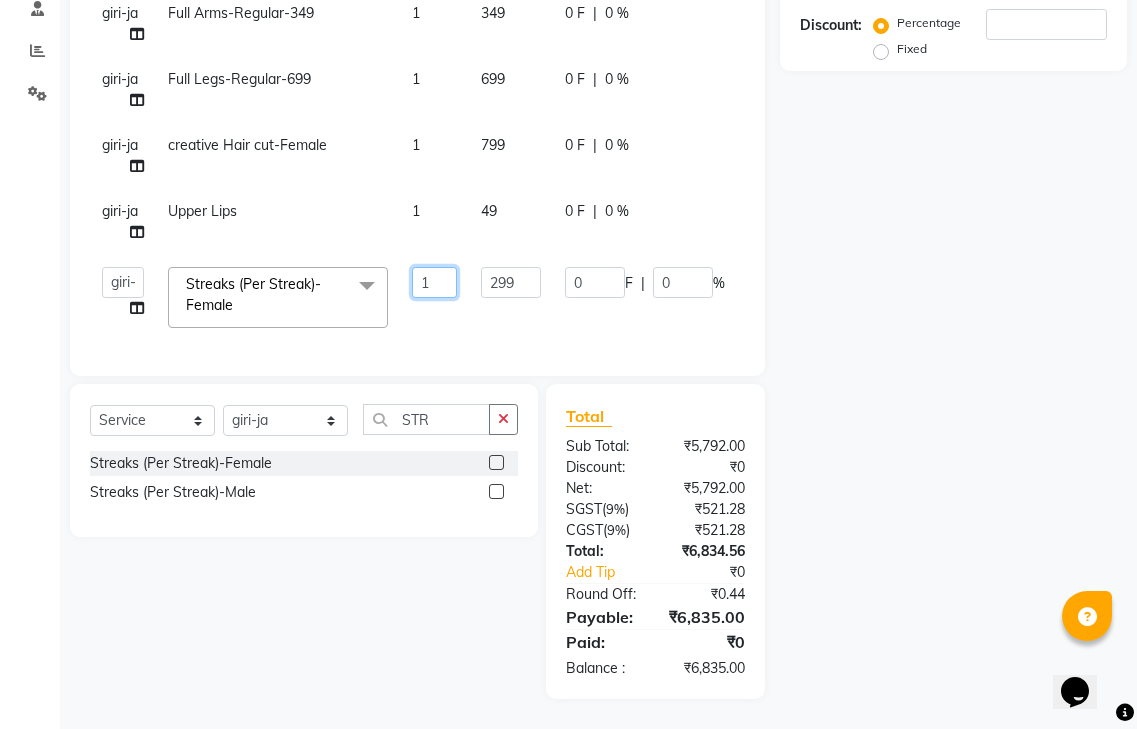 click on "1" 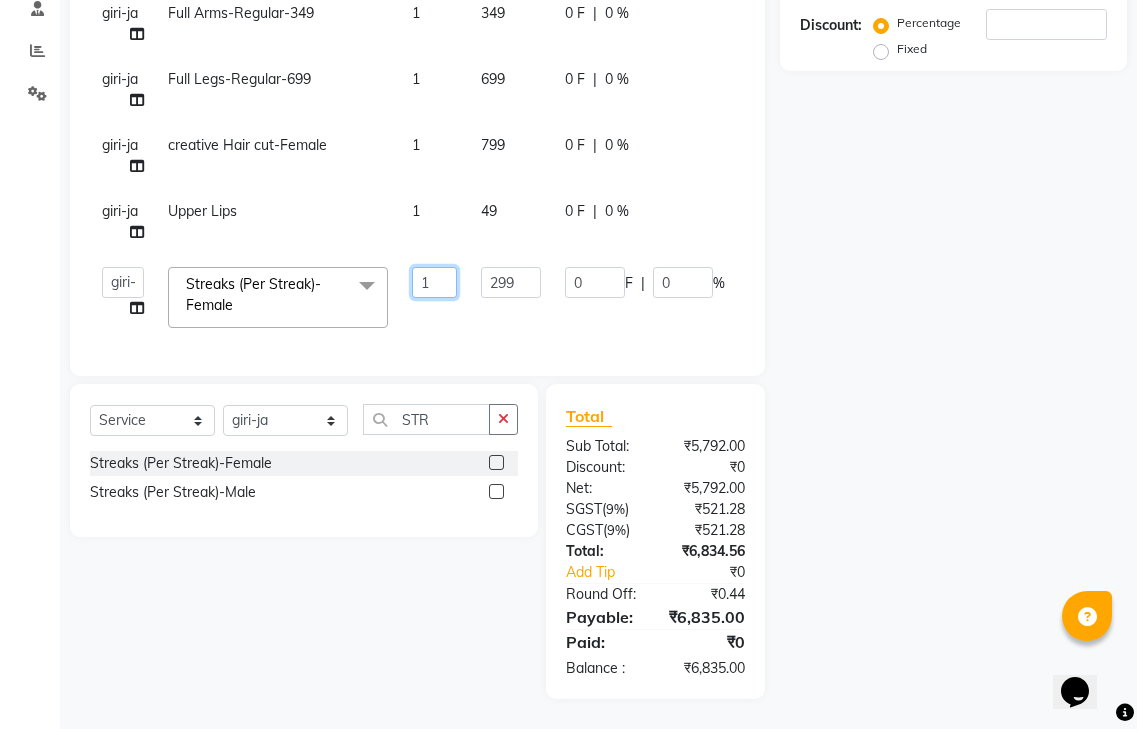 type on "15" 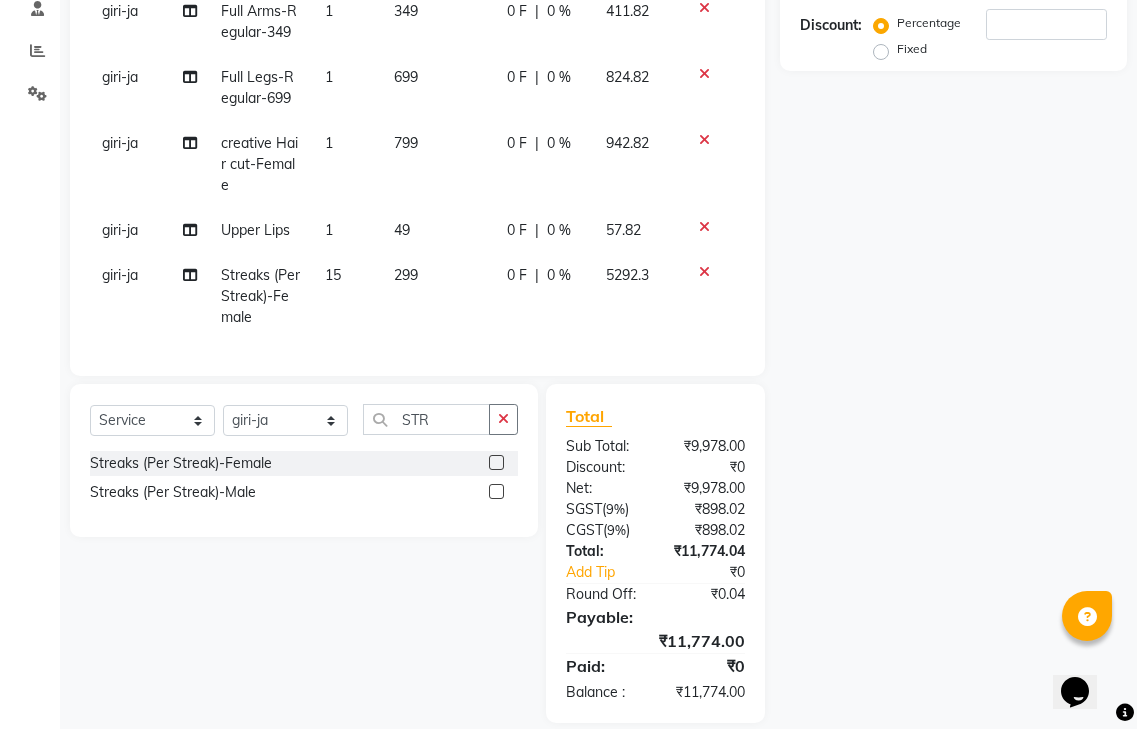 click on "Name: Membership: Total Visits: Card on file: Last Visit:  Points:  Service Total:  ₹9,978.00  Discount:  Percentage   Fixed" 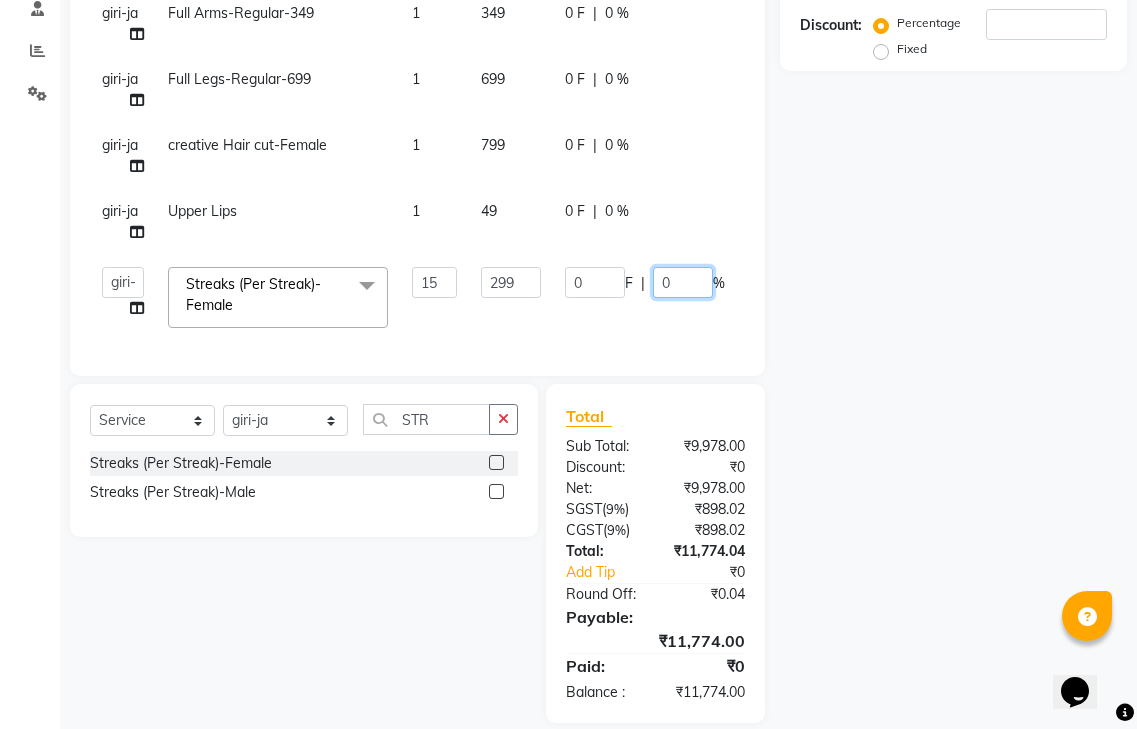 click on "0" 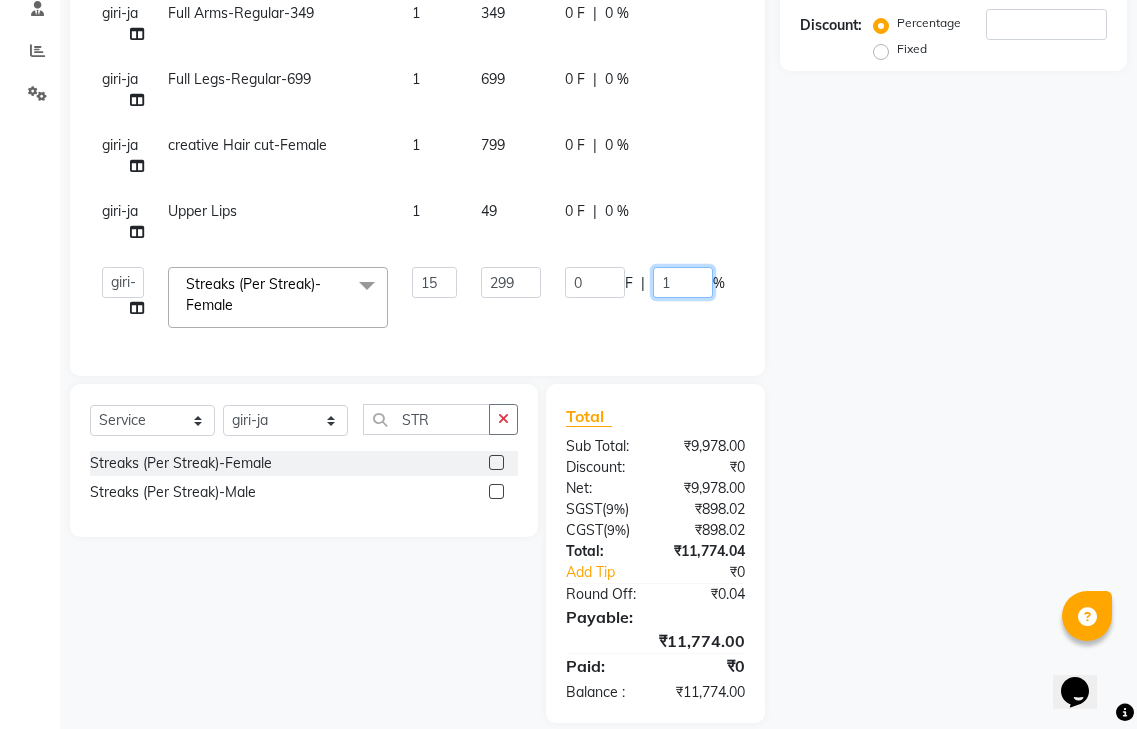 type on "10" 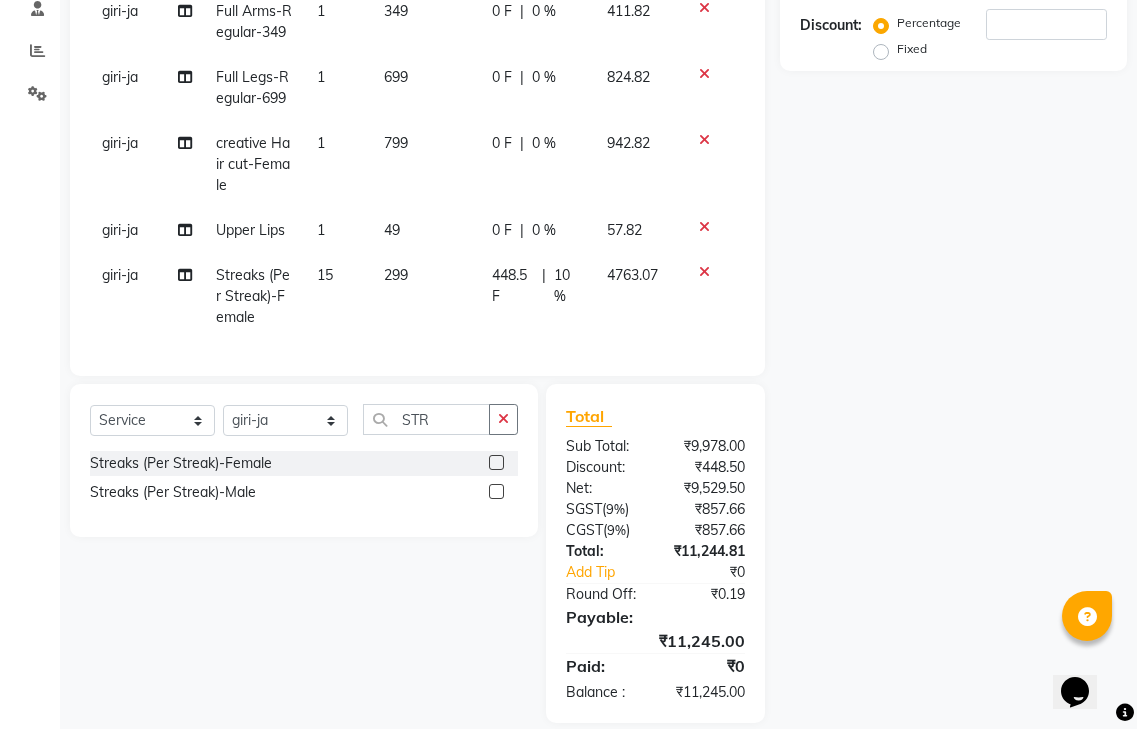 click on "Name: Membership: Total Visits: Card on file: Last Visit:  Points:  Service Total:  ₹9,978.00  Discount:  Percentage   Fixed" 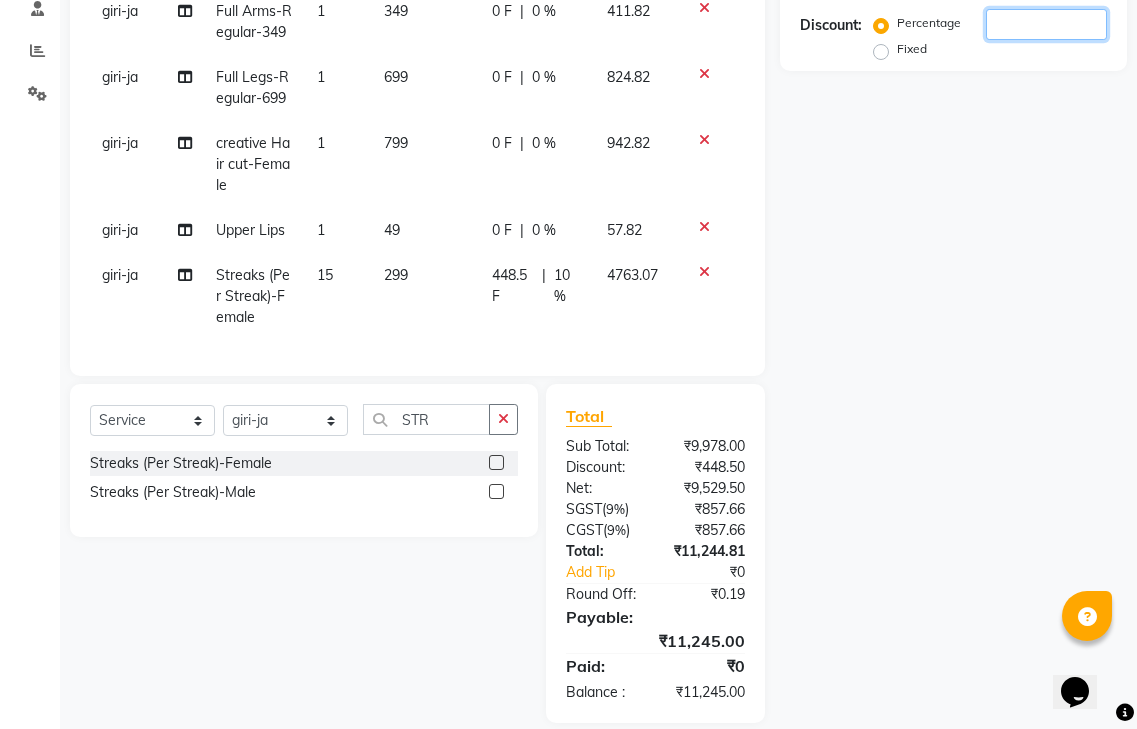 click 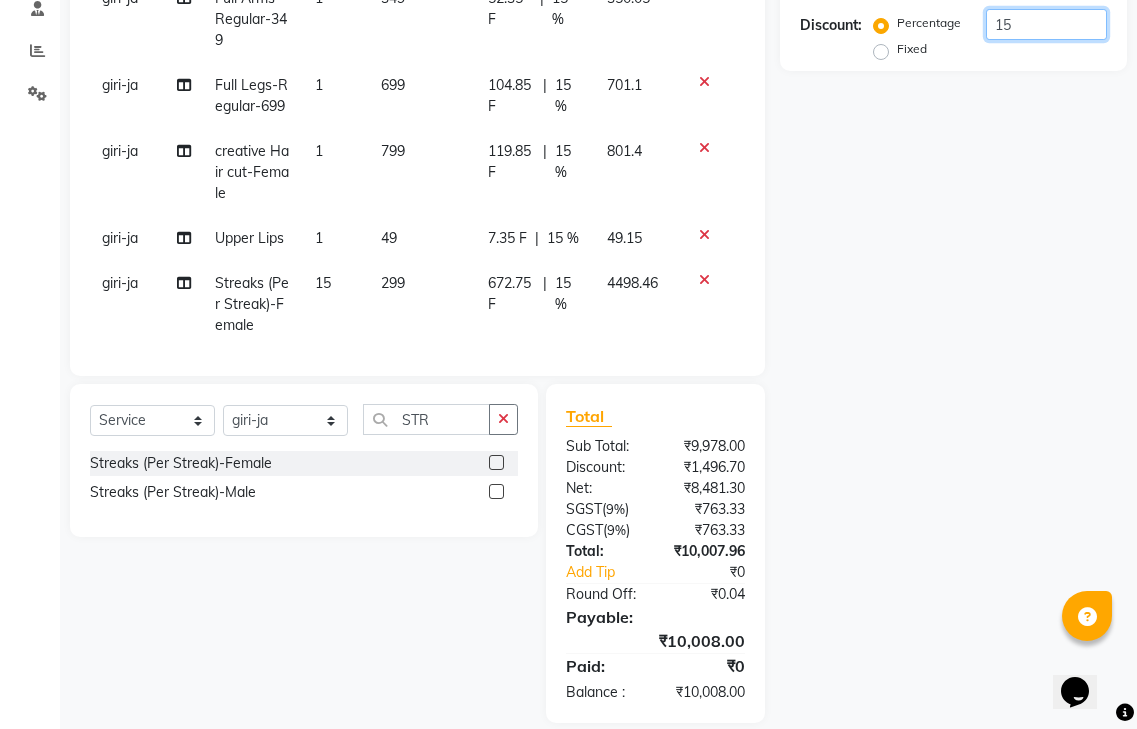 scroll, scrollTop: 204, scrollLeft: 0, axis: vertical 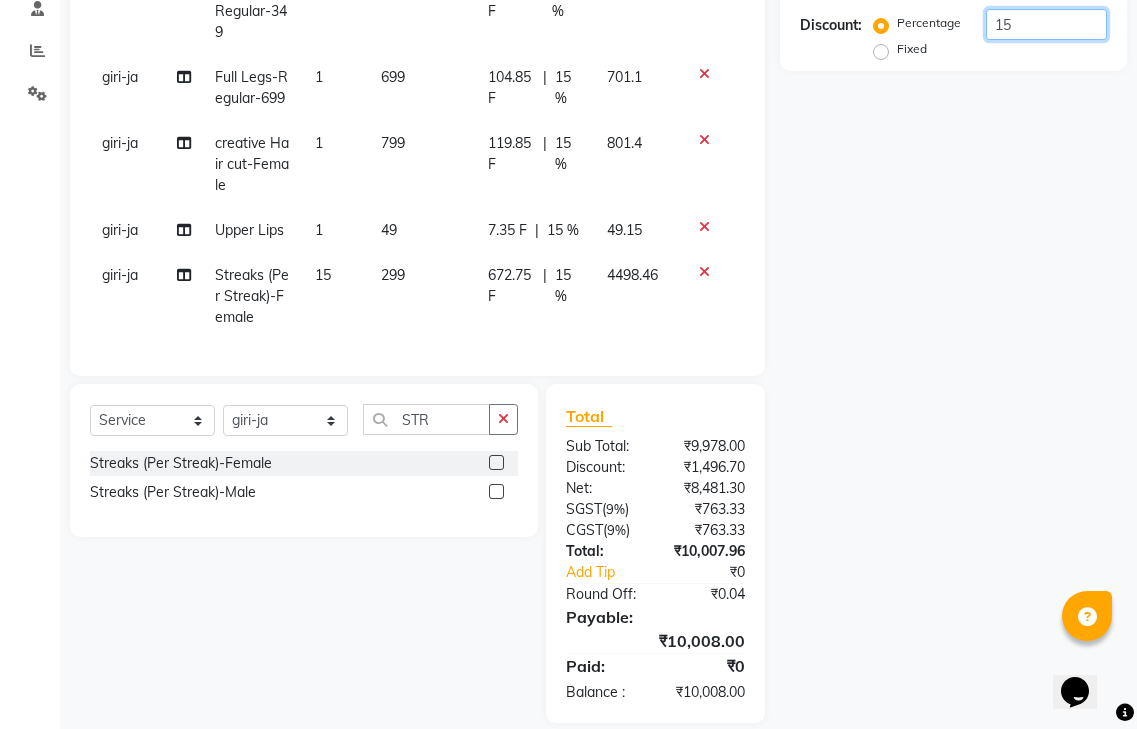 type on "15" 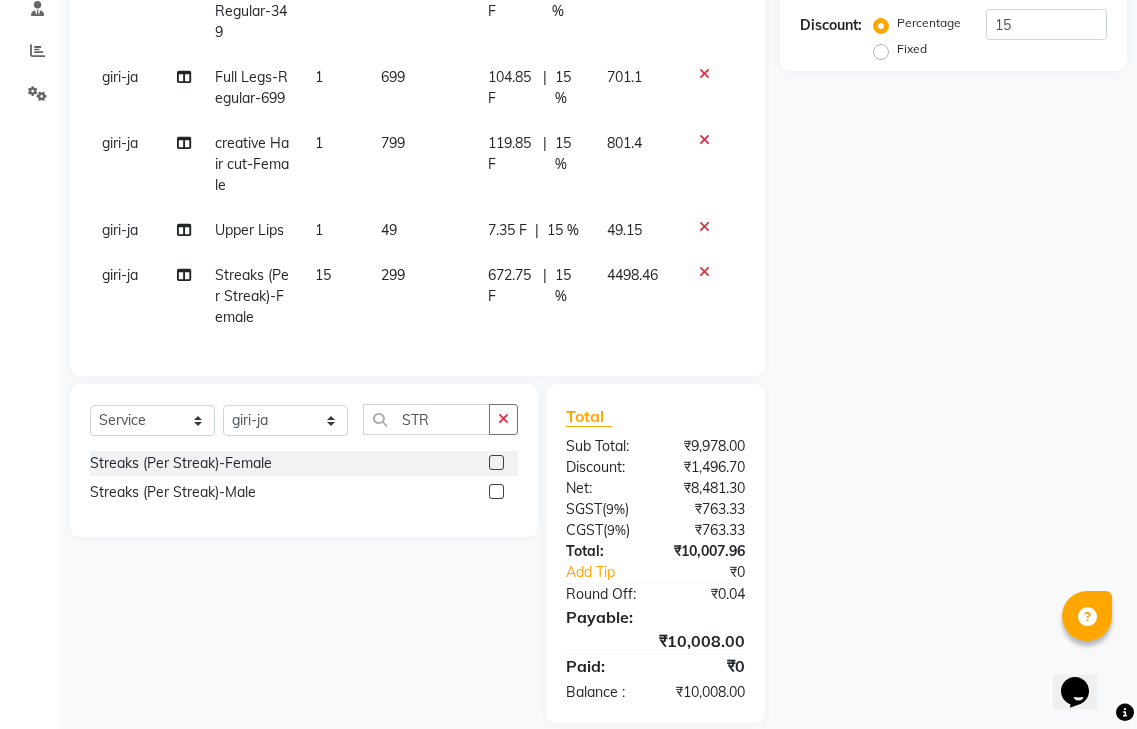 click on "15 %" 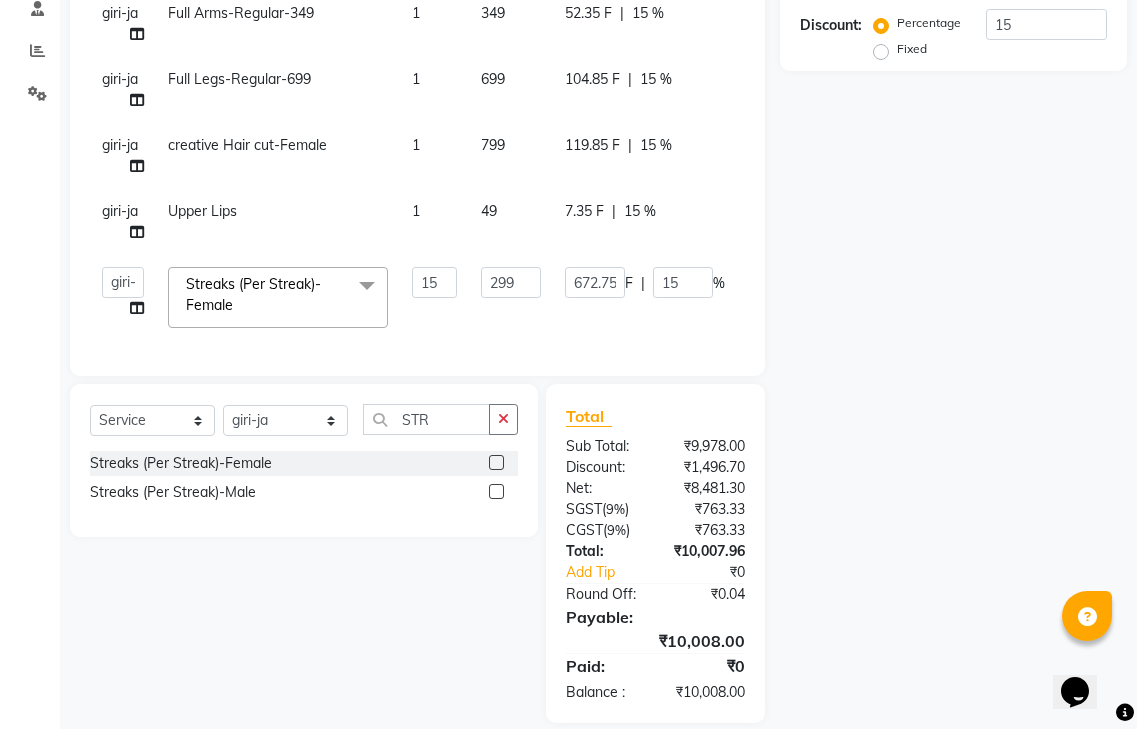 scroll, scrollTop: 160, scrollLeft: 0, axis: vertical 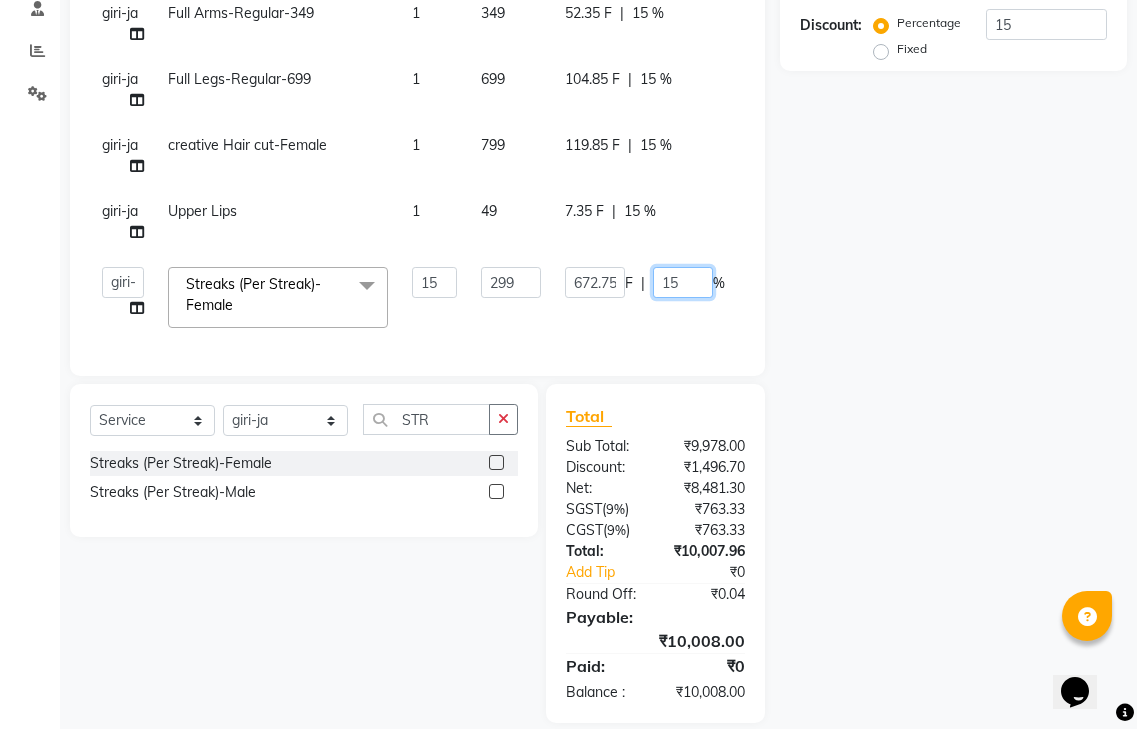 click on "15" 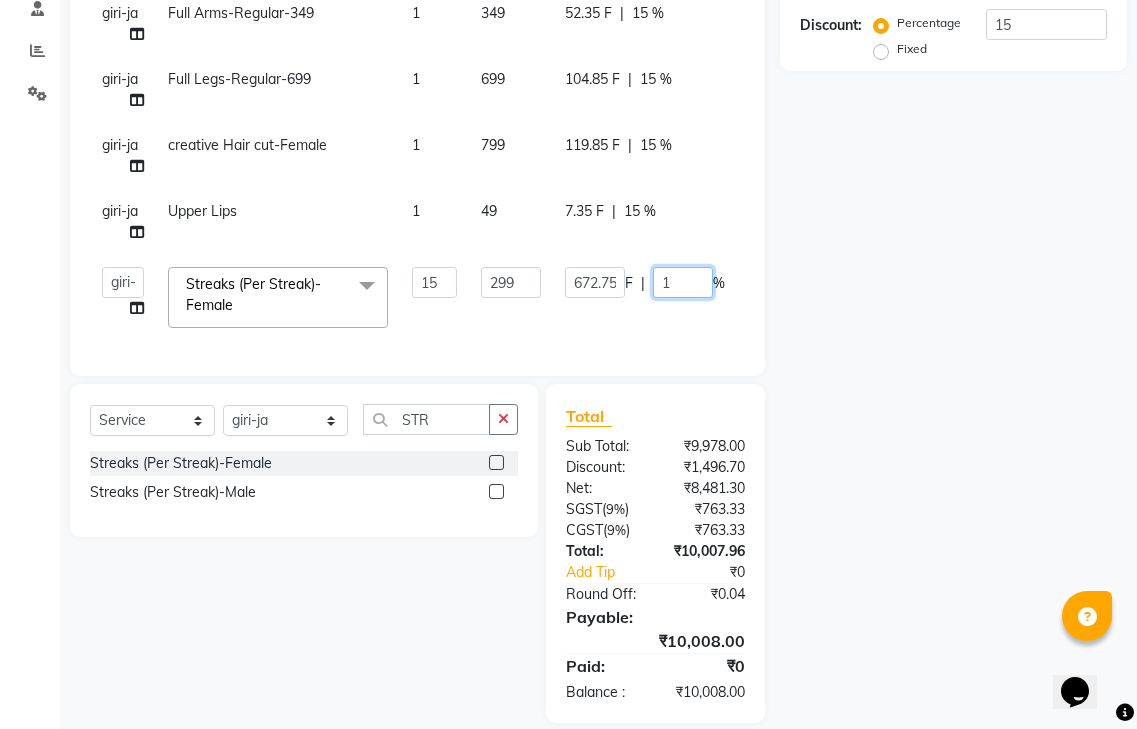type on "10" 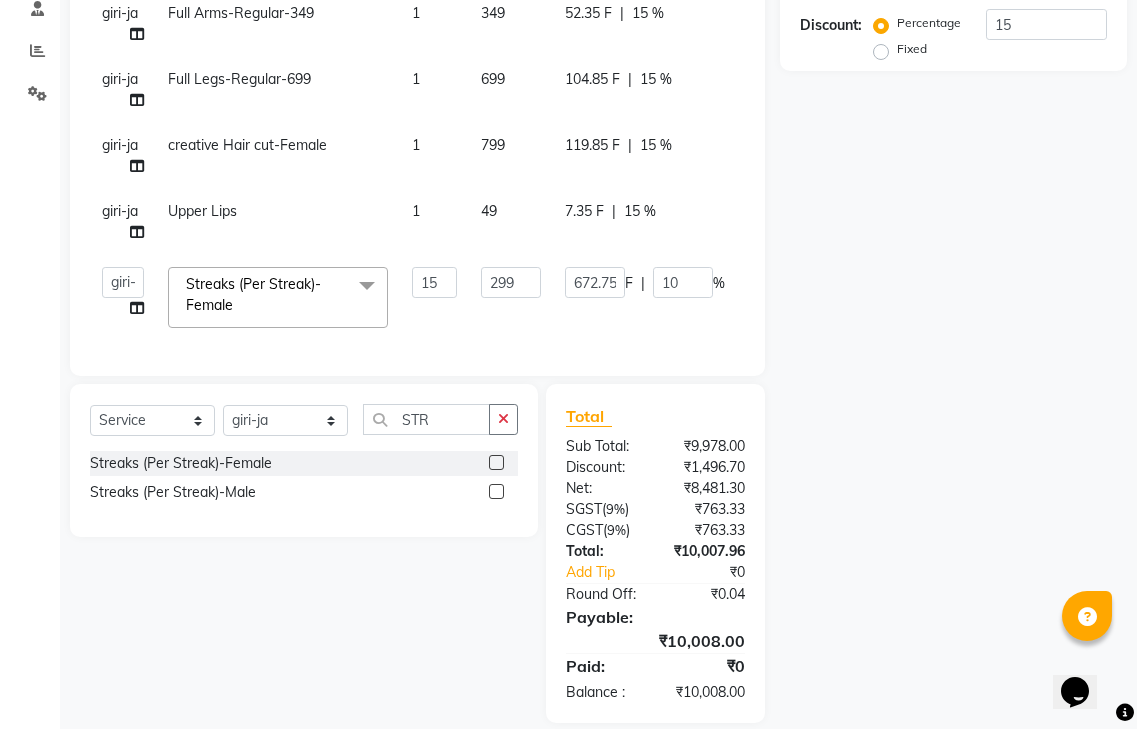 click on "Name: Membership: Total Visits: Card on file: Last Visit:  Points:  Service Total:  ₹9,978.00  Discount:  Percentage   Fixed  15" 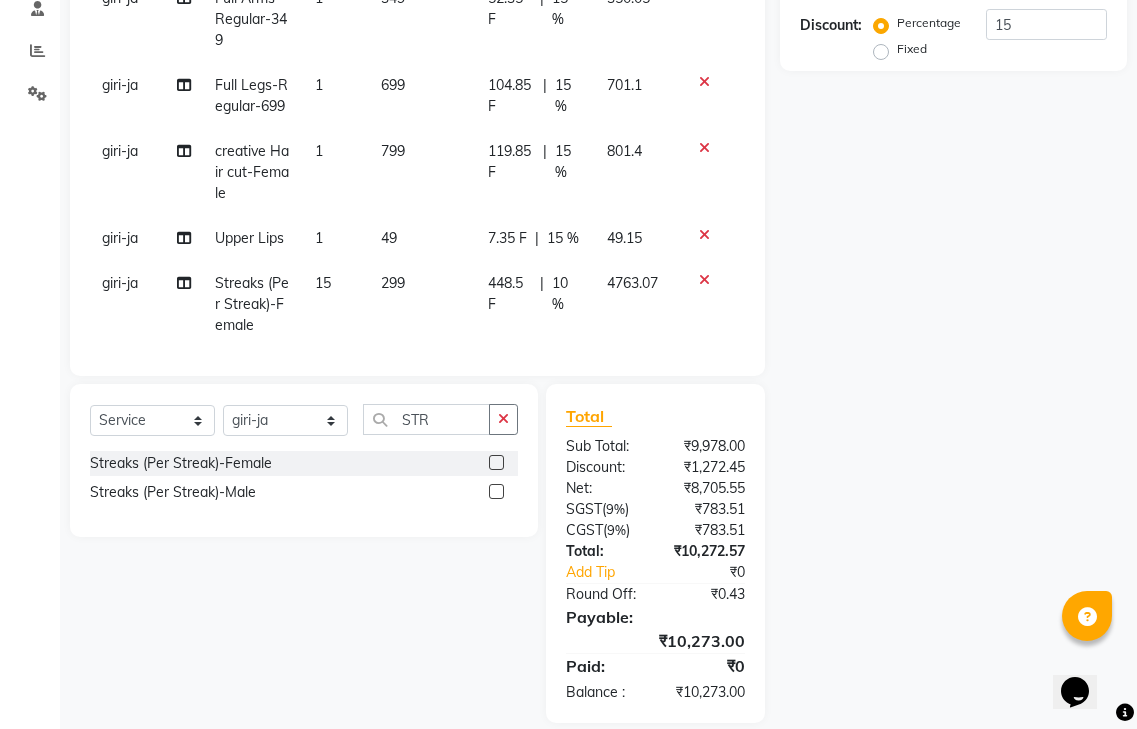 scroll, scrollTop: 0, scrollLeft: 0, axis: both 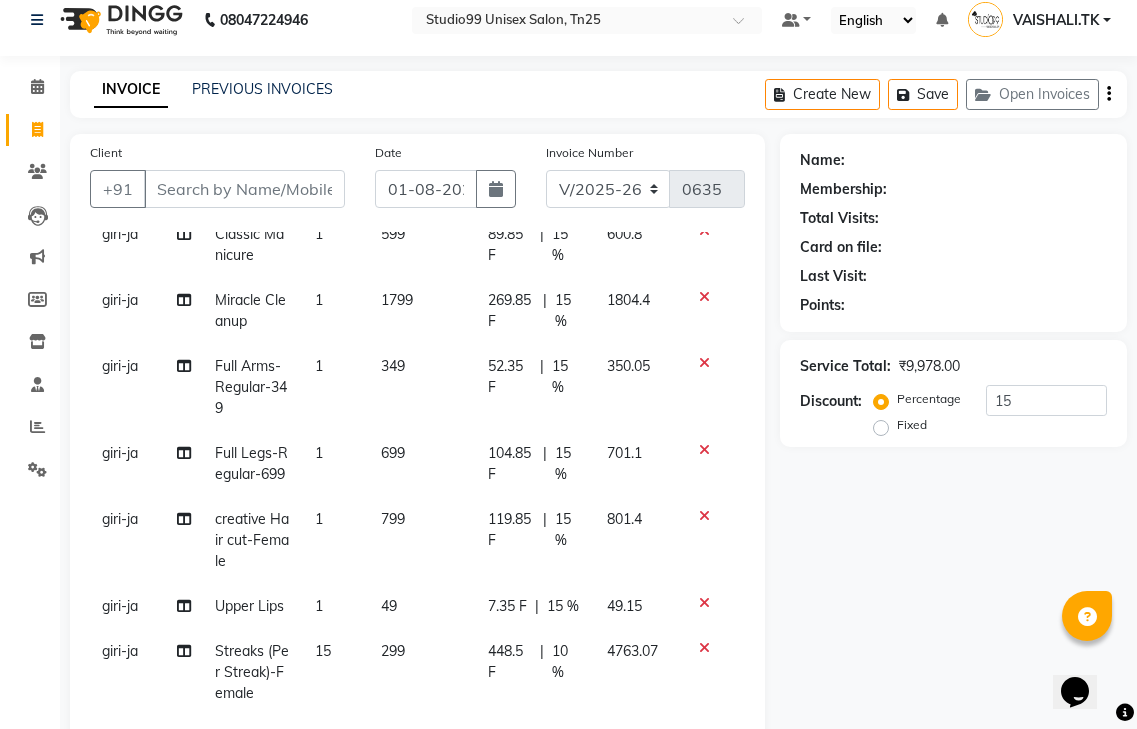 click on "giri-ja" 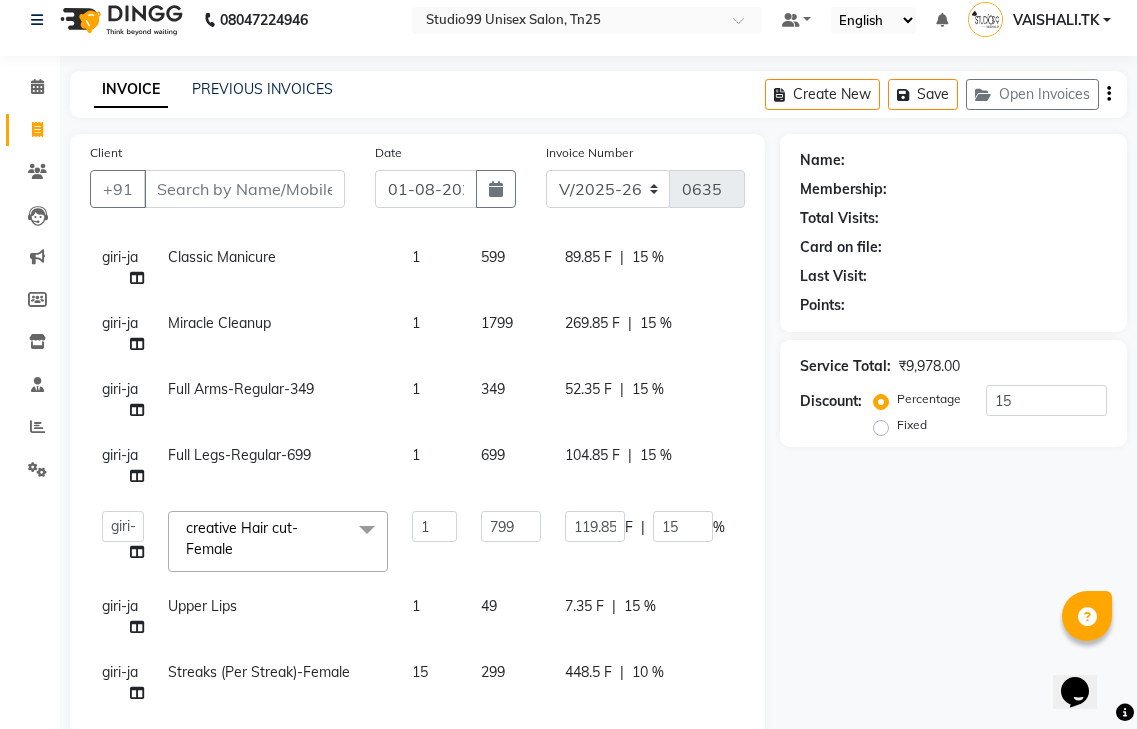 scroll, scrollTop: 160, scrollLeft: 0, axis: vertical 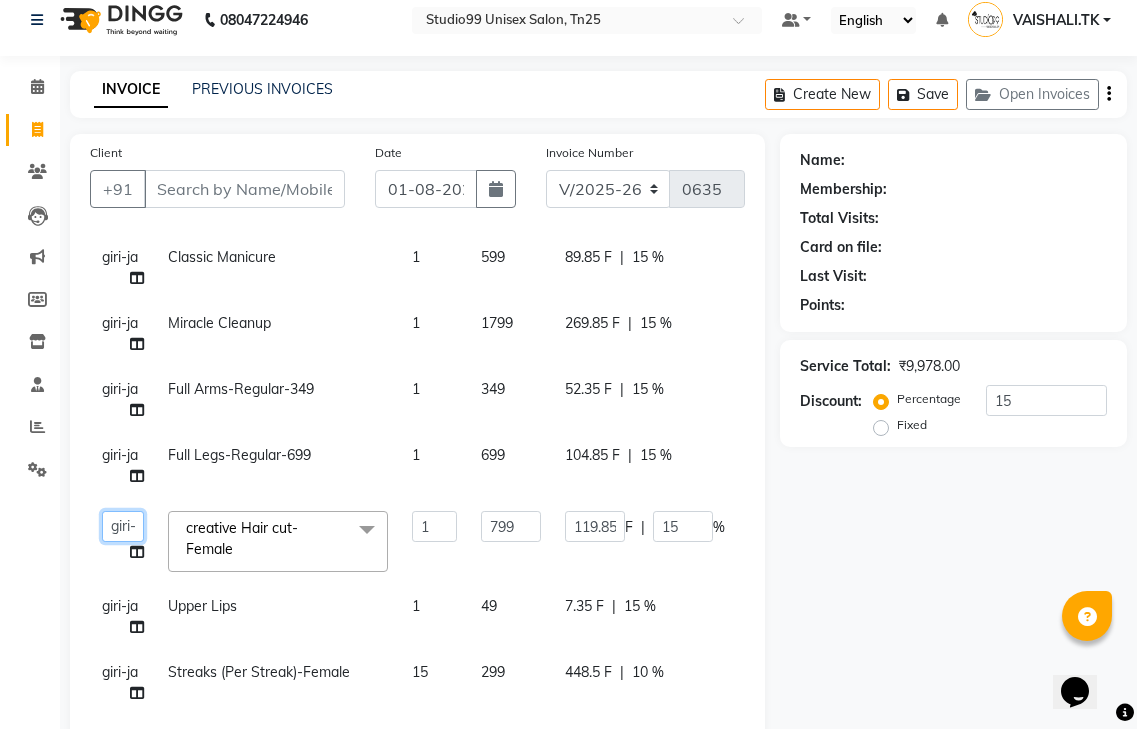 click on "[FIRST]   [LAST]    [LAST]   [LAST]   [LAST]   [LAST]   [LAST]" 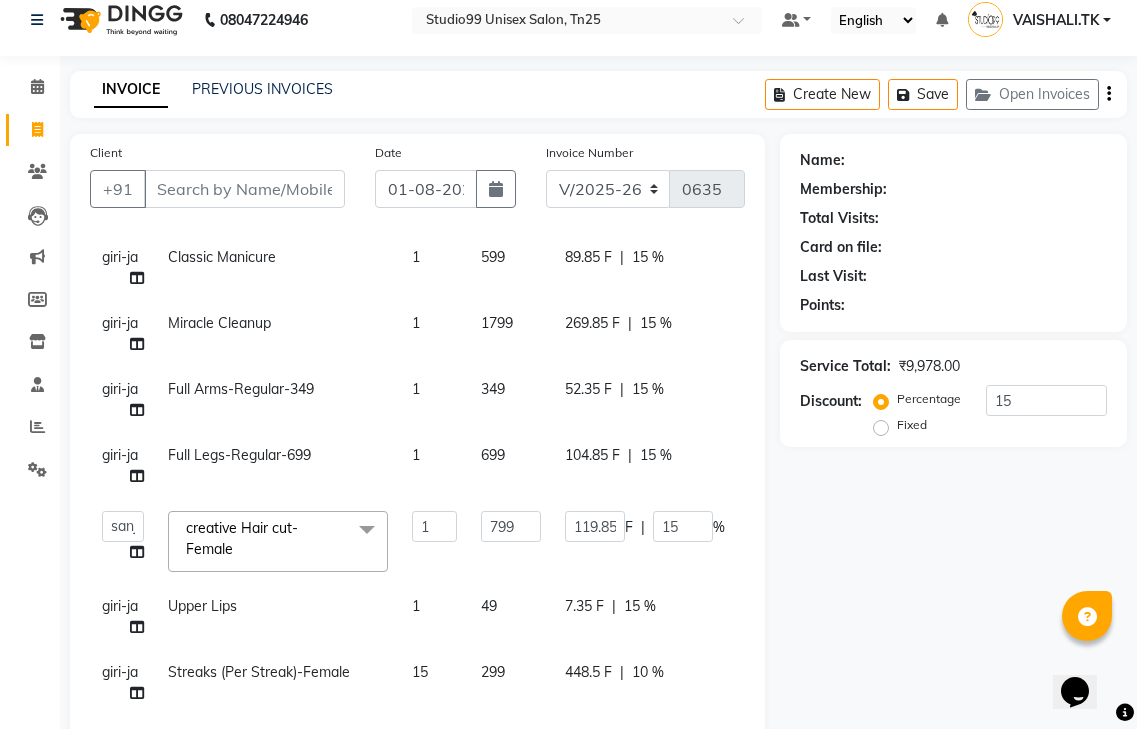 select on "80755" 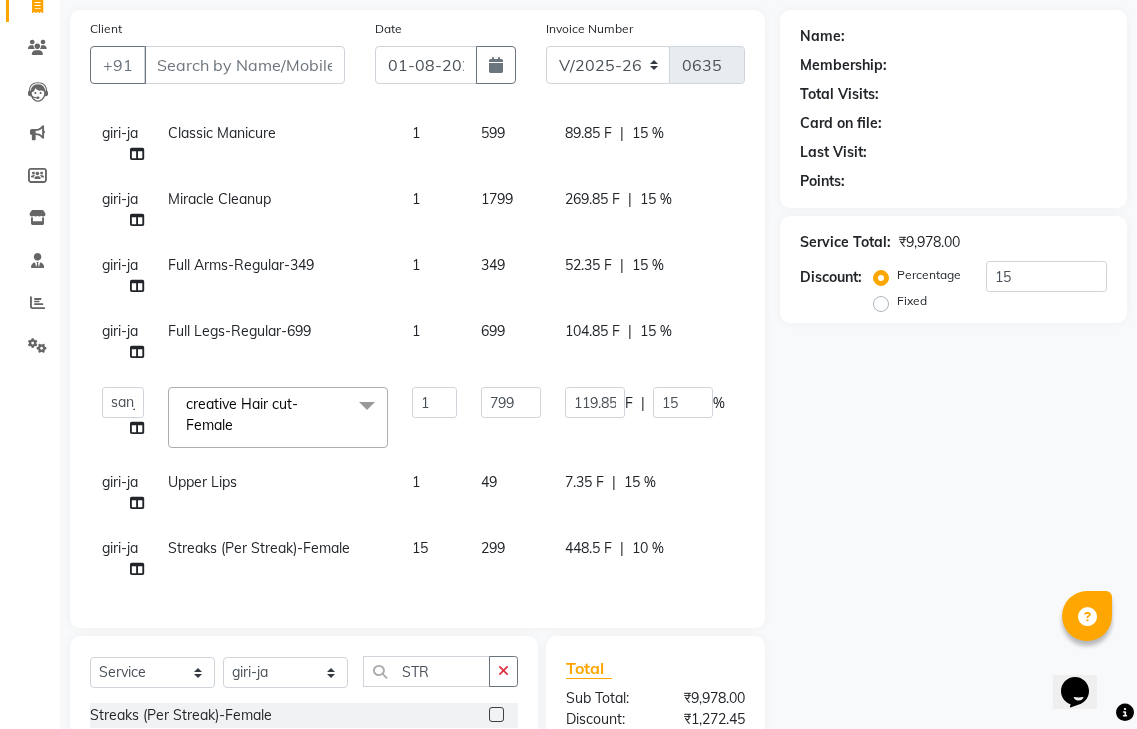 scroll, scrollTop: 416, scrollLeft: 0, axis: vertical 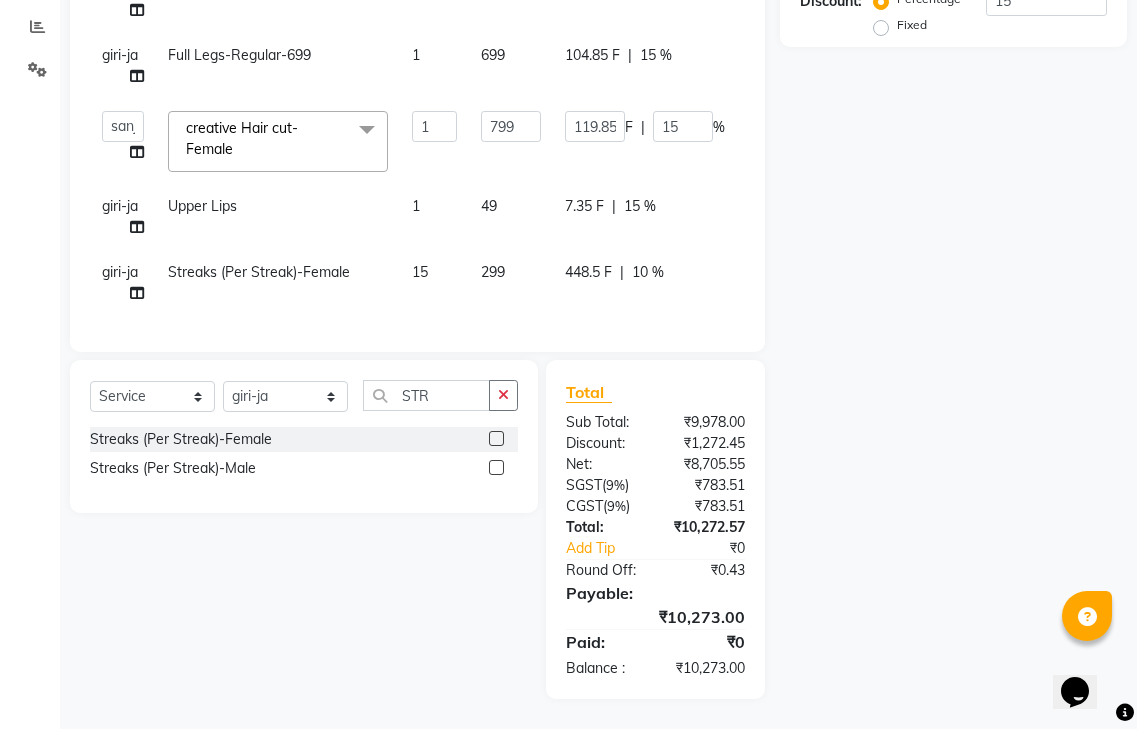 click on "giri-ja" 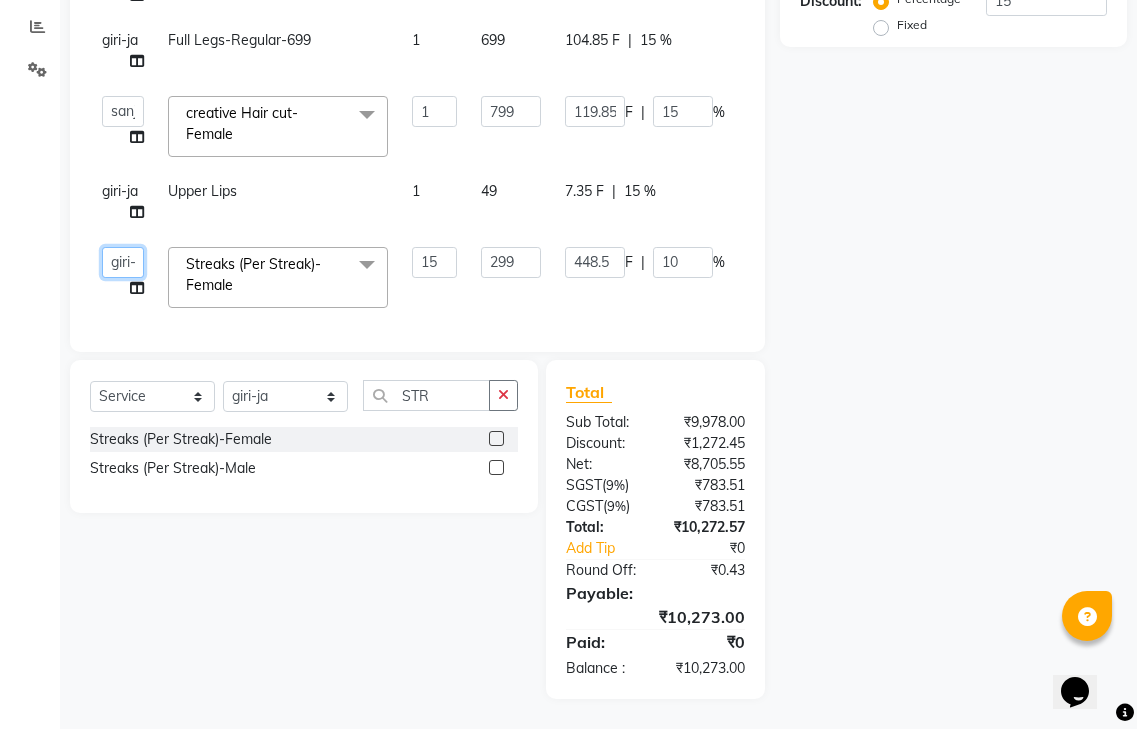 click on "[FIRST]   [LAST]    [LAST]   [LAST]   [LAST]   [LAST]   [LAST]" 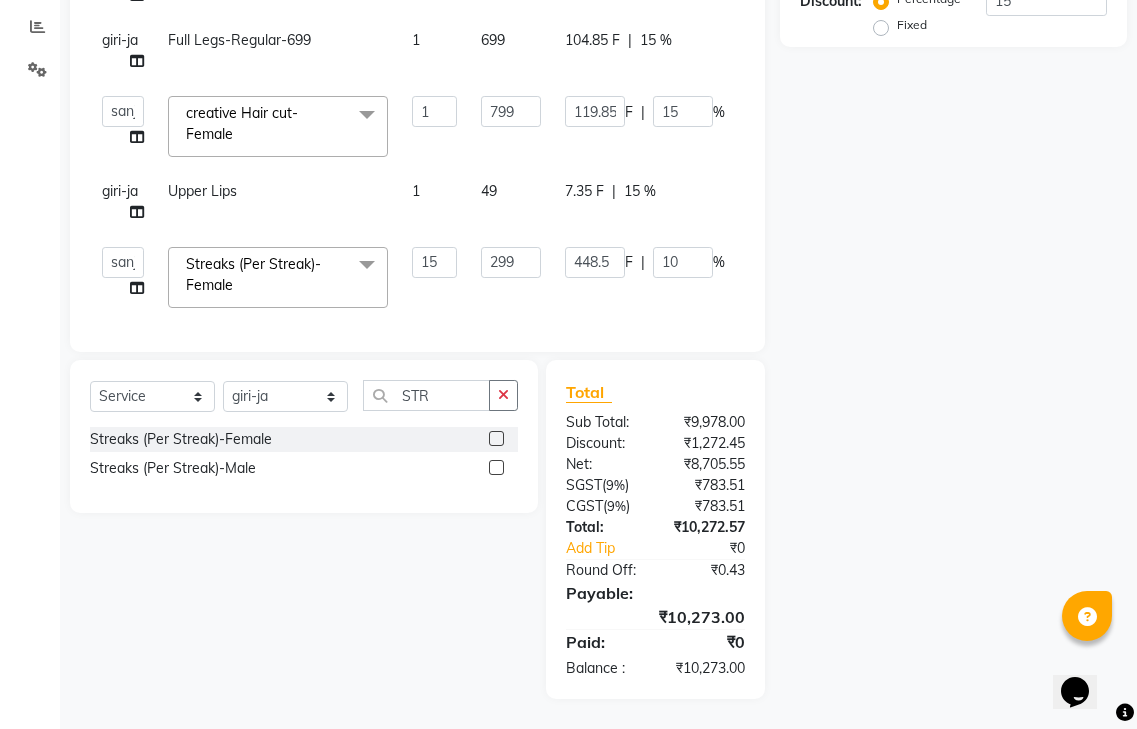 select on "80755" 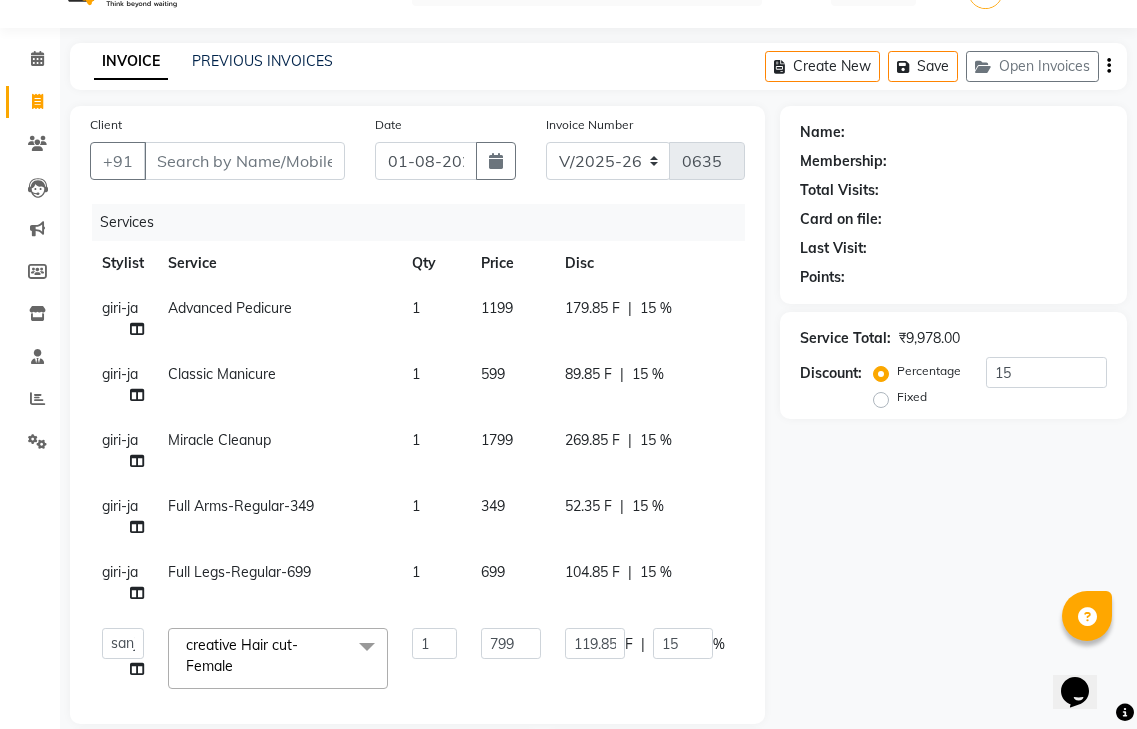 scroll, scrollTop: 0, scrollLeft: 0, axis: both 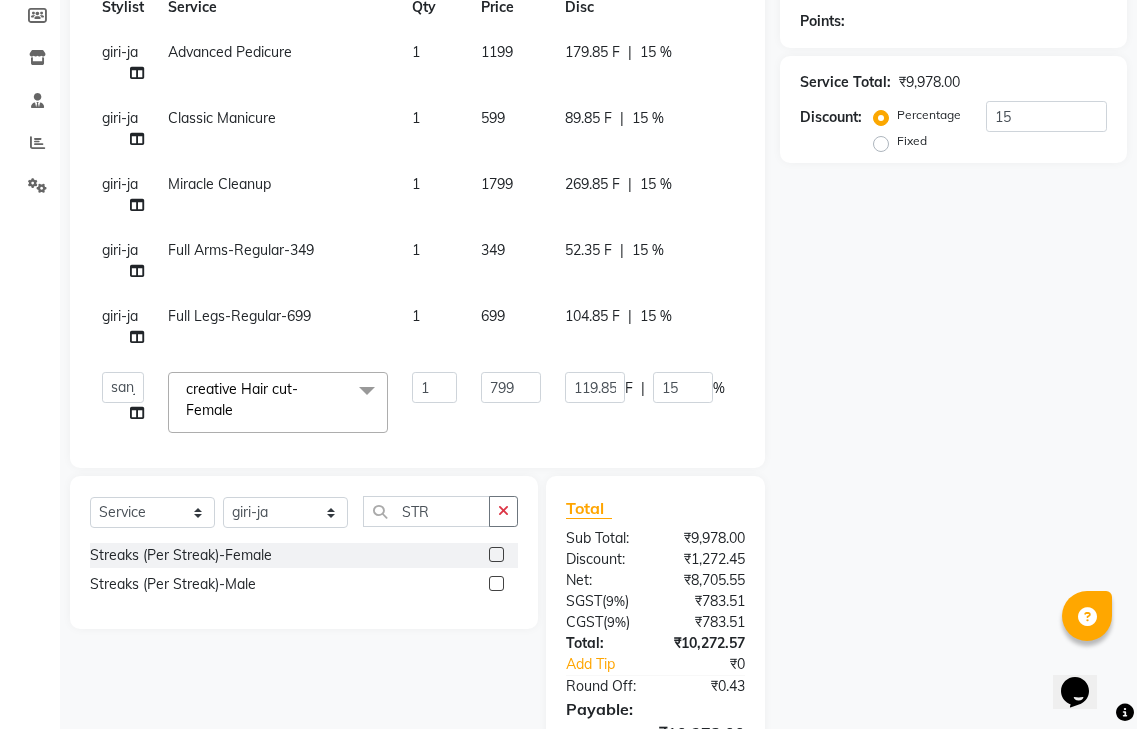 click on "giri-ja" 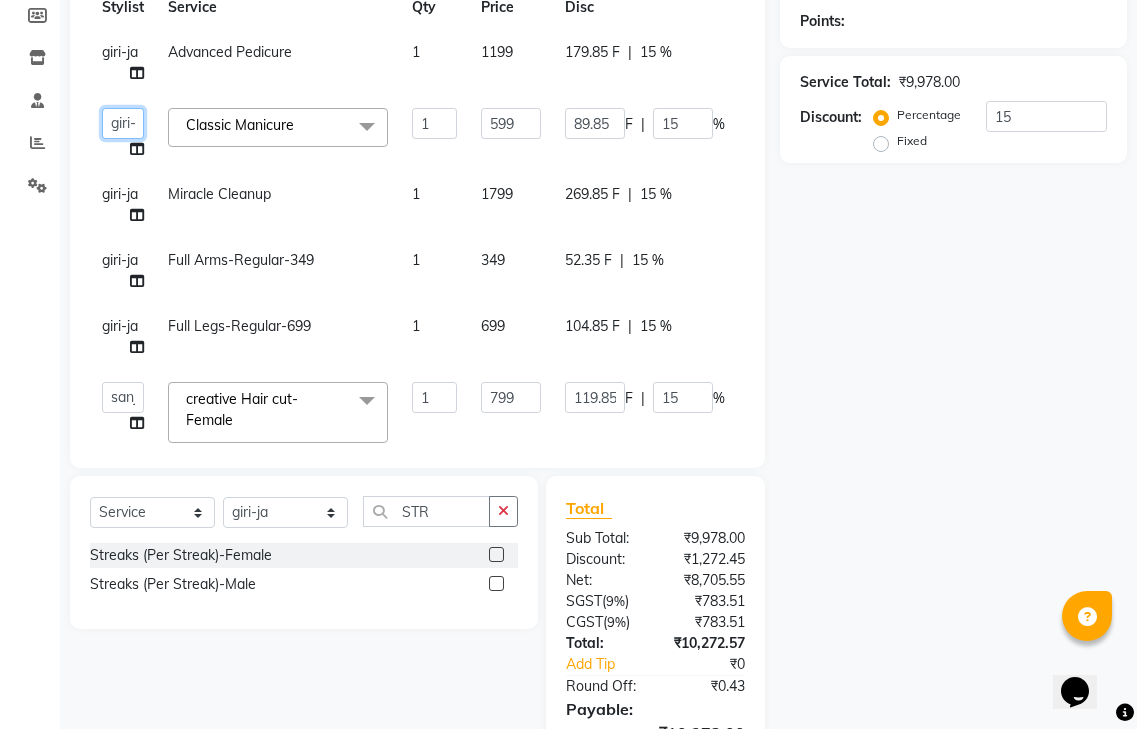 click on "[FIRST]   [LAST]    [LAST]   [LAST]   [LAST]   [LAST]   [LAST]" 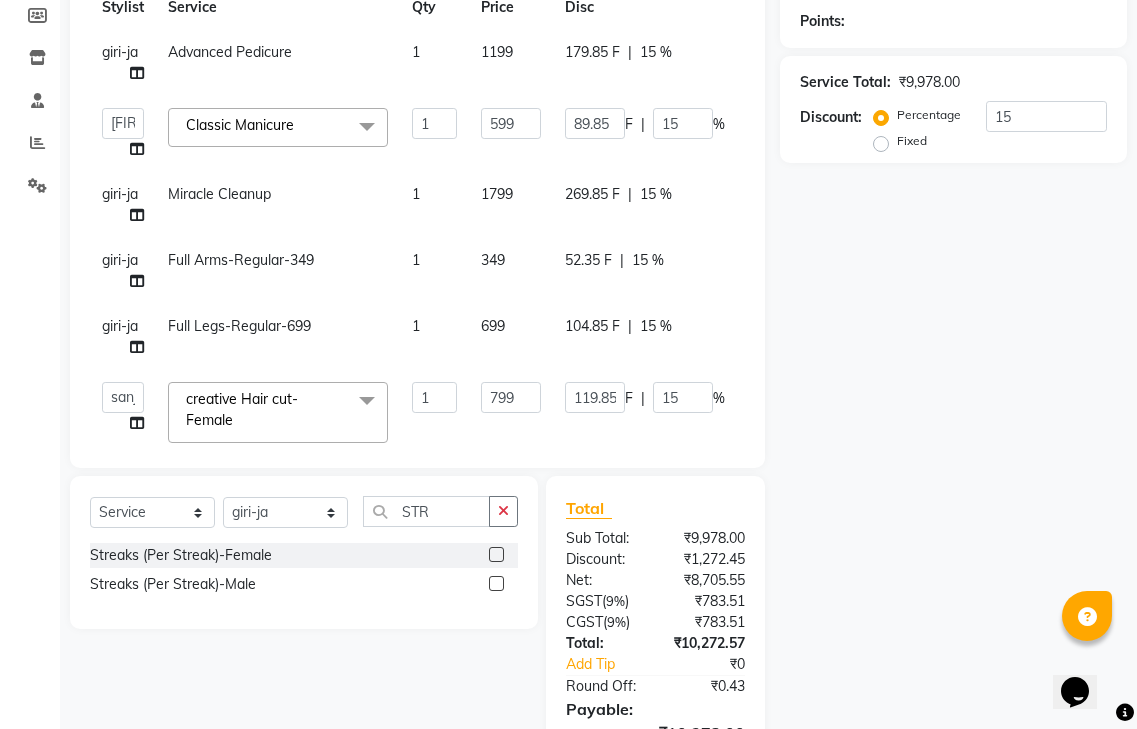 select on "80757" 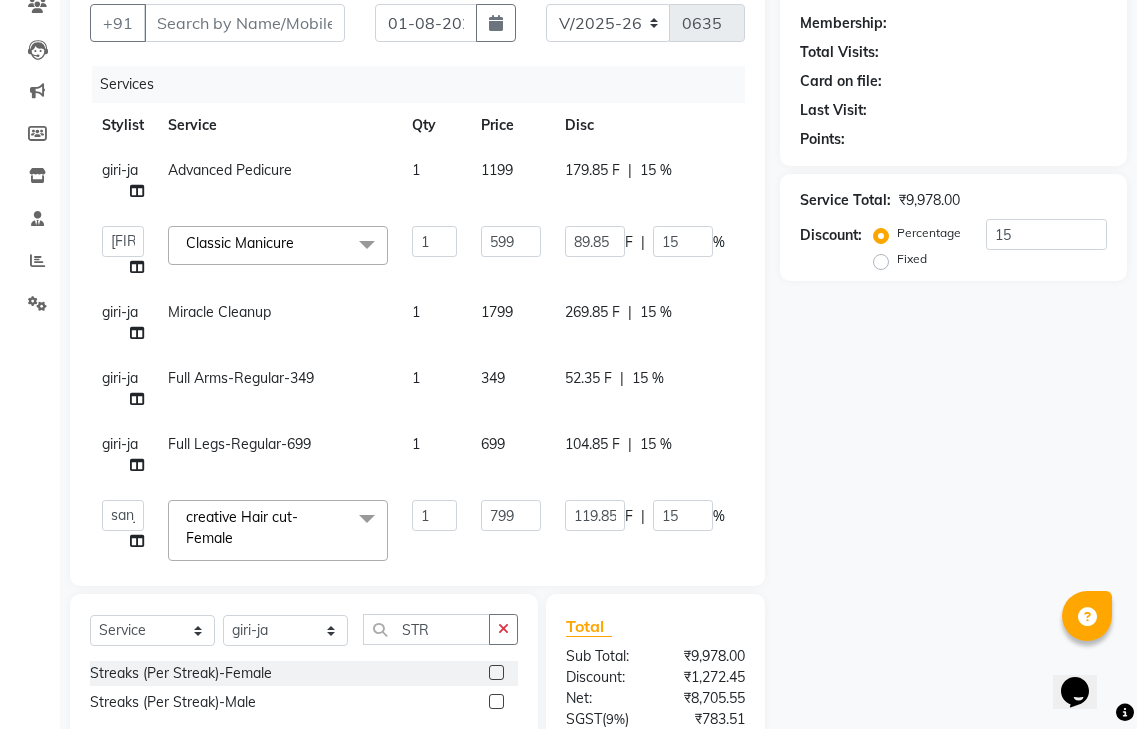 scroll, scrollTop: 0, scrollLeft: 0, axis: both 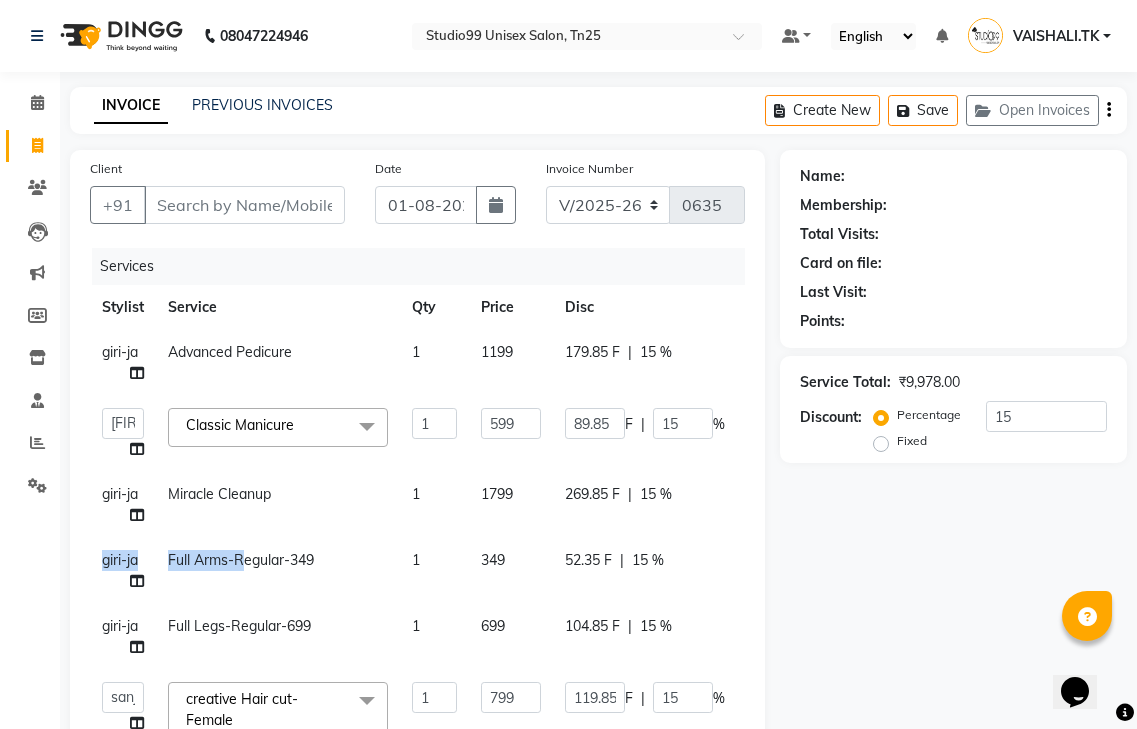 drag, startPoint x: 95, startPoint y: 552, endPoint x: 243, endPoint y: 579, distance: 150.44267 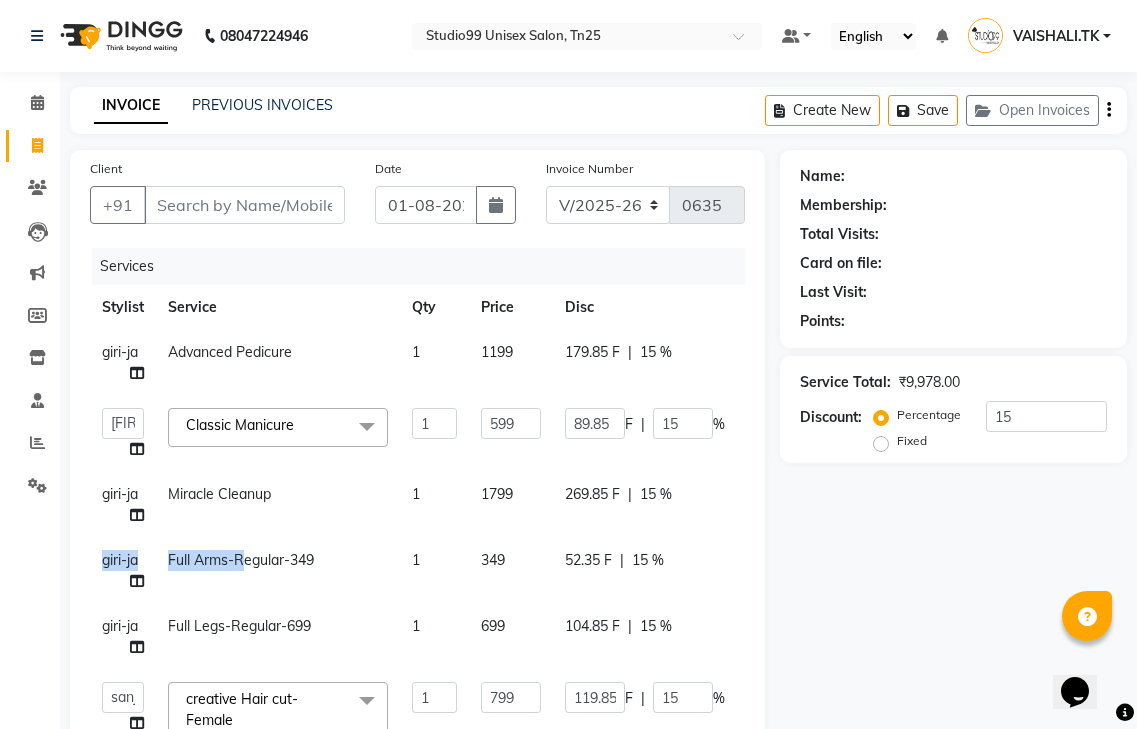 click on "giri-ja" 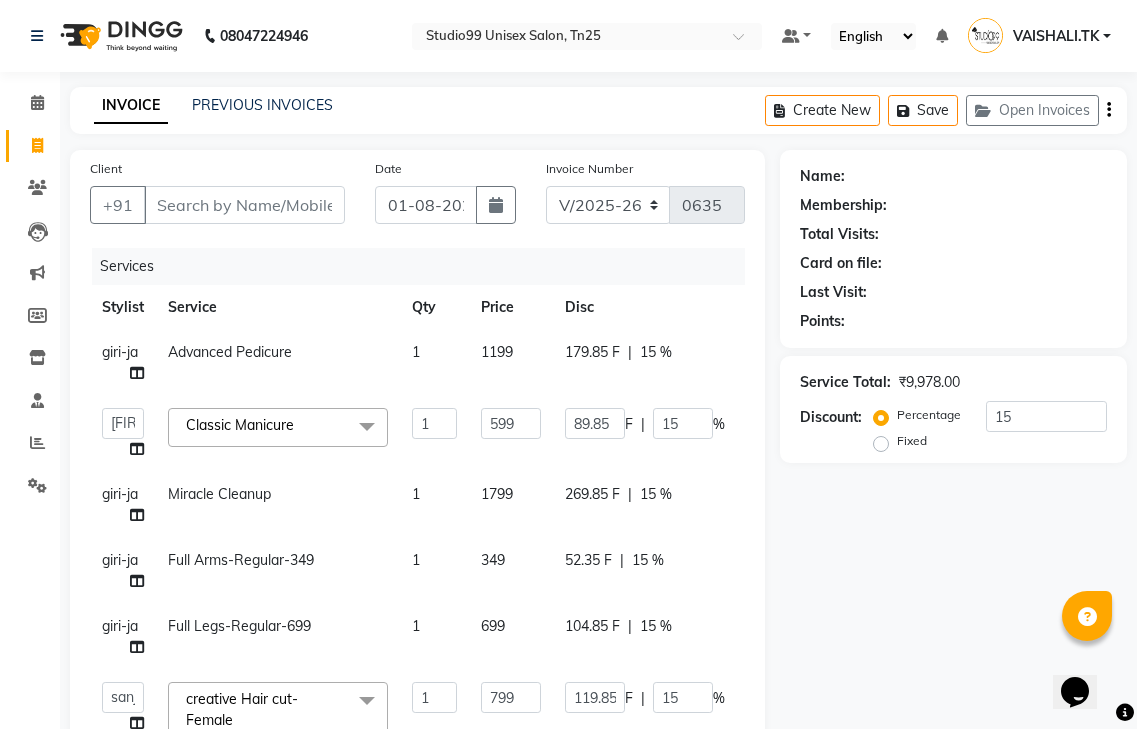 select on "80759" 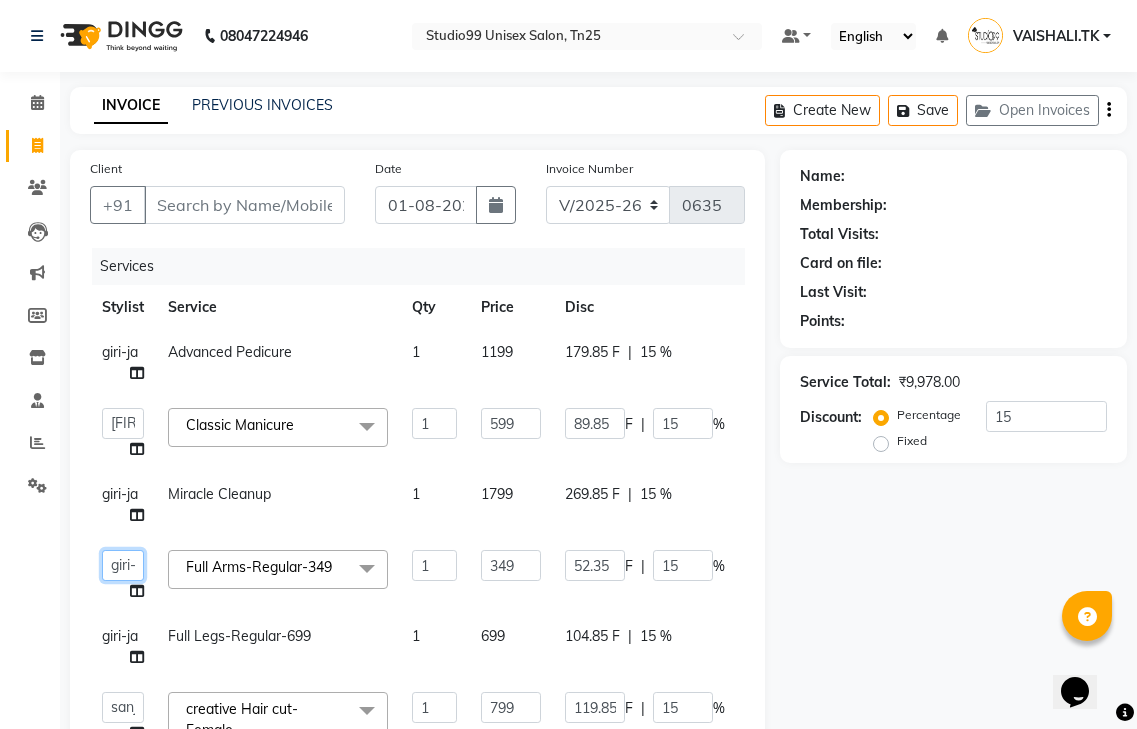 click on "[FIRST]   [LAST]    [LAST]   [LAST]   [LAST]   [LAST]   [LAST]" 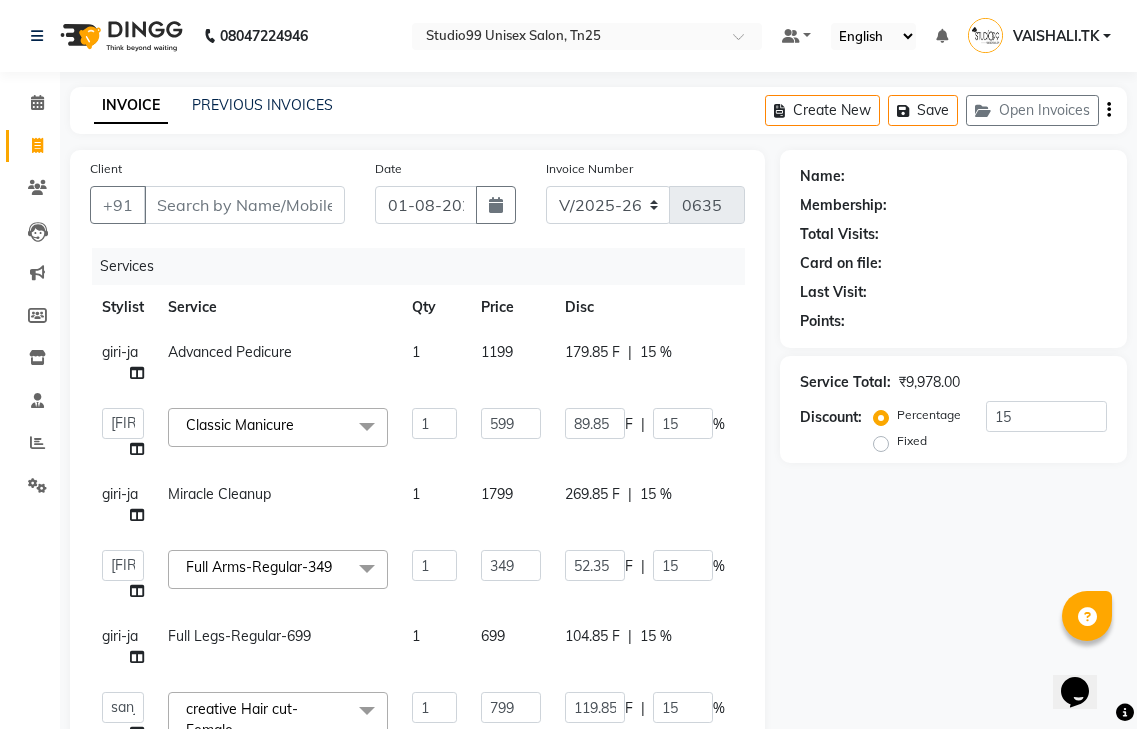 select on "80757" 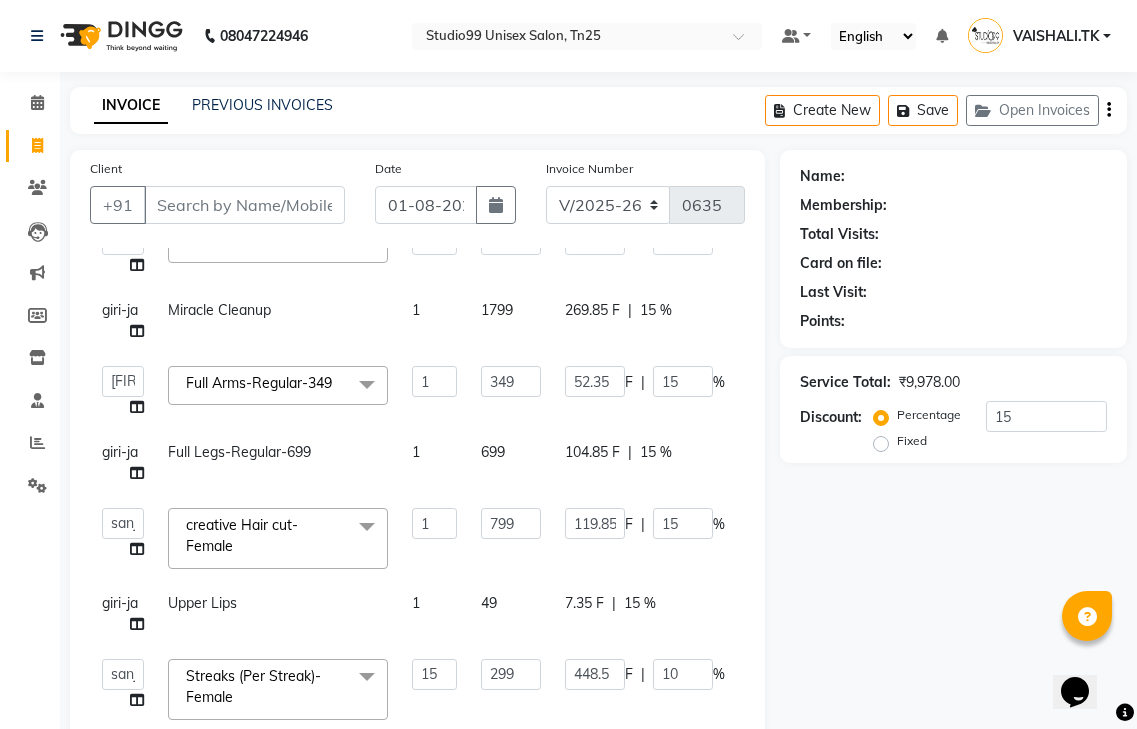 scroll, scrollTop: 199, scrollLeft: 0, axis: vertical 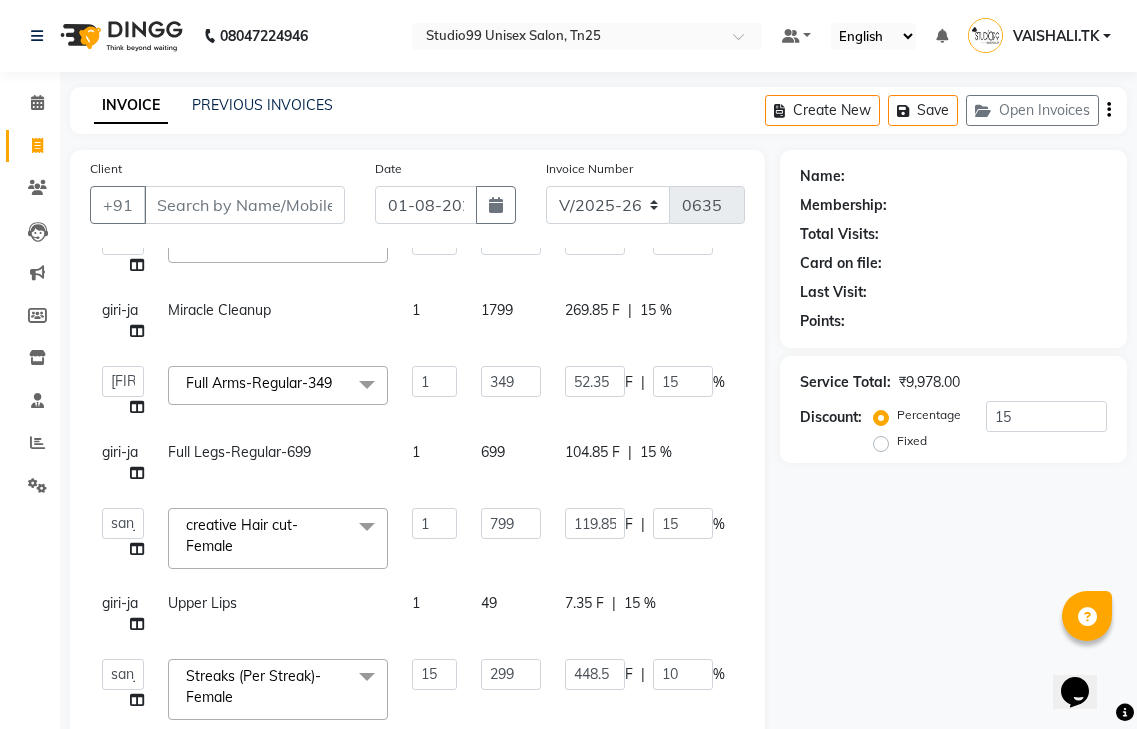 click on "giri-ja" 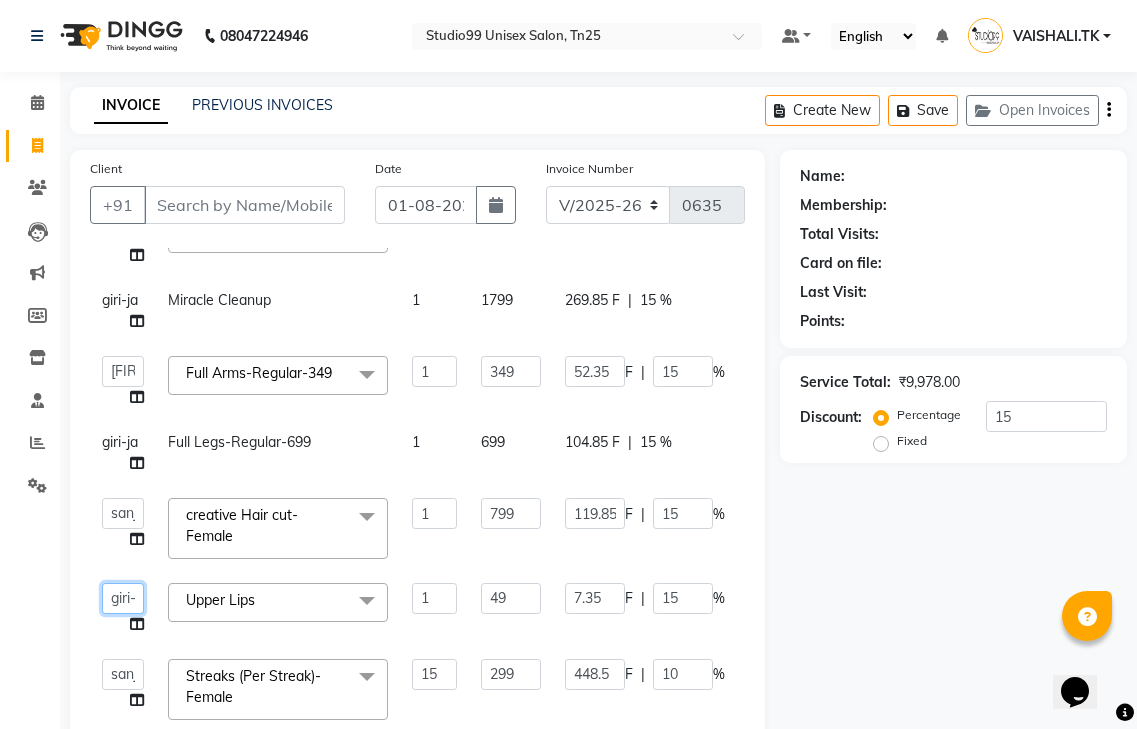 click on "[FIRST]   [LAST]    [LAST]   [LAST]   [LAST]   [LAST]   [LAST]" 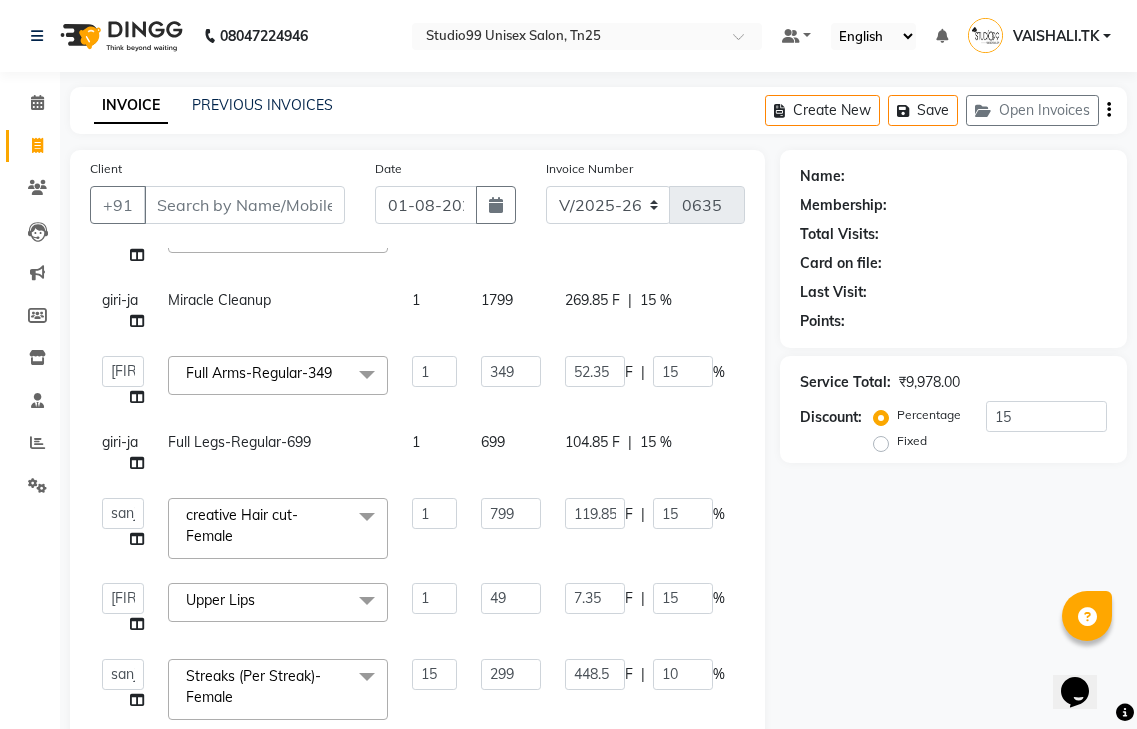 select on "80757" 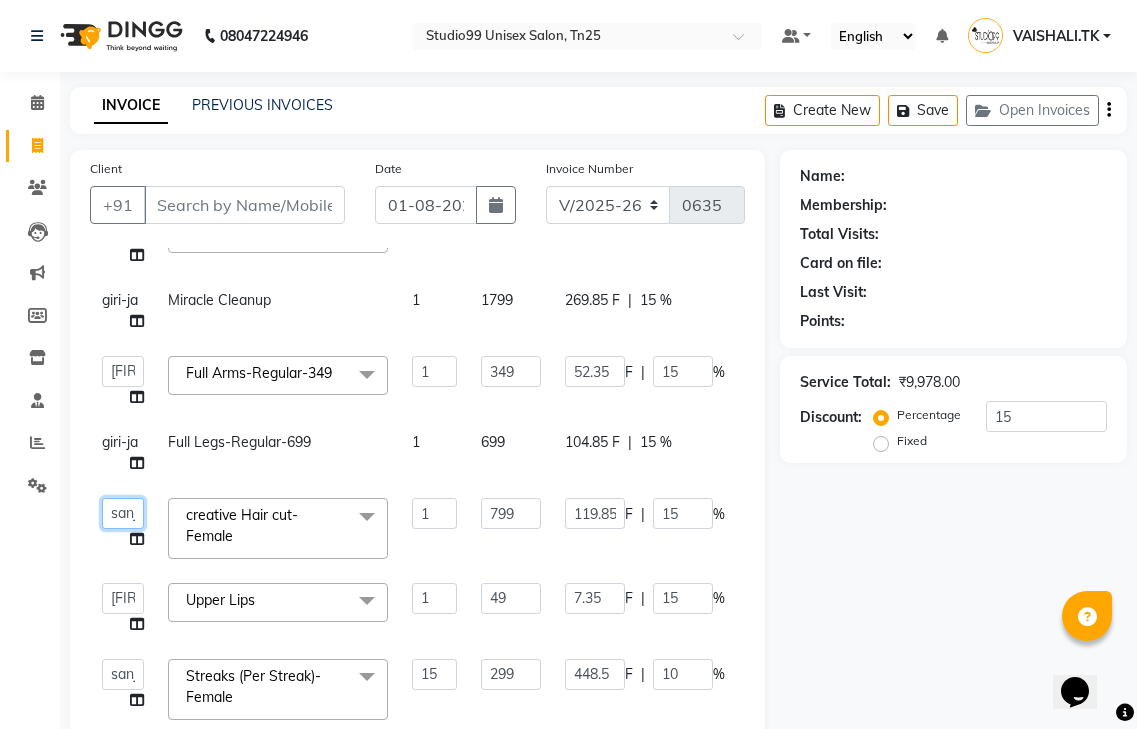 click on "[FIRST]   [LAST]    [LAST]   [LAST]   [LAST]   [LAST]   [LAST]" 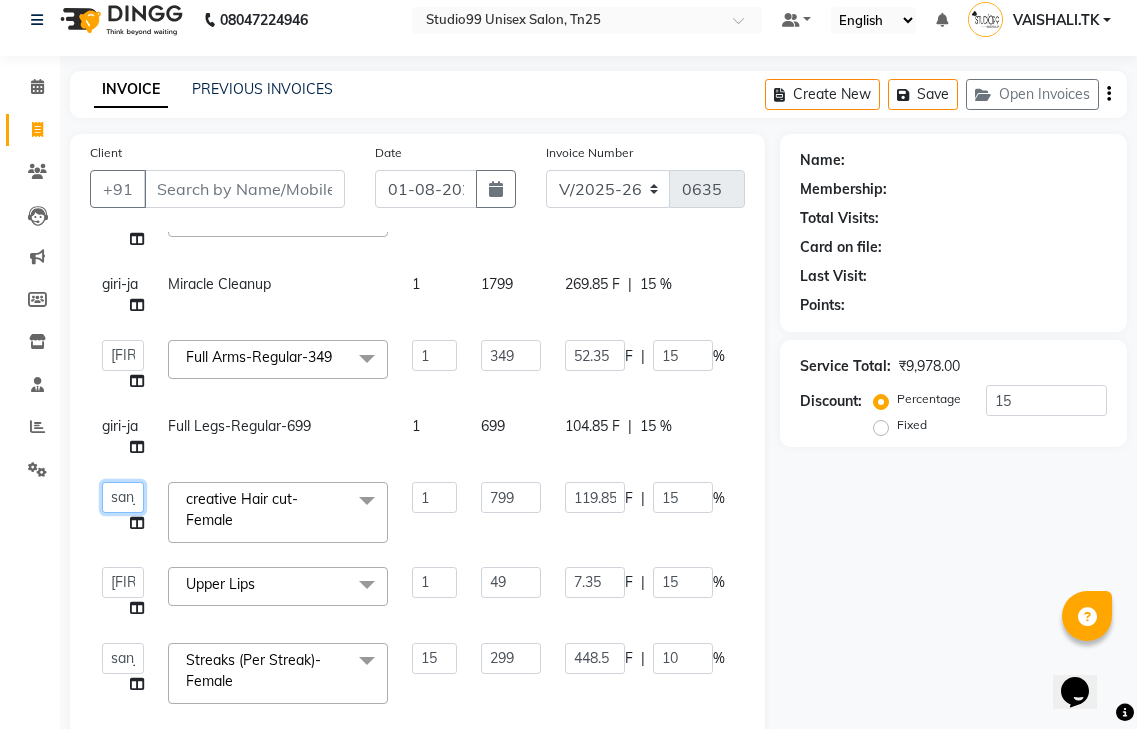 scroll, scrollTop: 416, scrollLeft: 0, axis: vertical 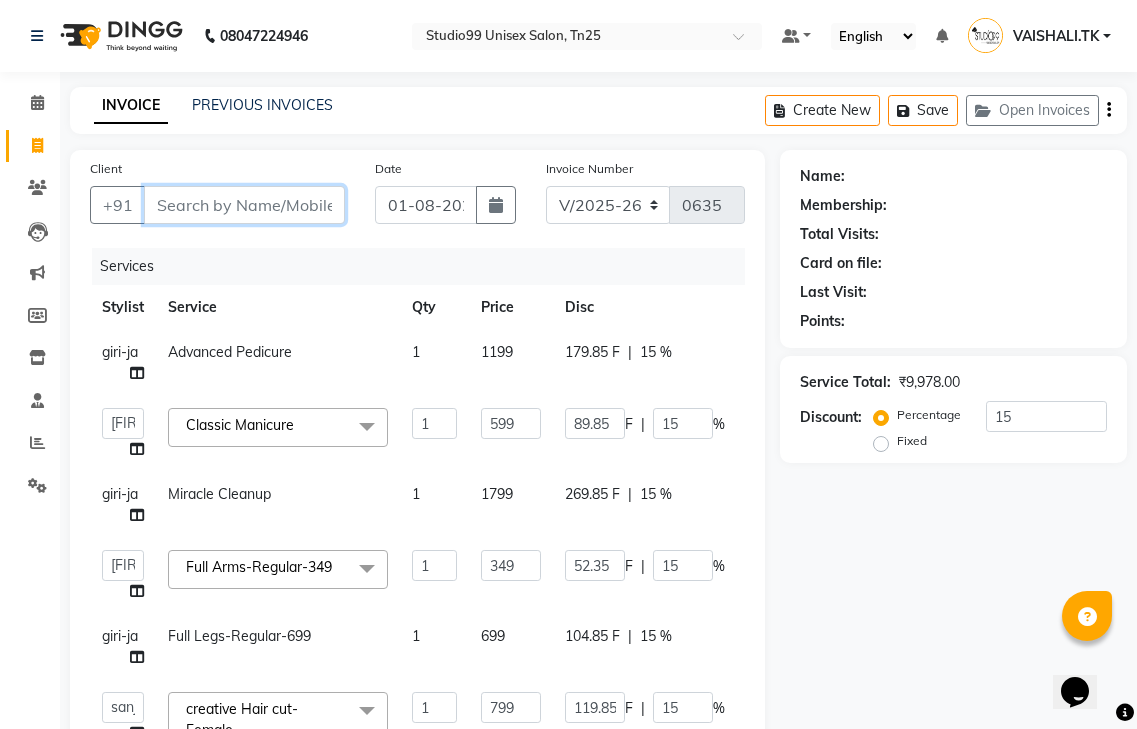 click on "Client" at bounding box center [244, 205] 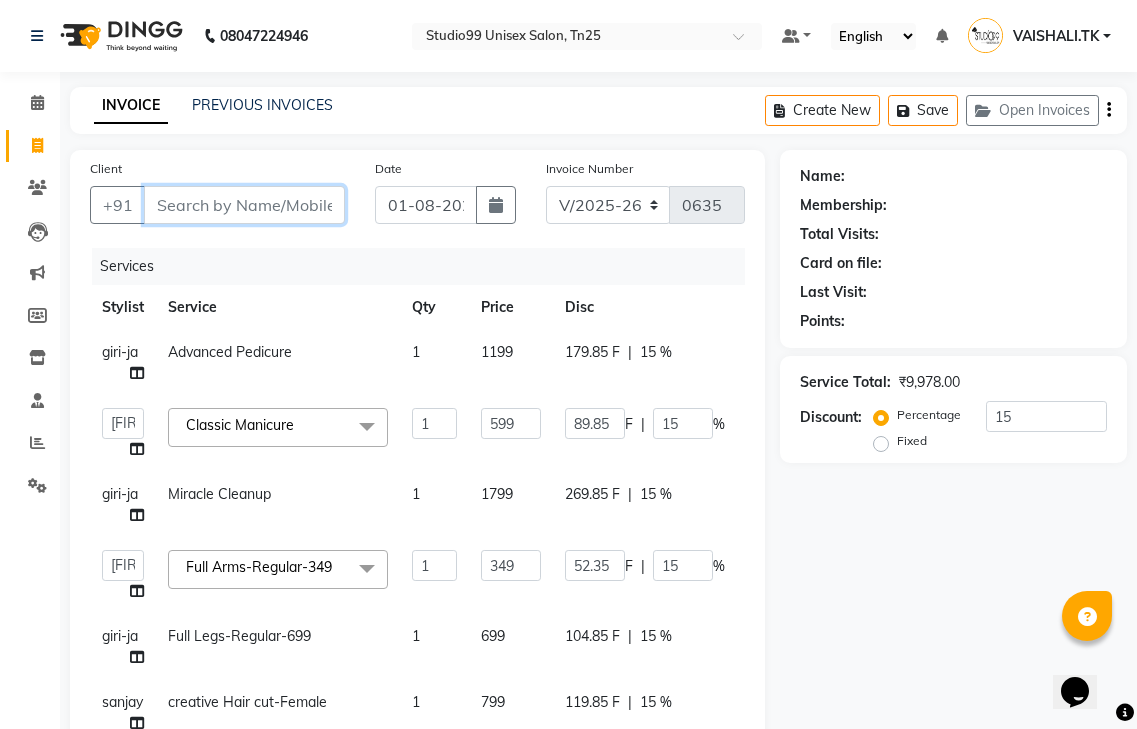 type on "9" 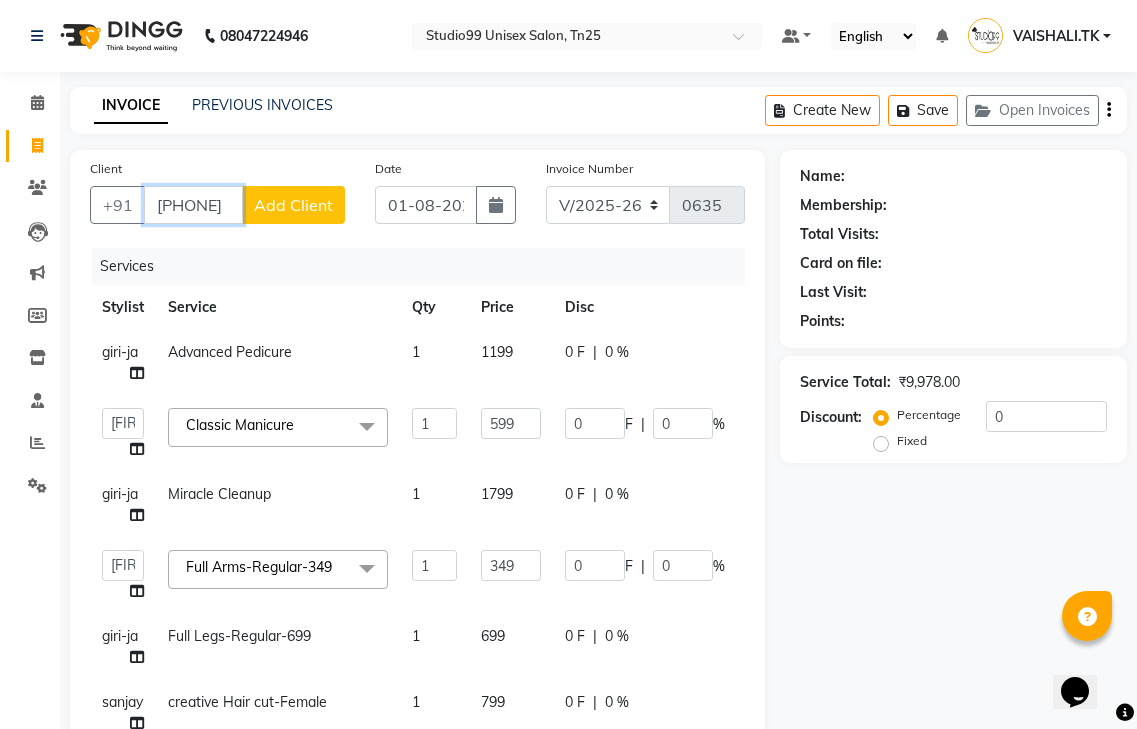 type on "[PHONE]" 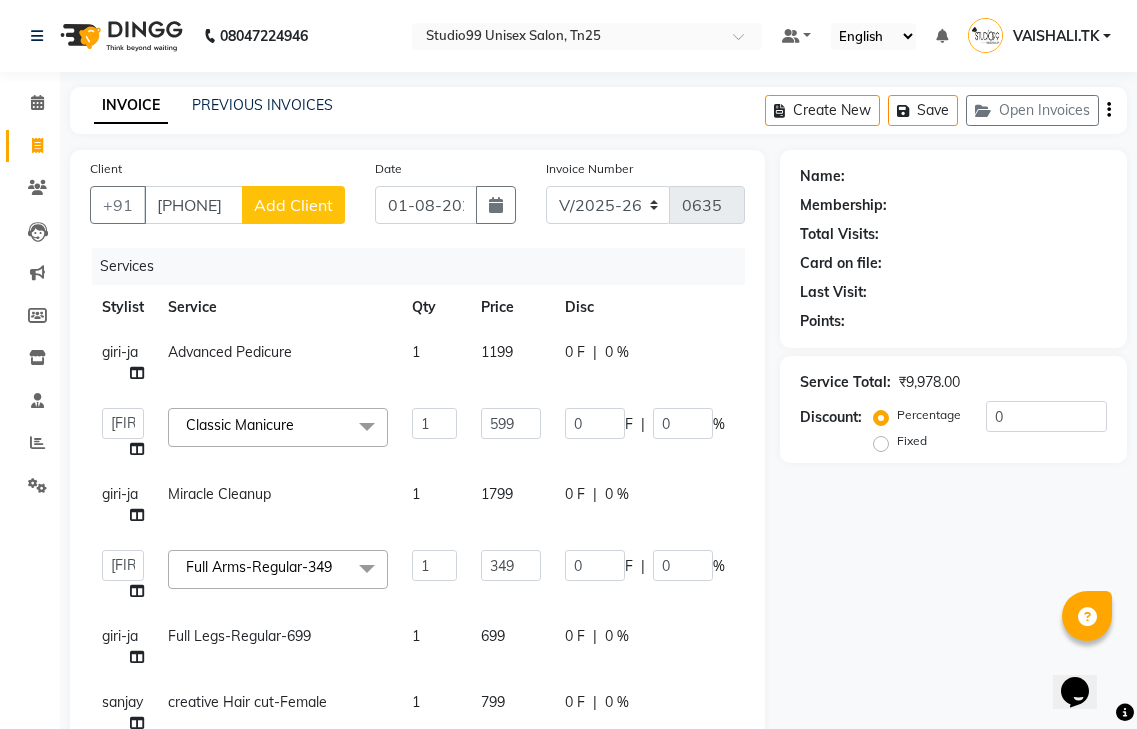 click on "Add Client" 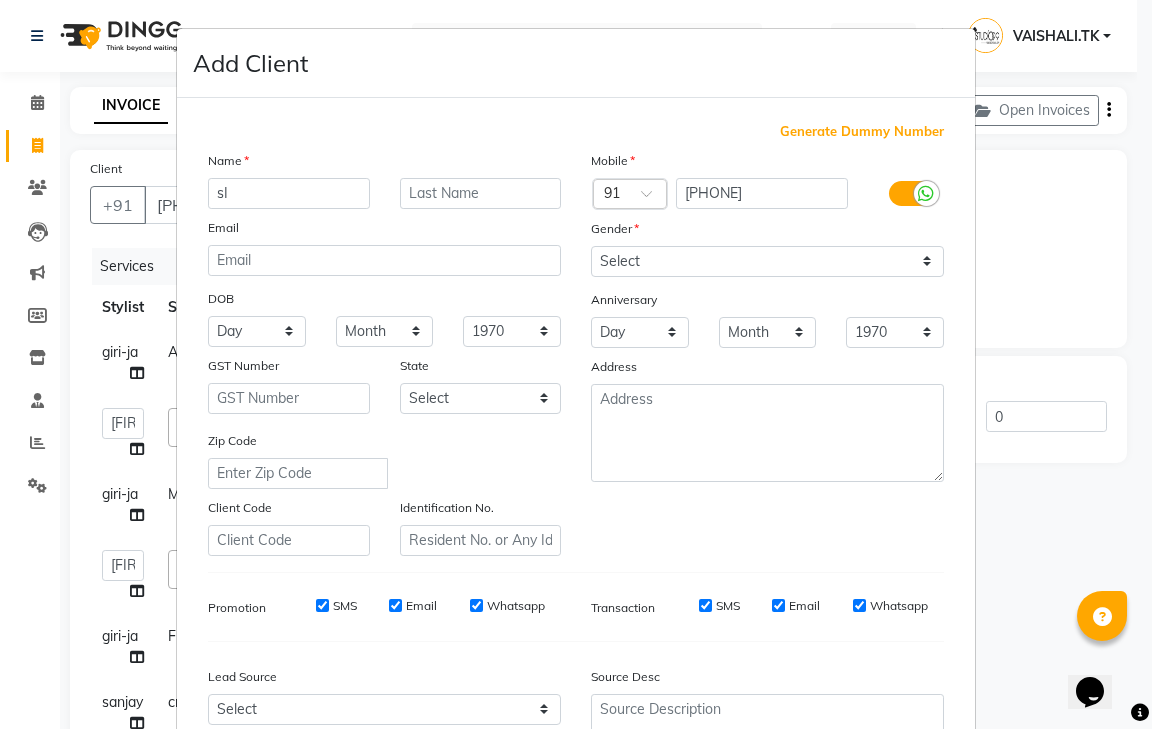 type on "s" 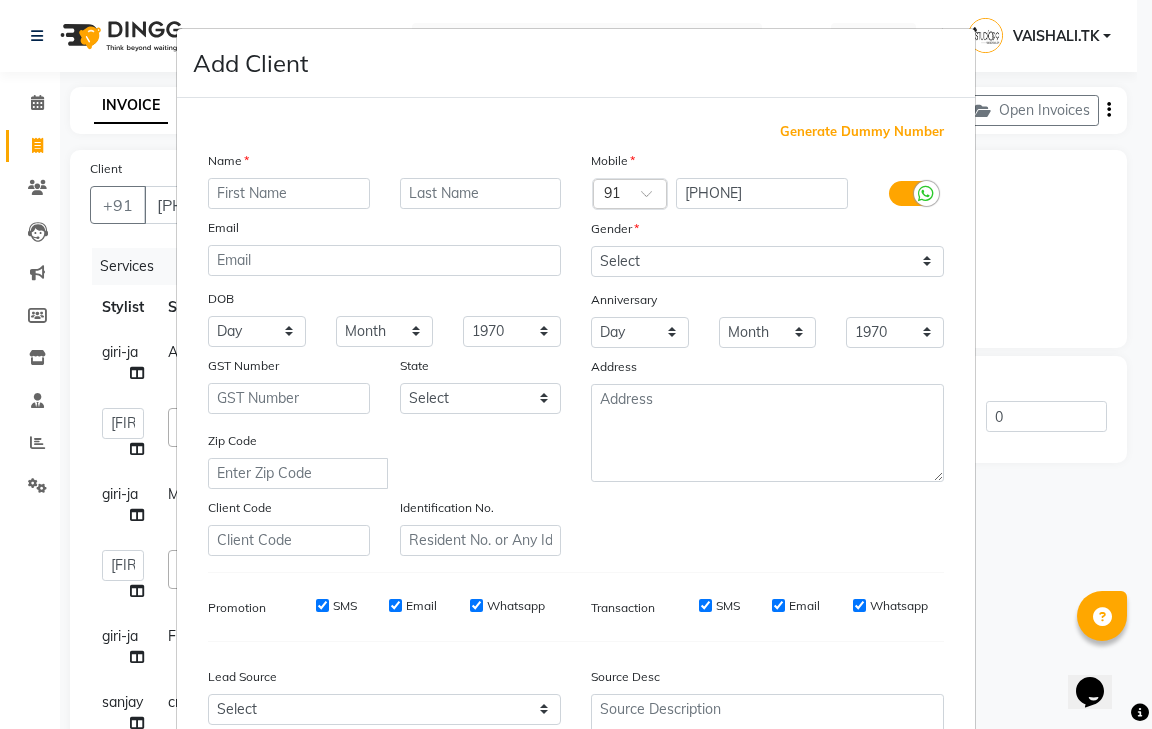 type on "s" 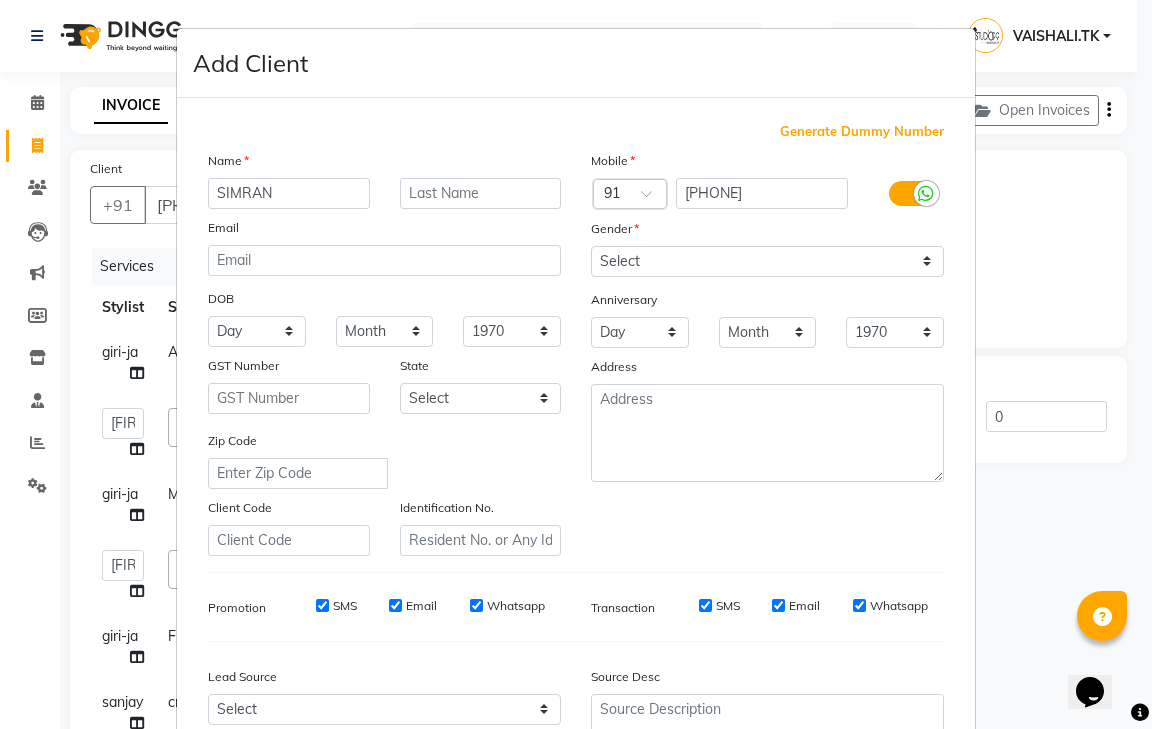 type on "SIMRAN" 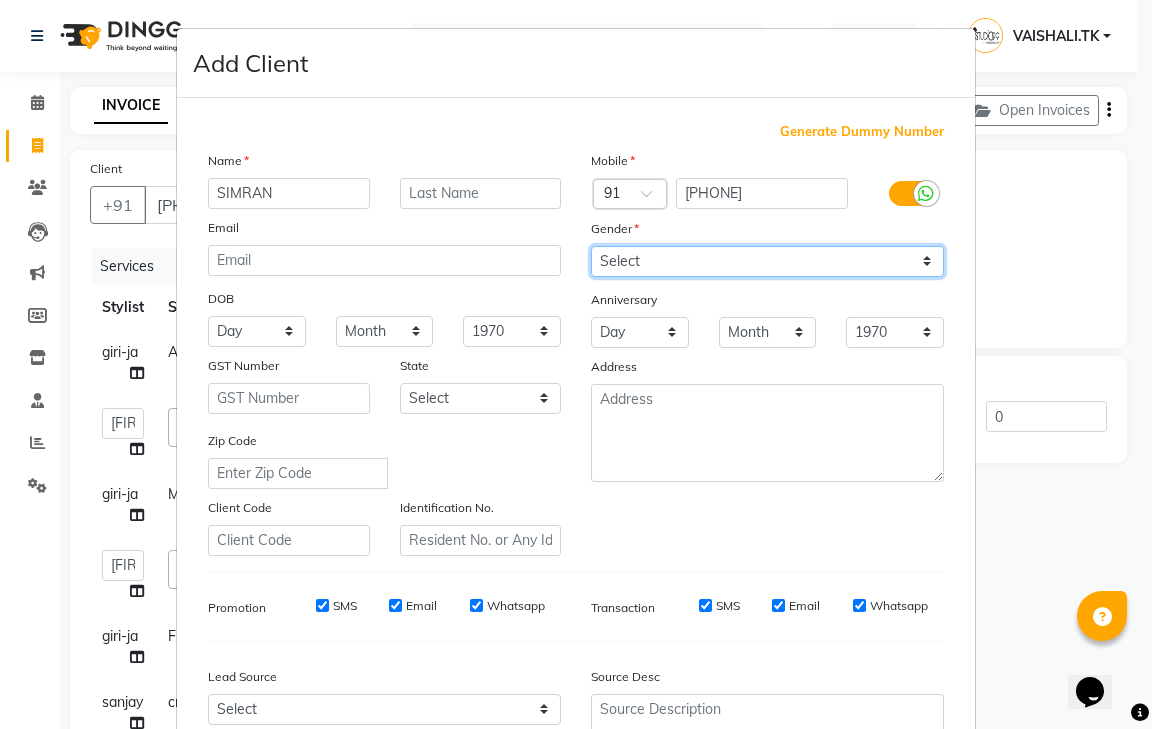 click on "Select Male Female Other Prefer Not To Say" at bounding box center [767, 261] 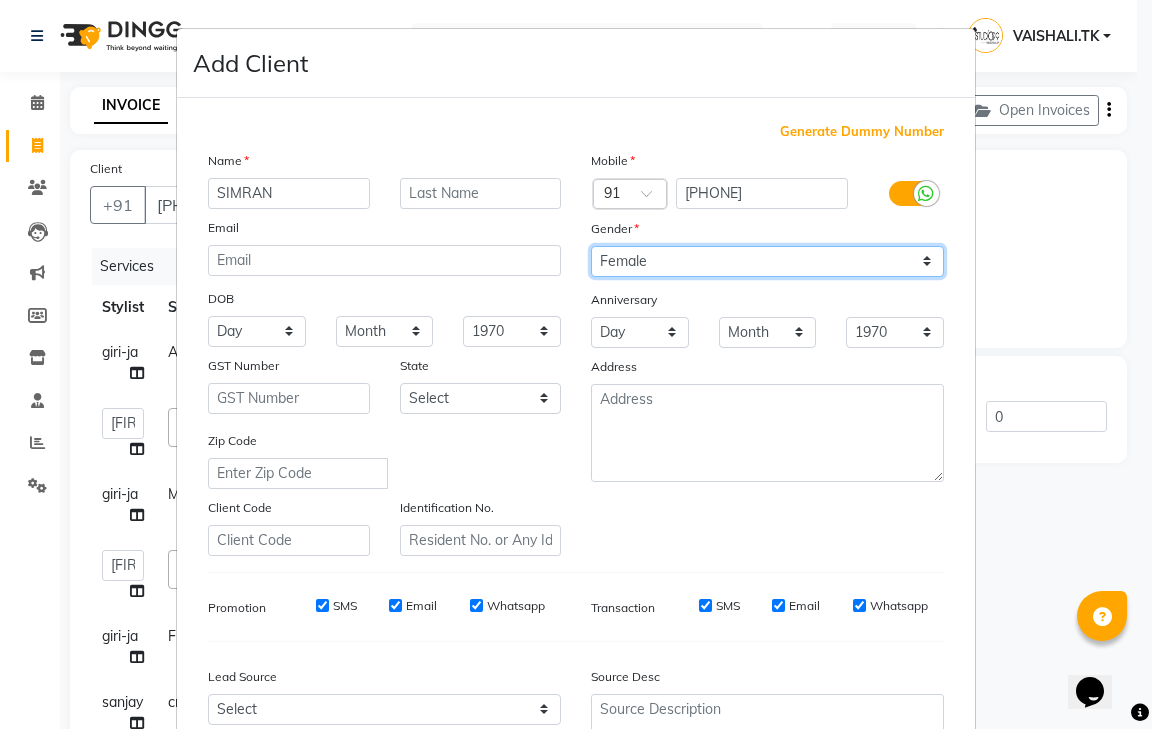 click on "Select Male Female Other Prefer Not To Say" at bounding box center (767, 261) 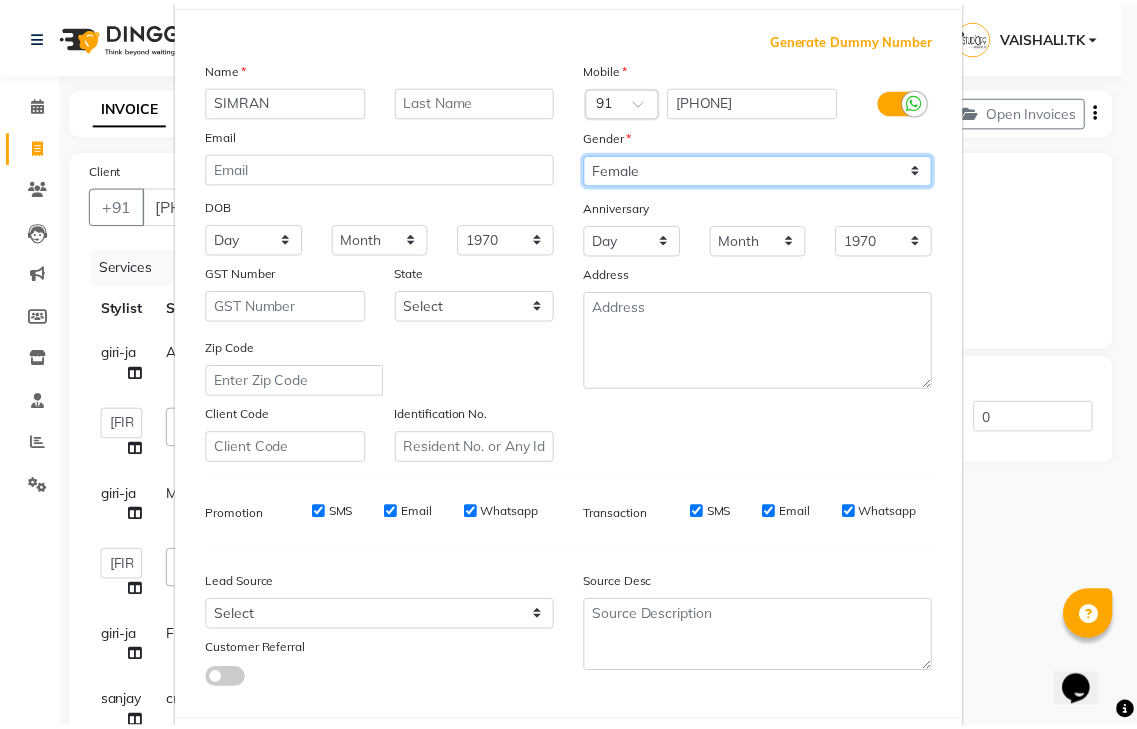 scroll, scrollTop: 194, scrollLeft: 0, axis: vertical 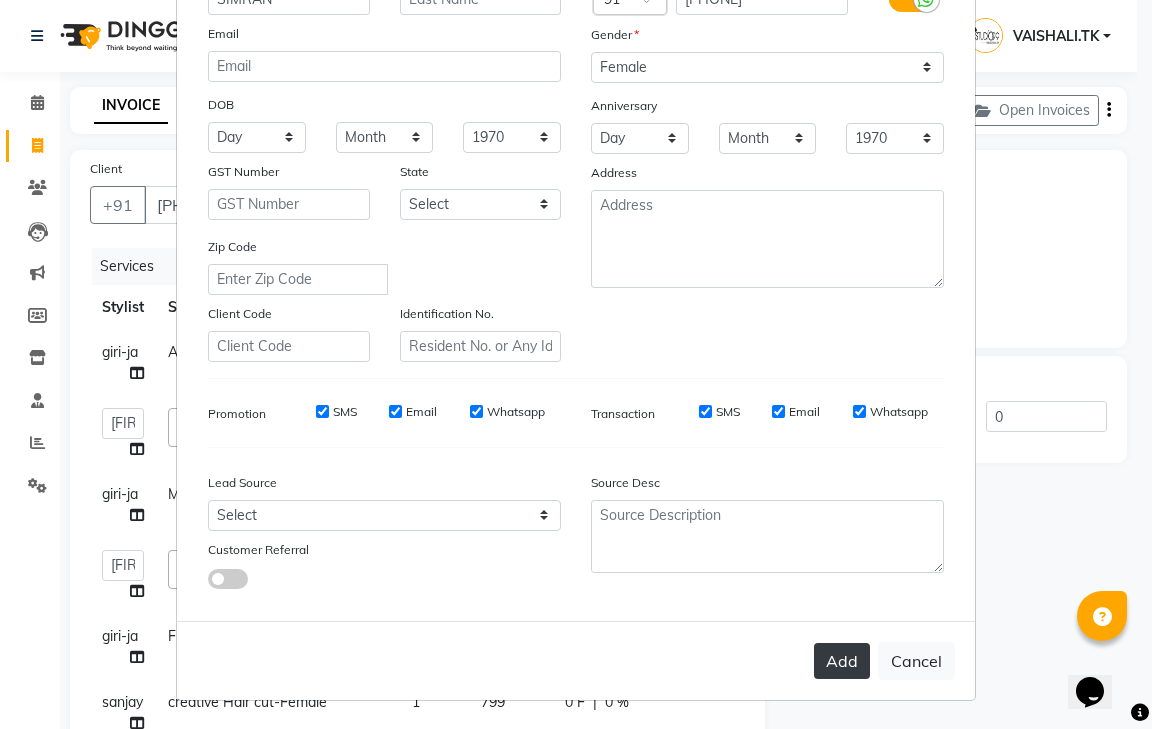 click on "Add" at bounding box center (842, 661) 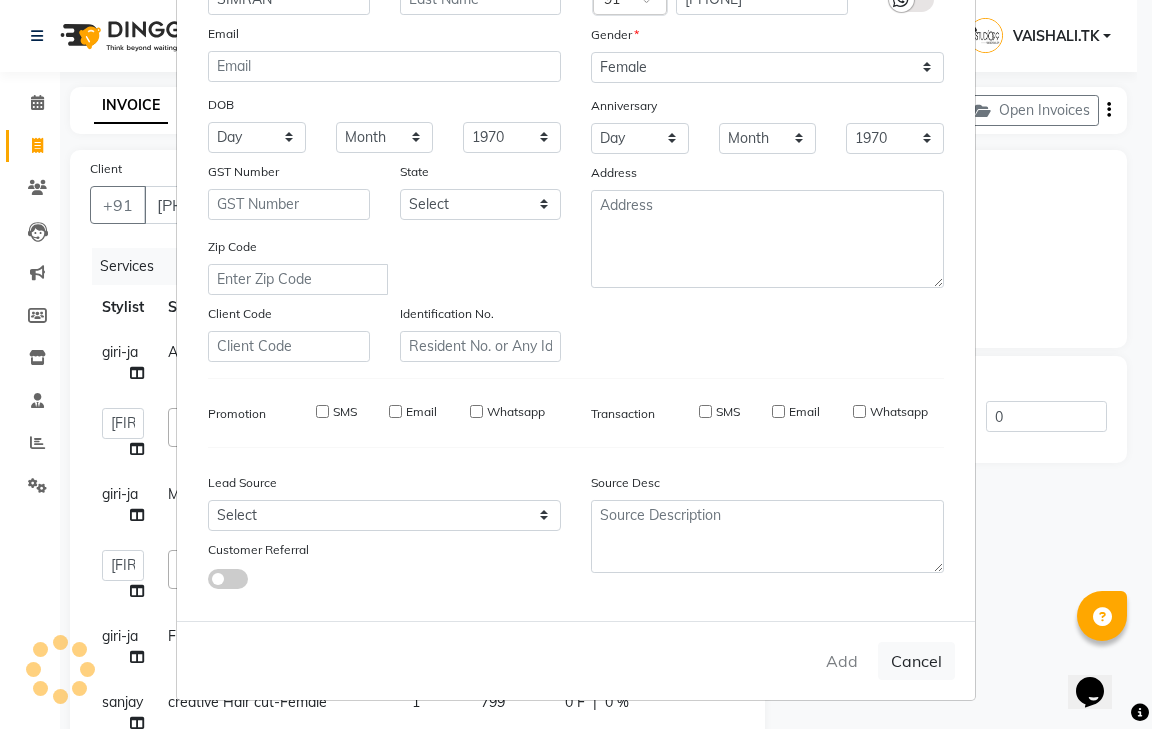 type 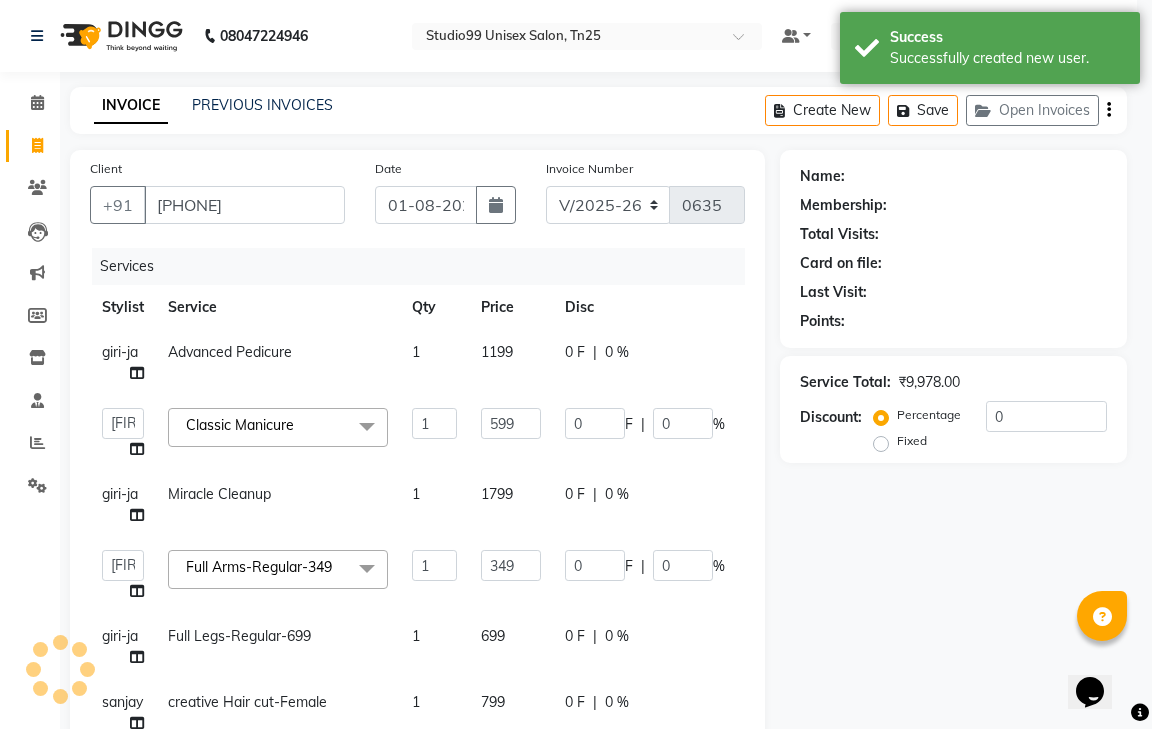 select on "1: Object" 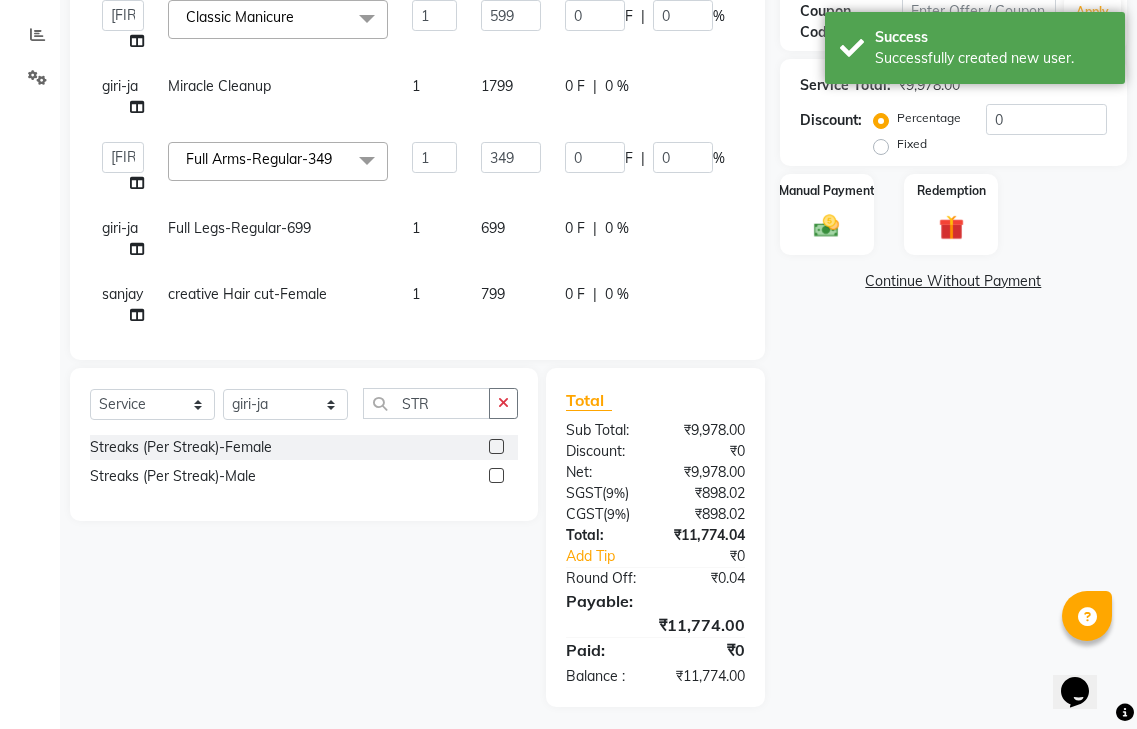 scroll, scrollTop: 416, scrollLeft: 0, axis: vertical 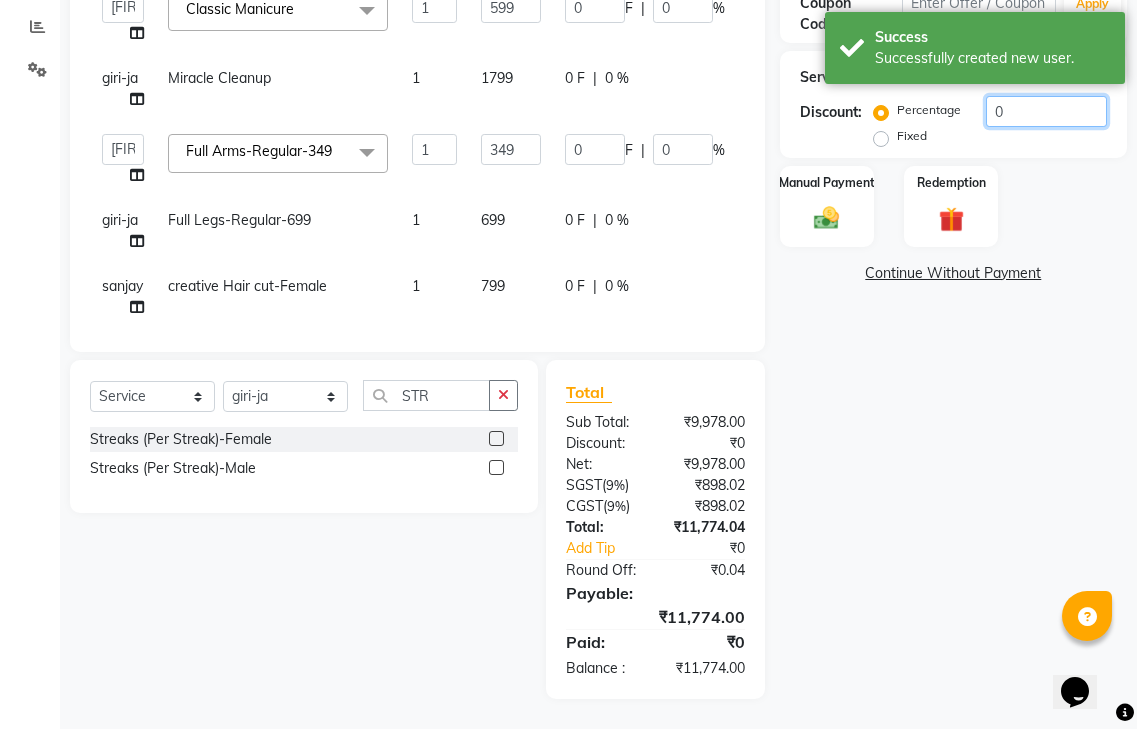 click on "0" 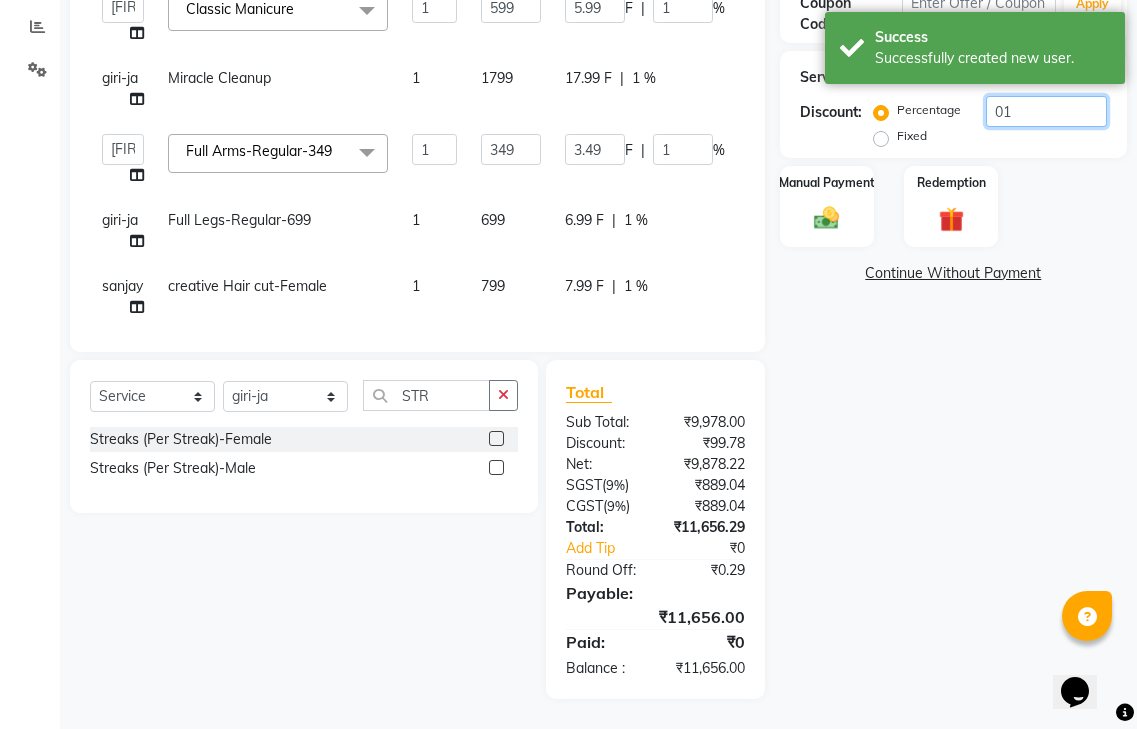 type on "015" 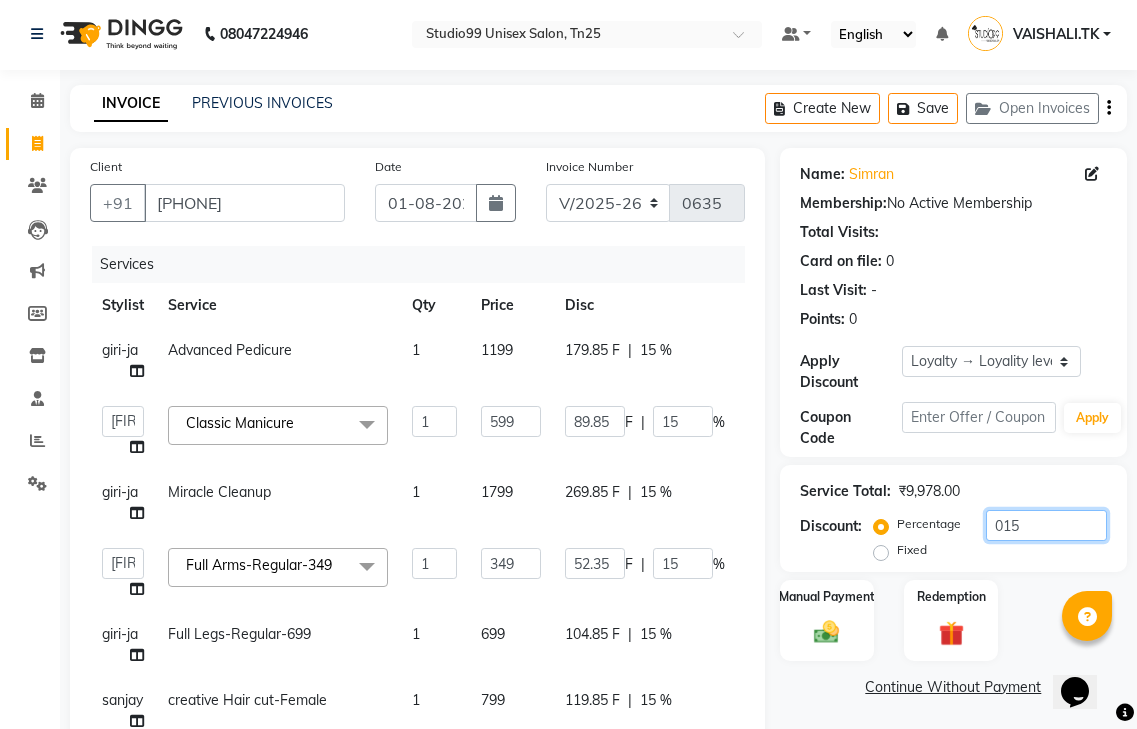 scroll, scrollTop: 0, scrollLeft: 0, axis: both 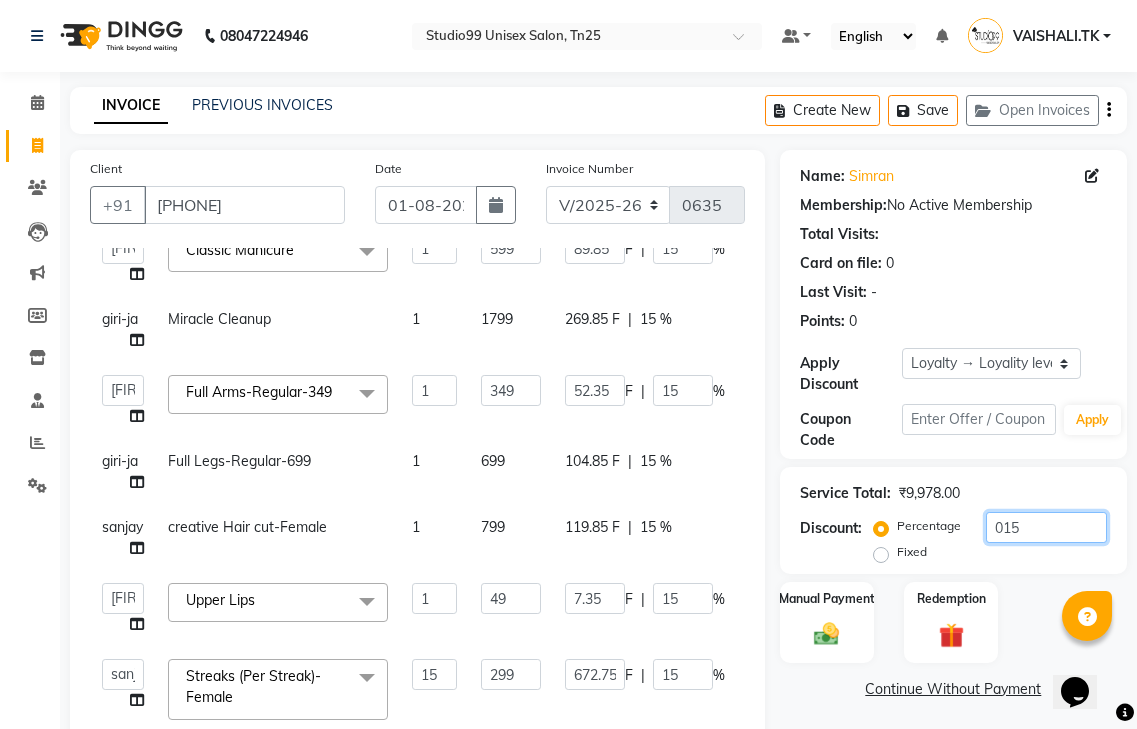 type on "015" 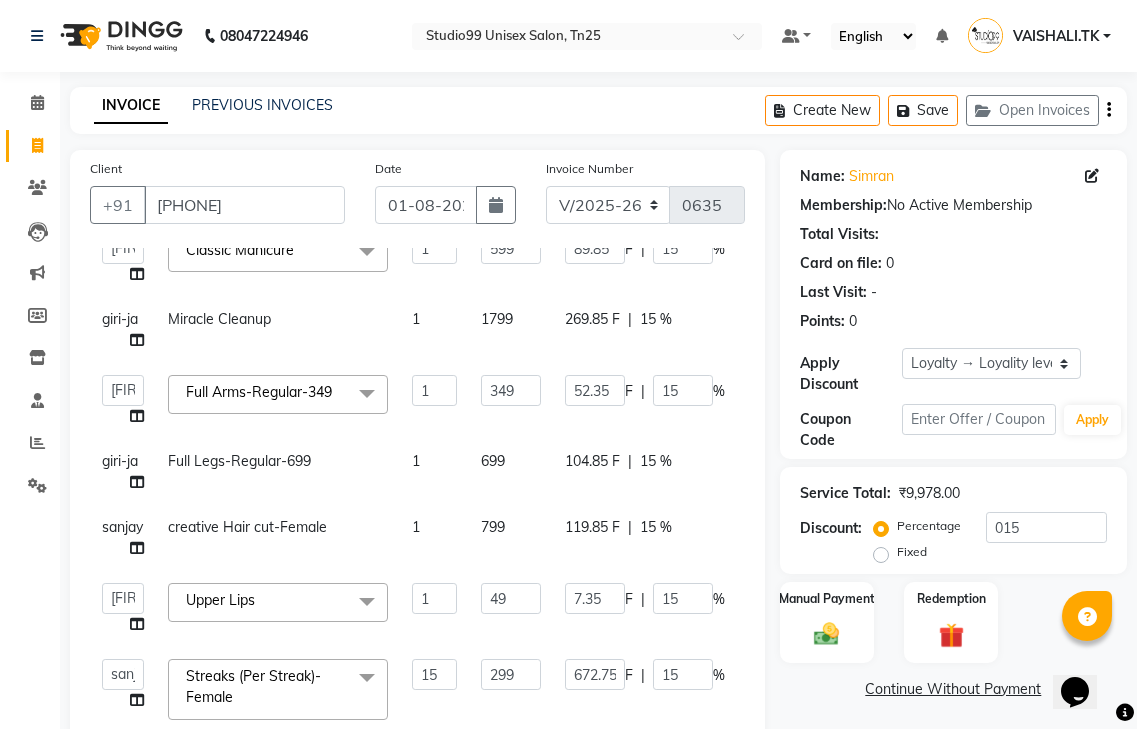 click 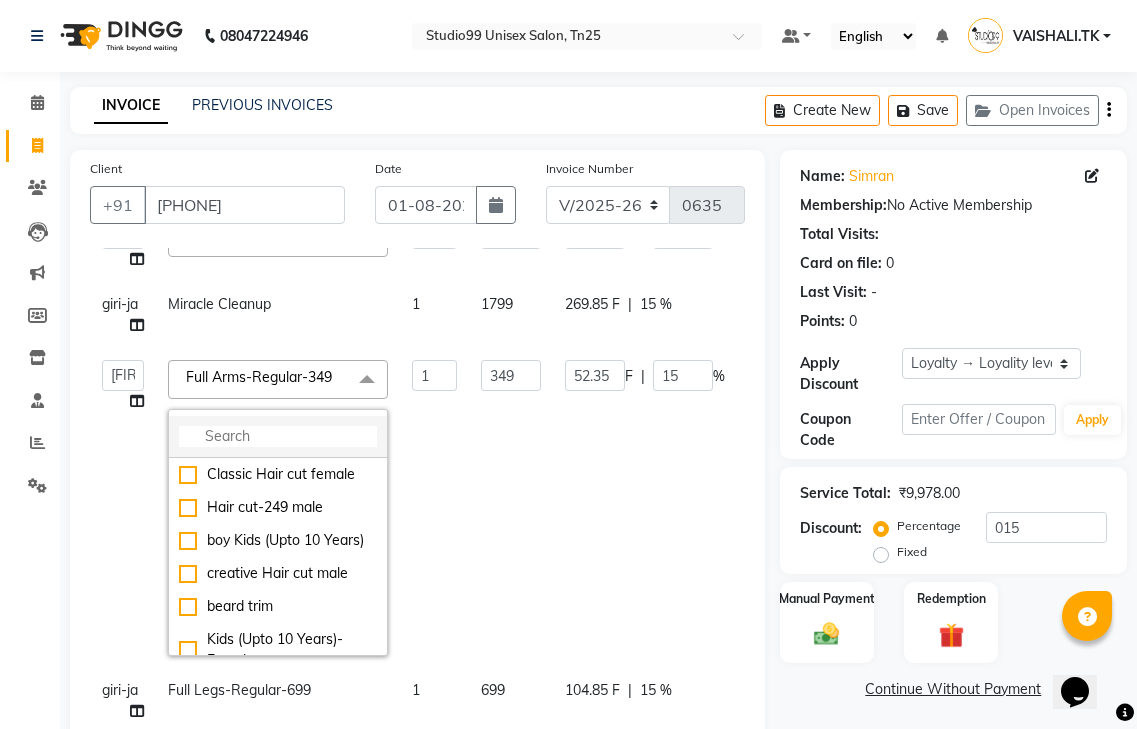 click 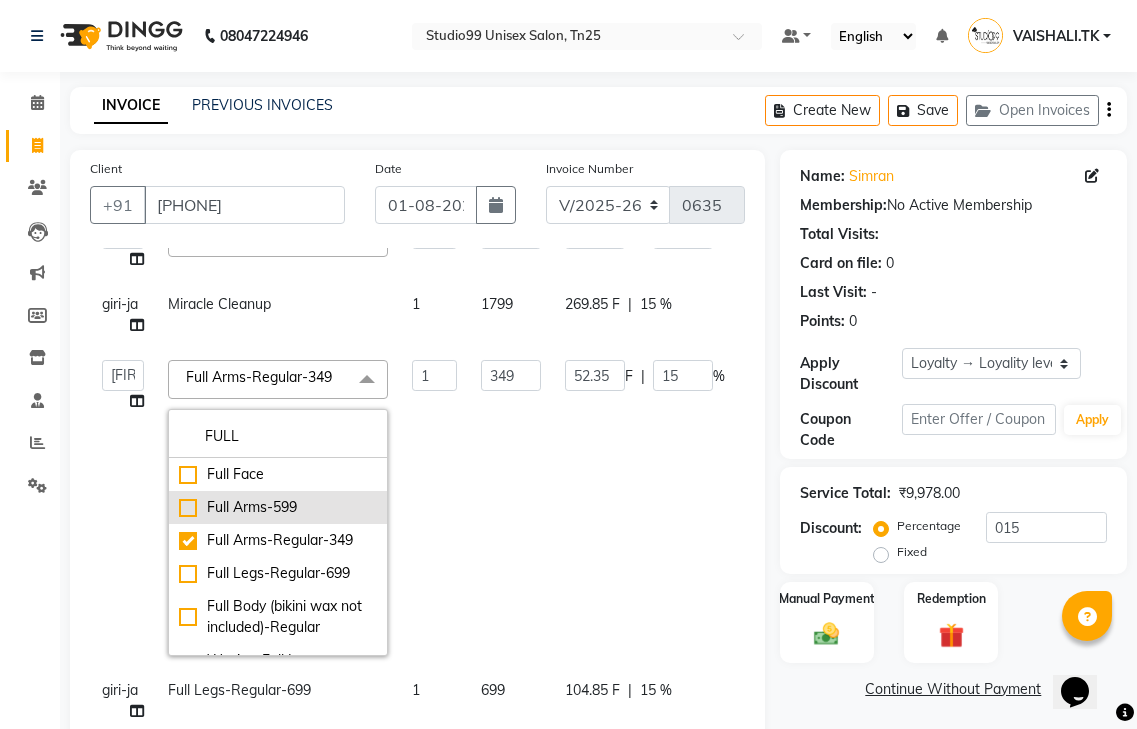 type on "FULL" 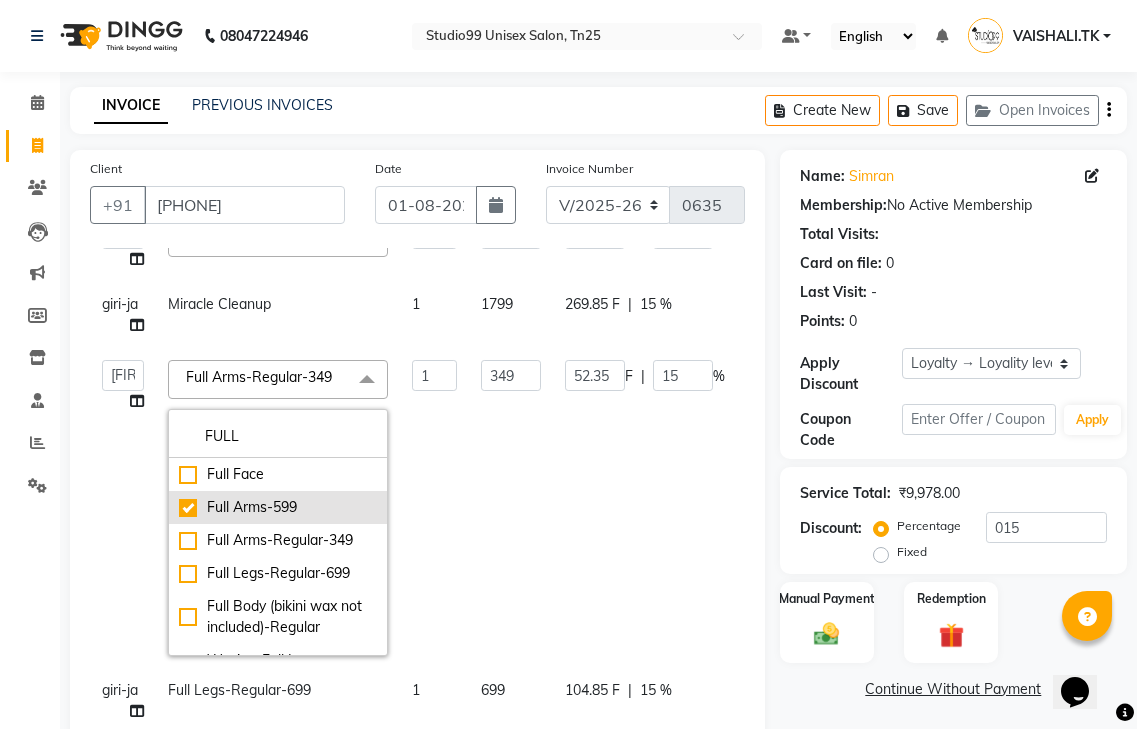 checkbox on "true" 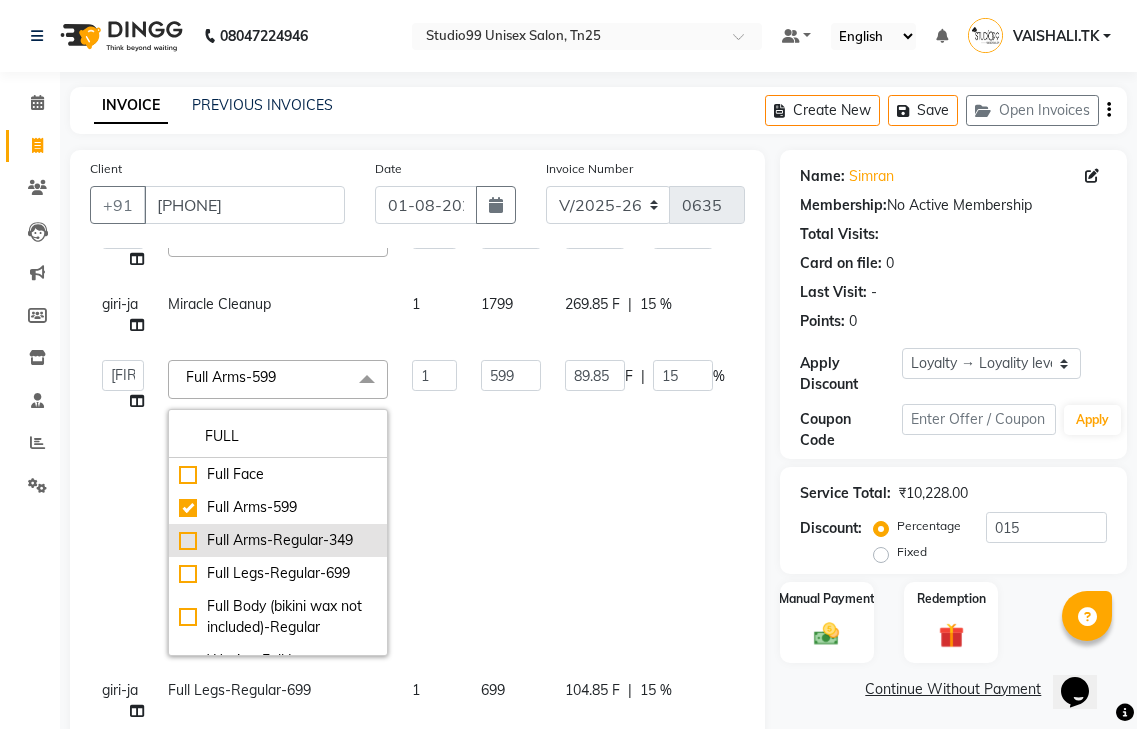 click on "Full Arms-Regular-349" 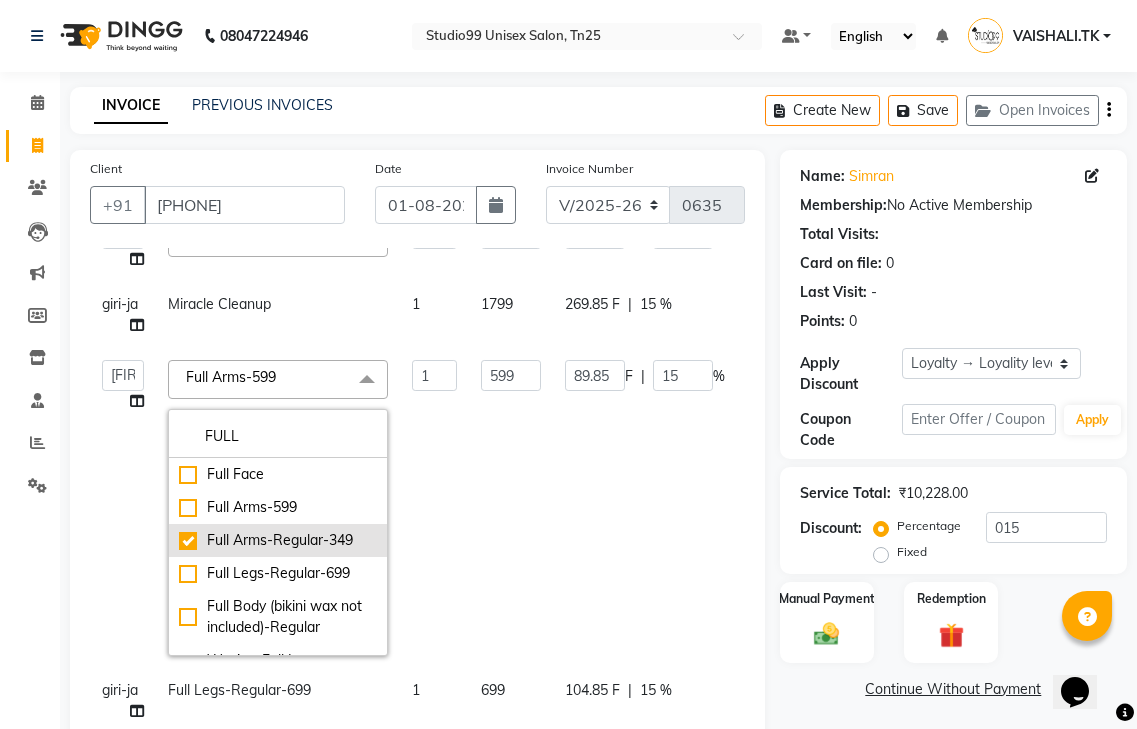 checkbox on "false" 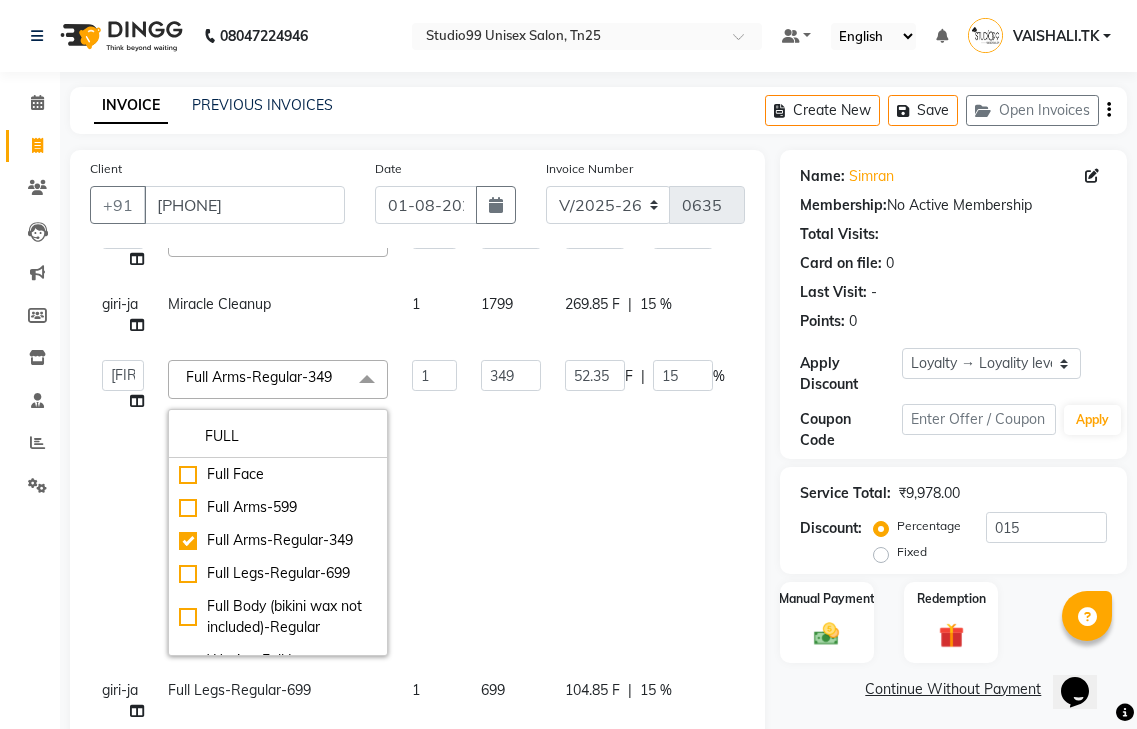 click on "52.35 F | 15 %" 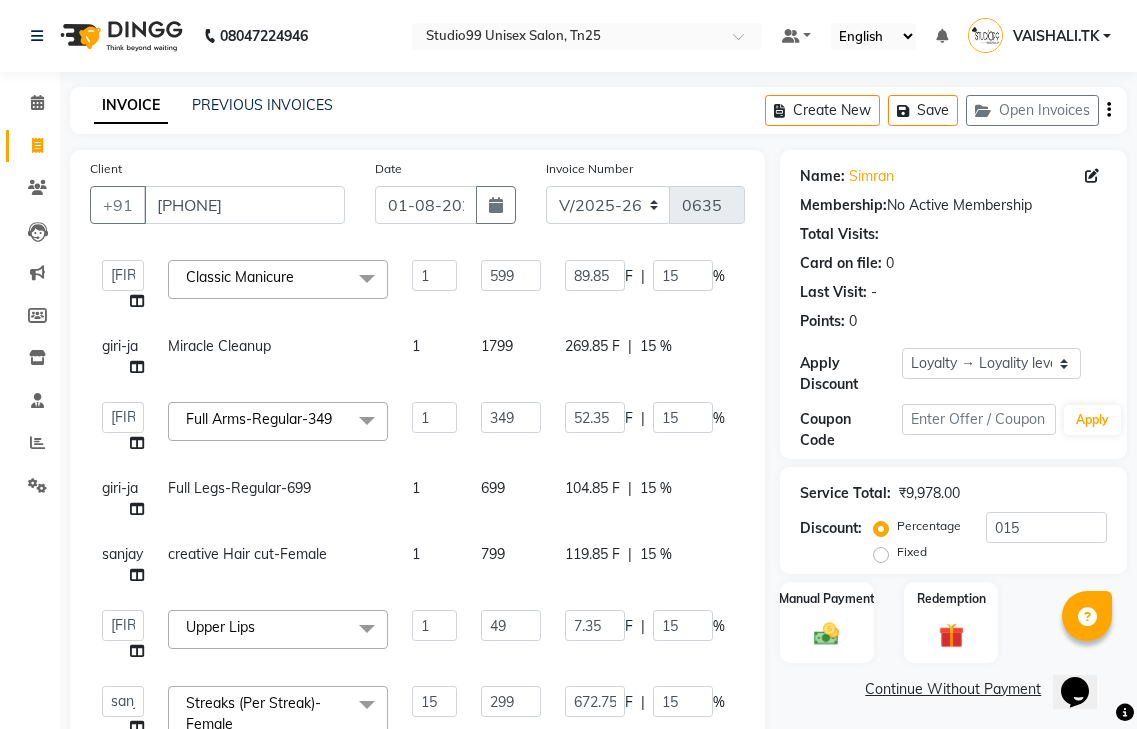 scroll, scrollTop: 190, scrollLeft: 0, axis: vertical 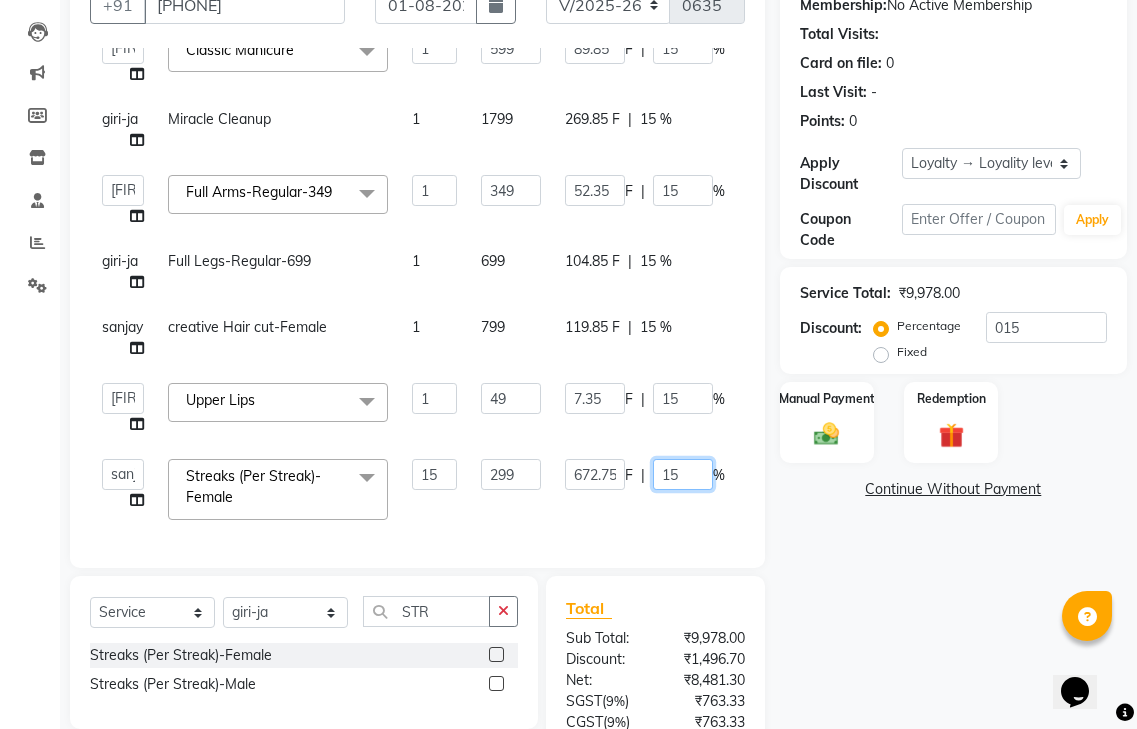 click on "15" 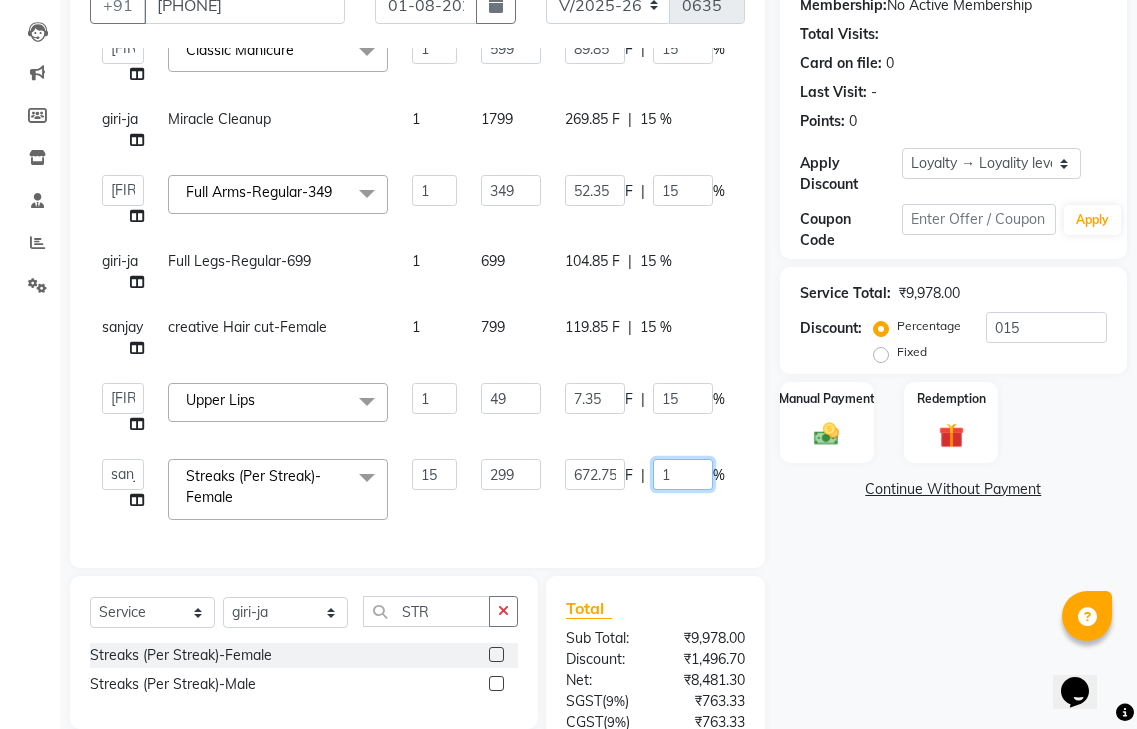 type on "10" 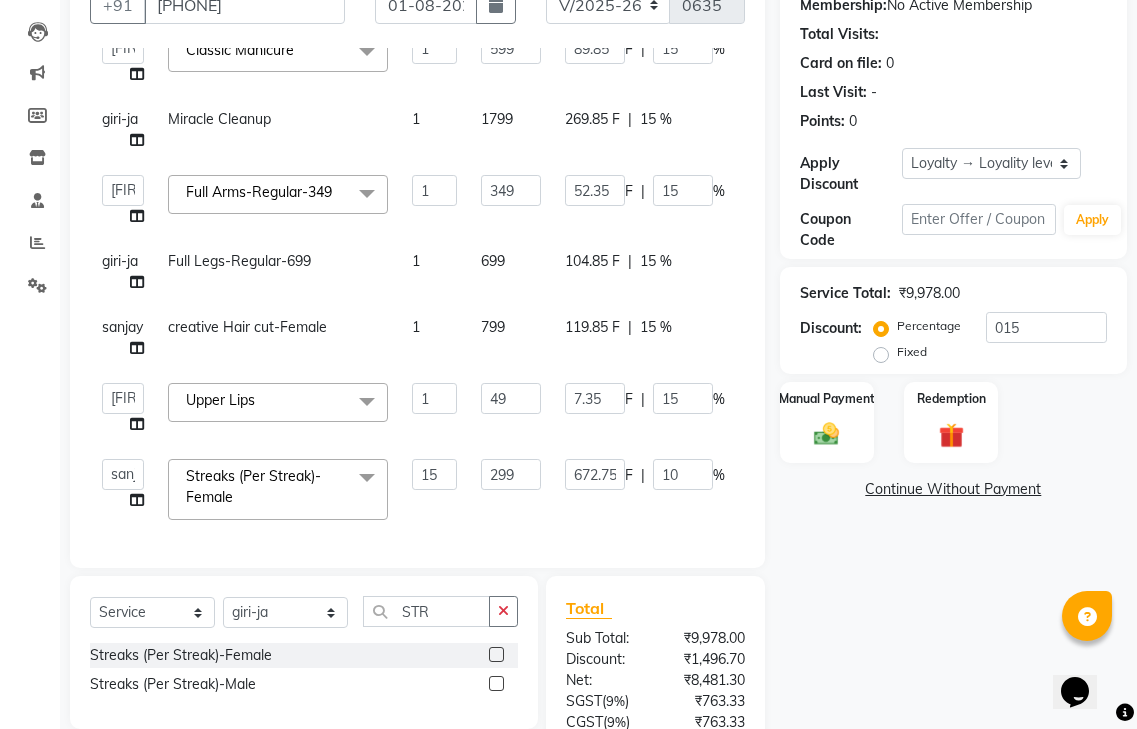 scroll, scrollTop: 171, scrollLeft: 0, axis: vertical 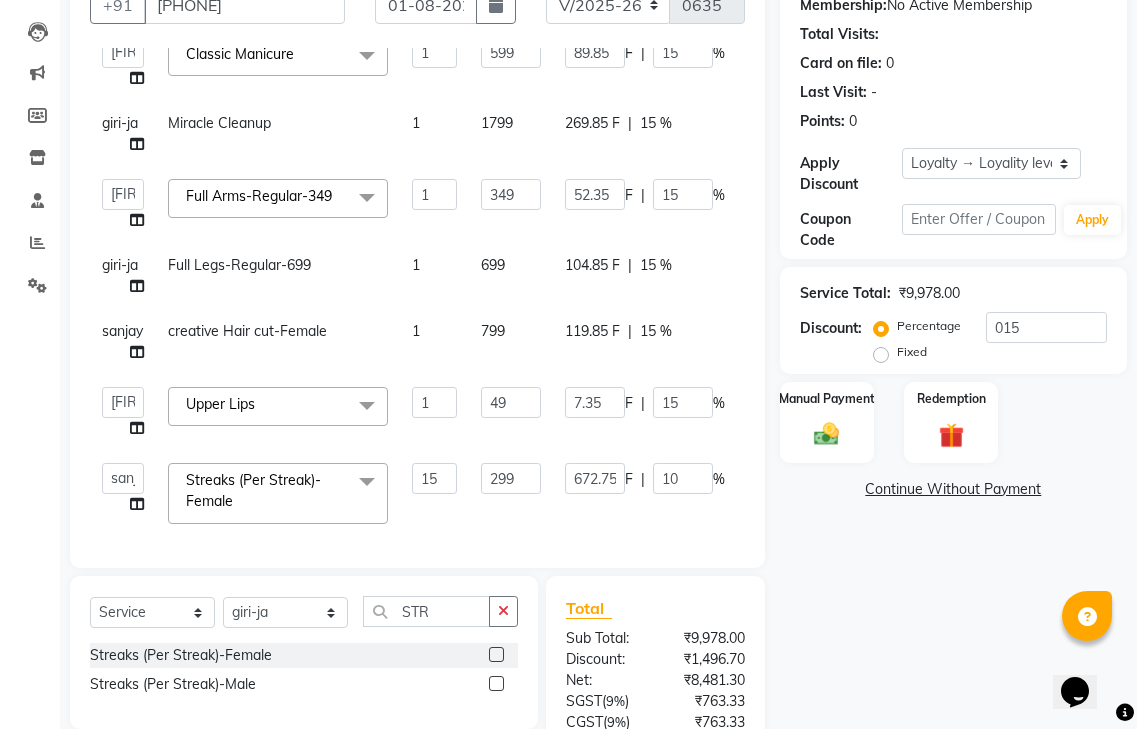 click on "Name: [FIRST]  Membership:  No Active Membership  Total Visits:   Card on file:  0 Last Visit:   - Points:   0  Apply Discount Select  Loyalty → Loyality level 1  Coupon Code Apply Service Total:  ₹9,978.00  Discount:  Percentage   Fixed  015 Manual Payment Redemption  Continue Without Payment" 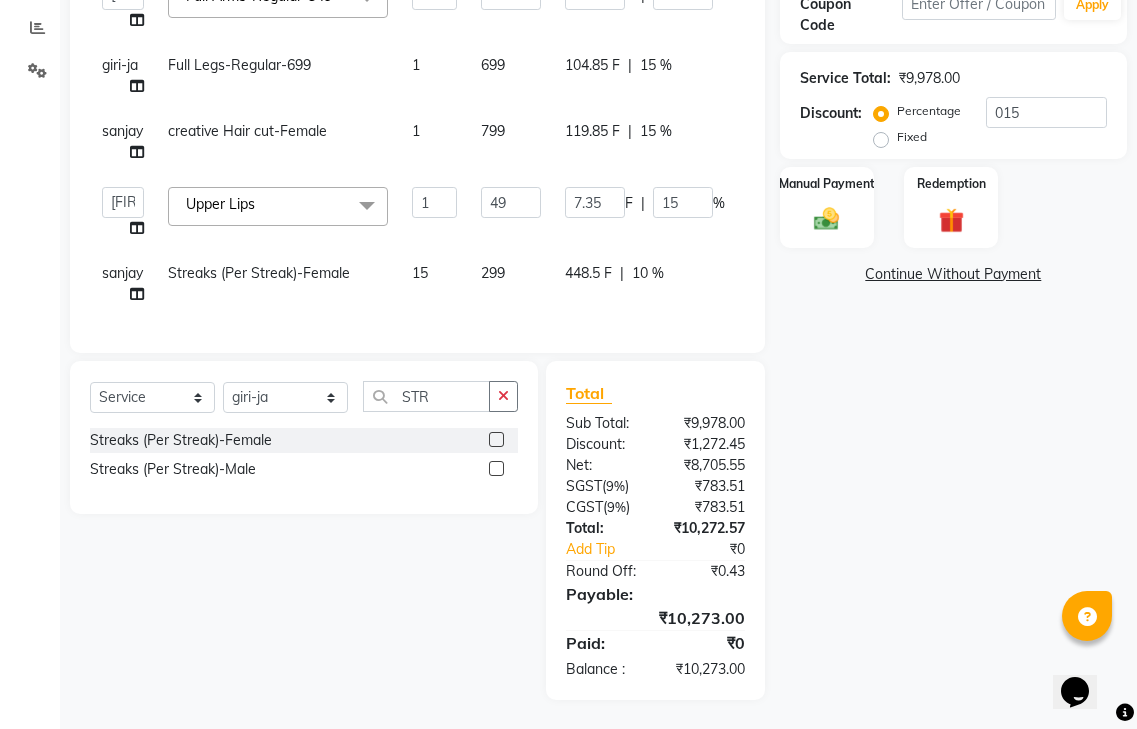 scroll, scrollTop: 416, scrollLeft: 0, axis: vertical 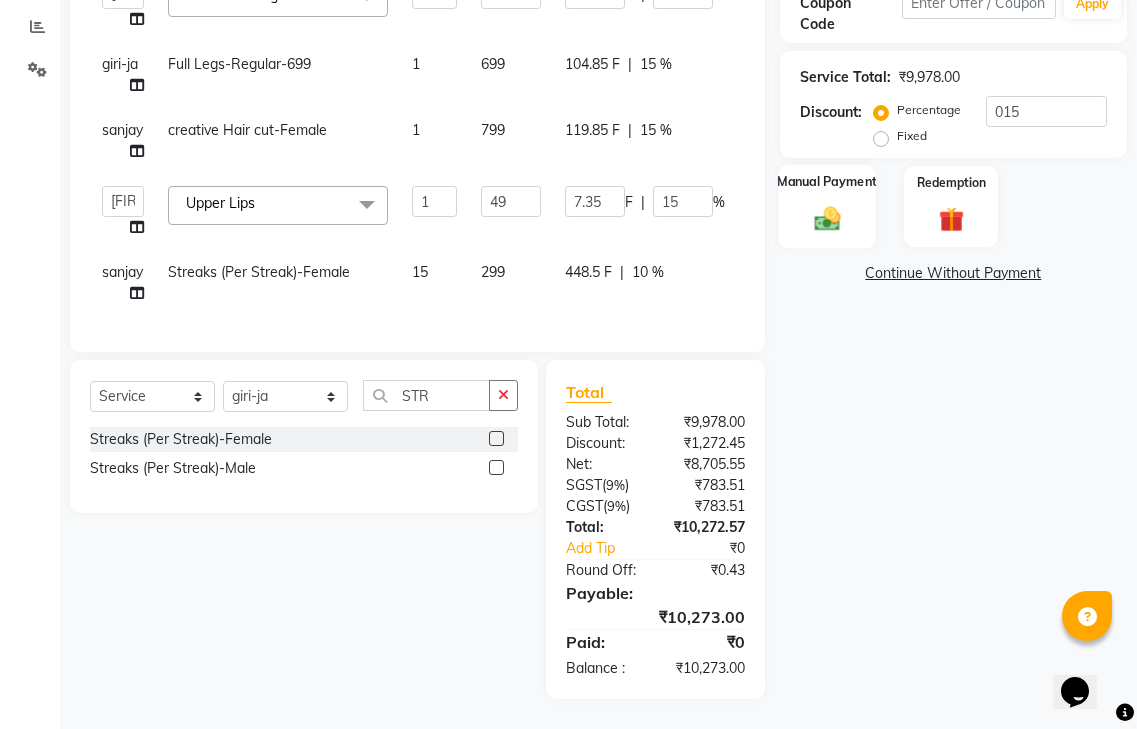 click 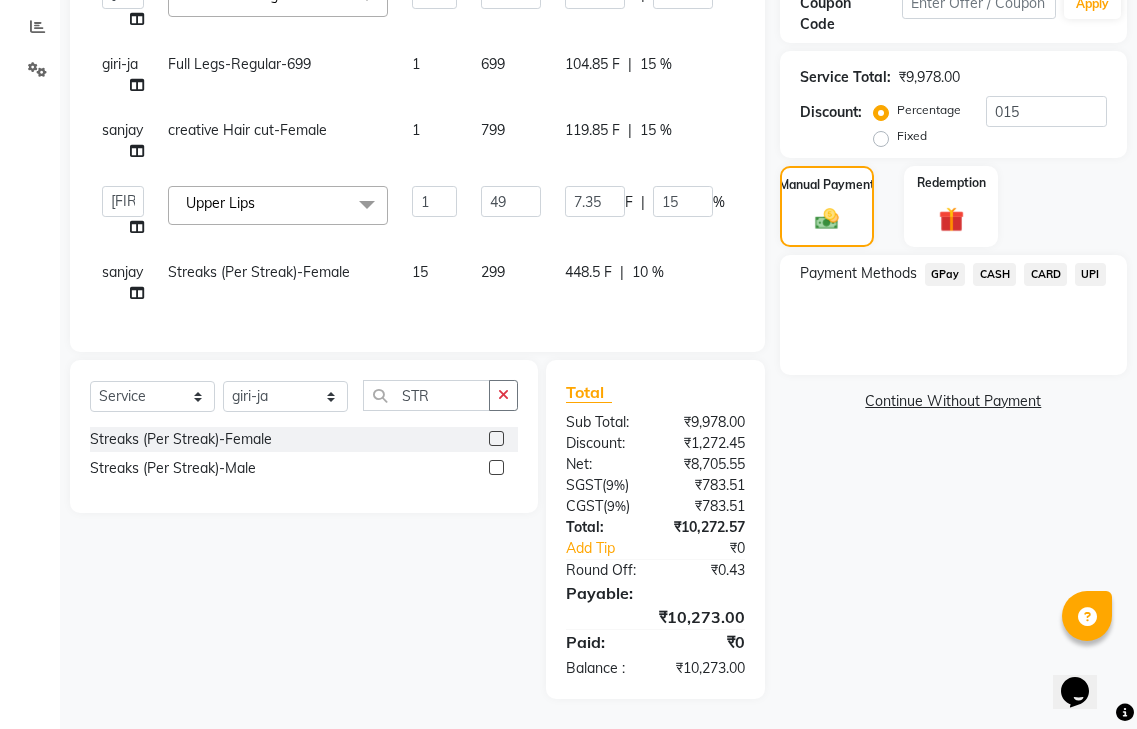 click on "GPay" 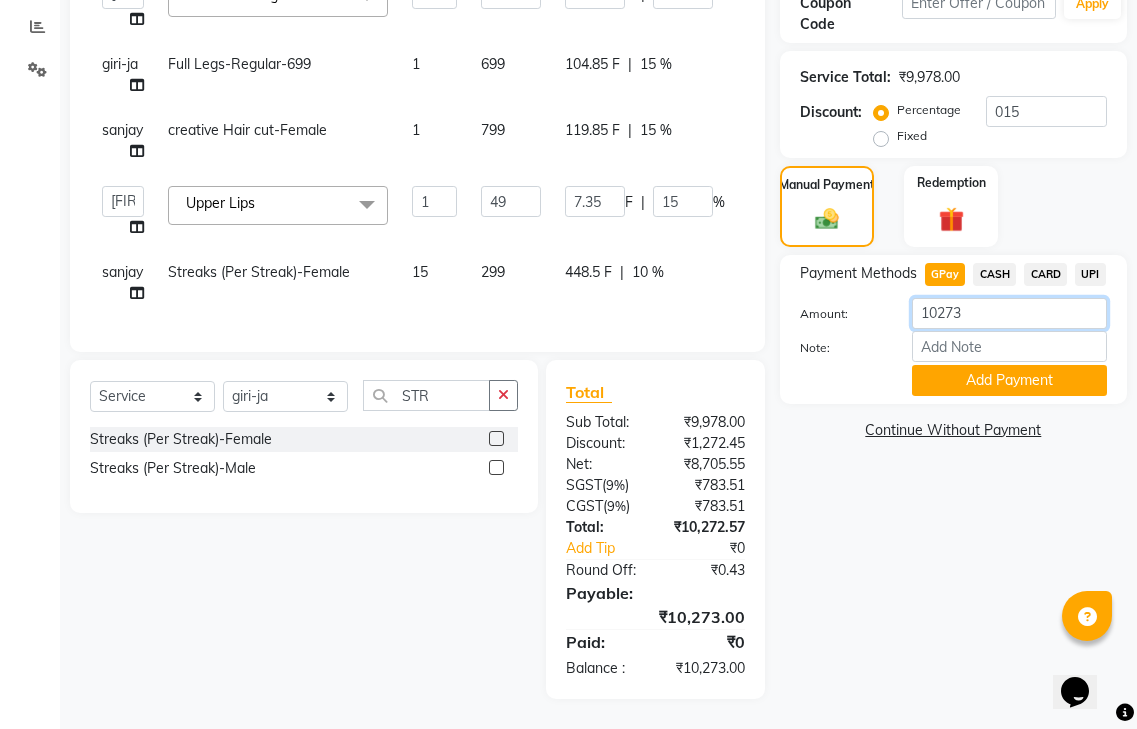 click on "10273" 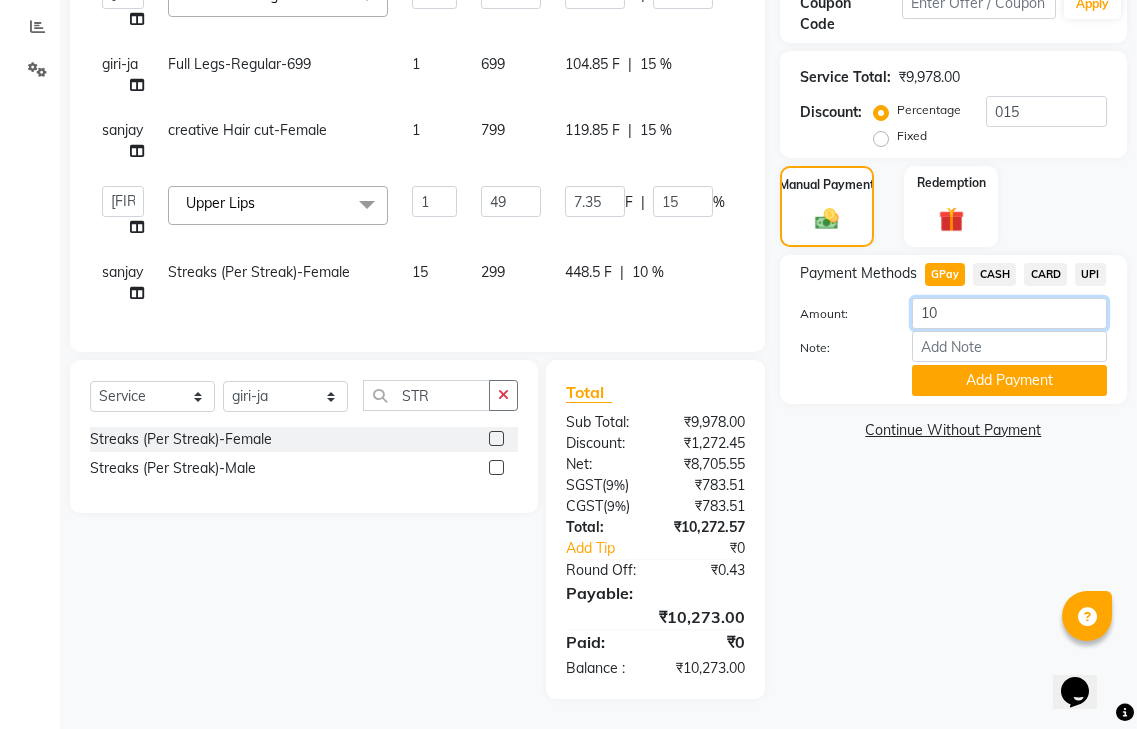 type on "1" 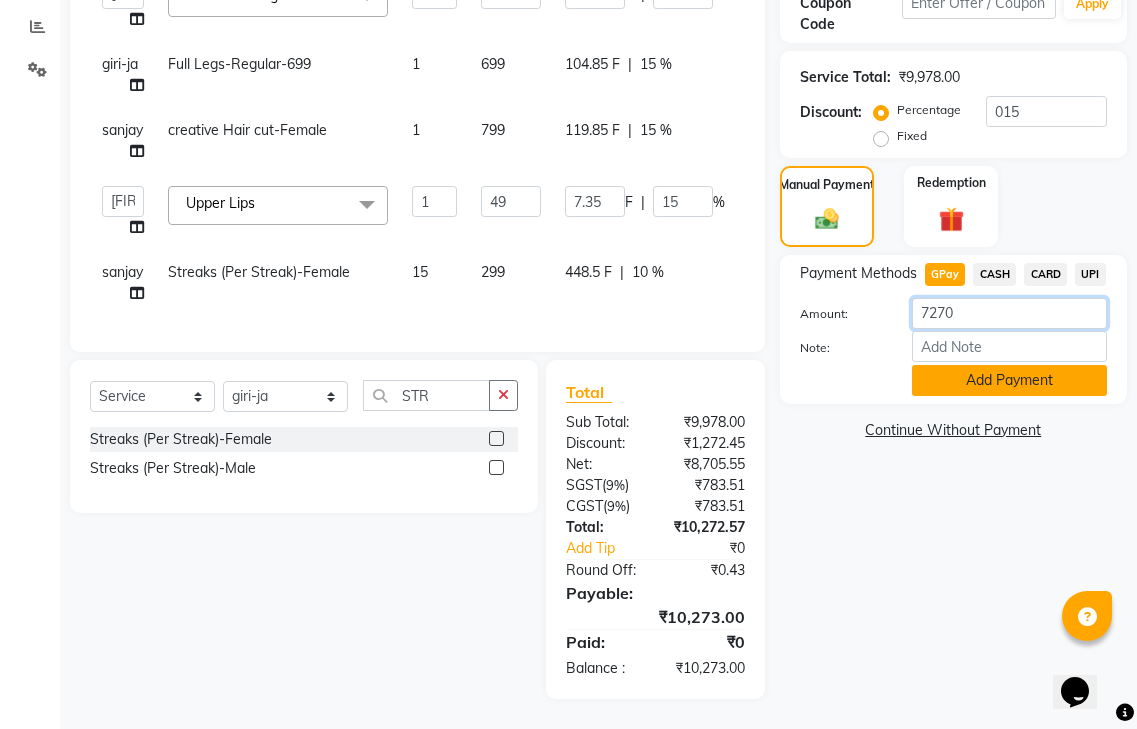 type on "7270" 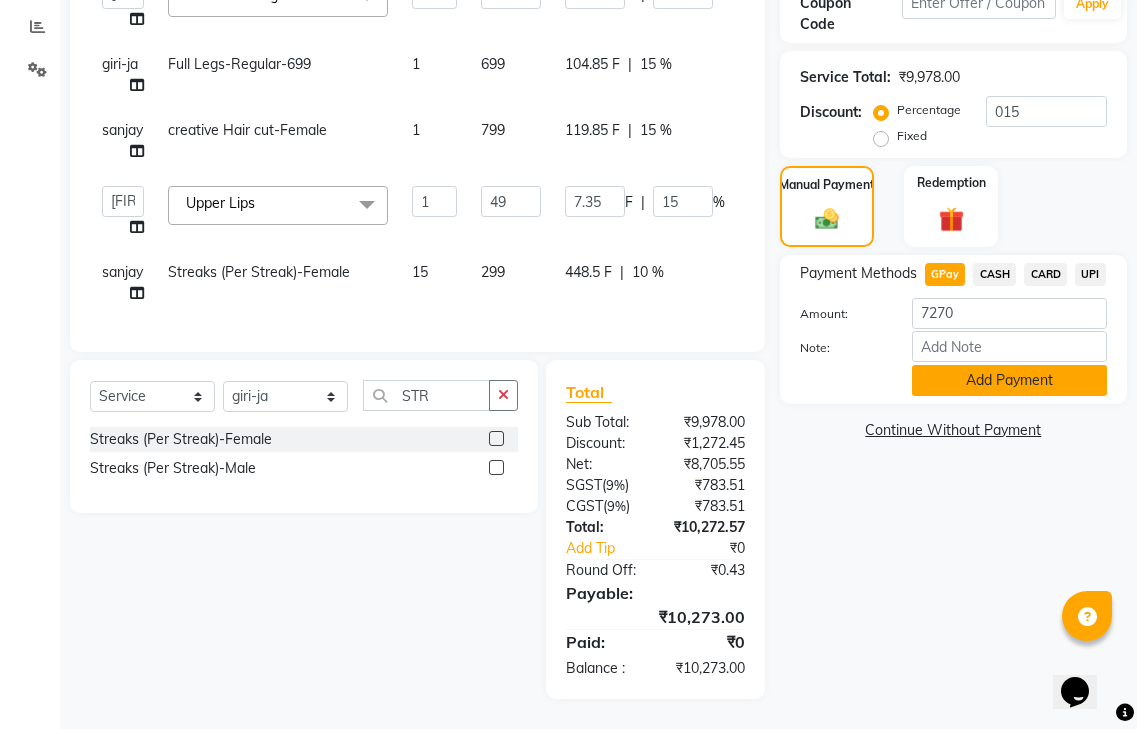 click on "Add Payment" 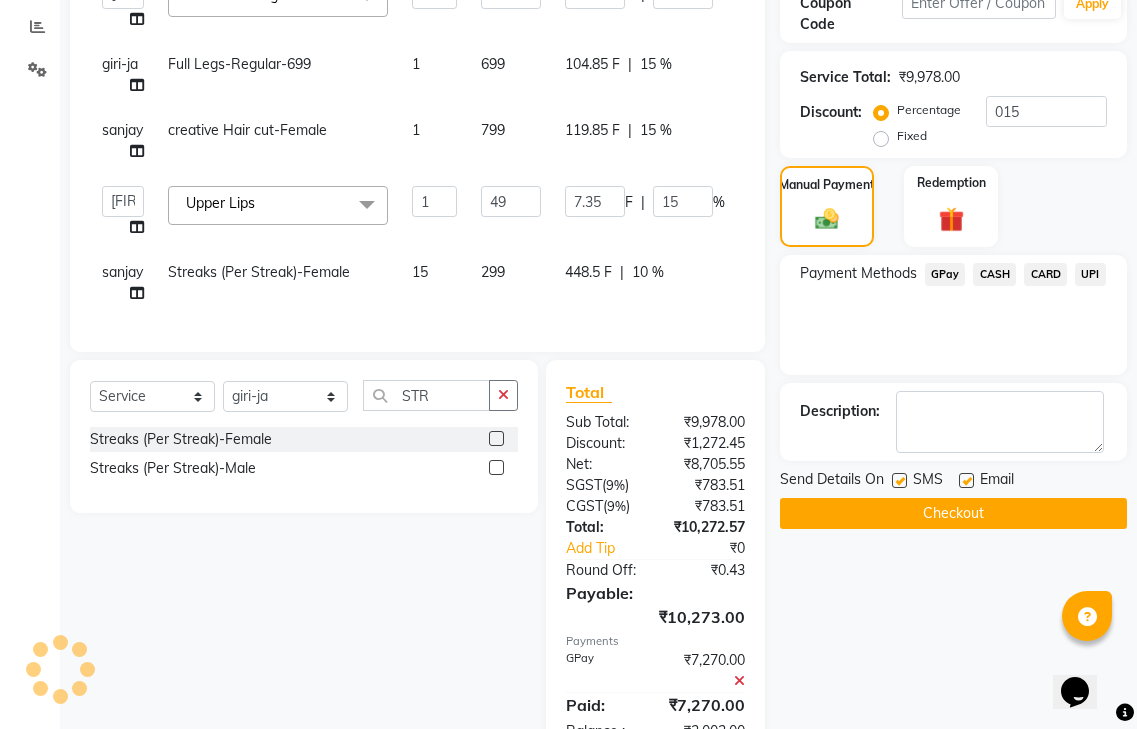 click on "CASH" 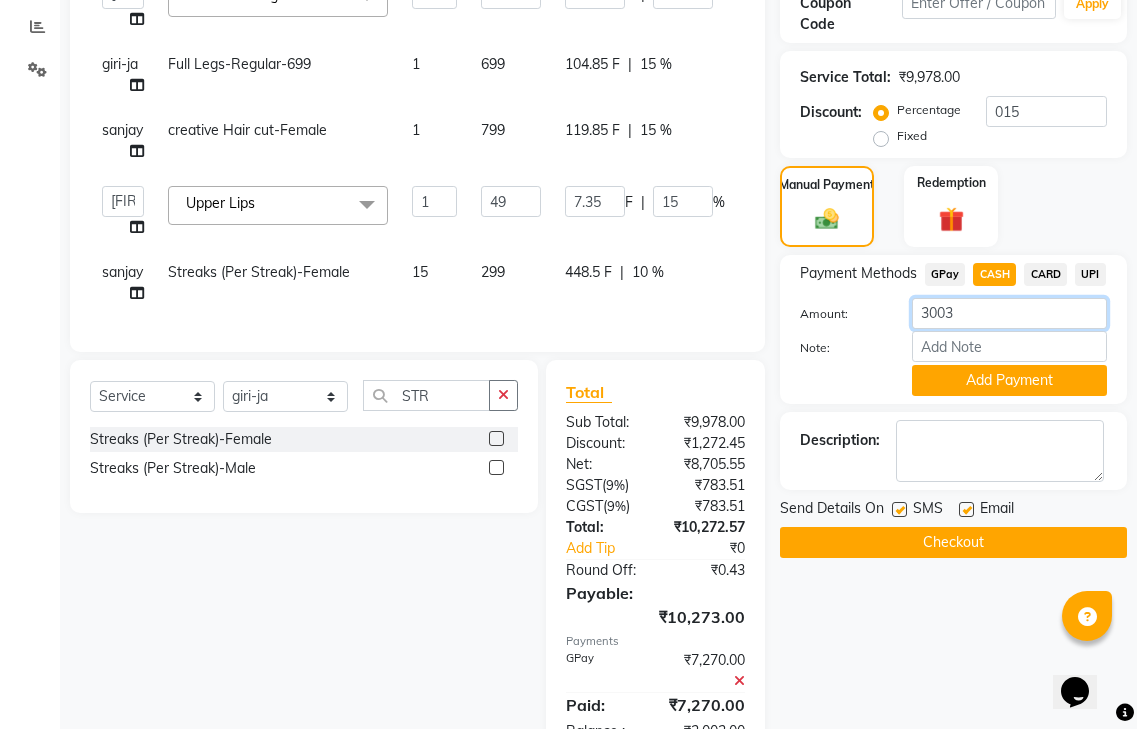 click on "3003" 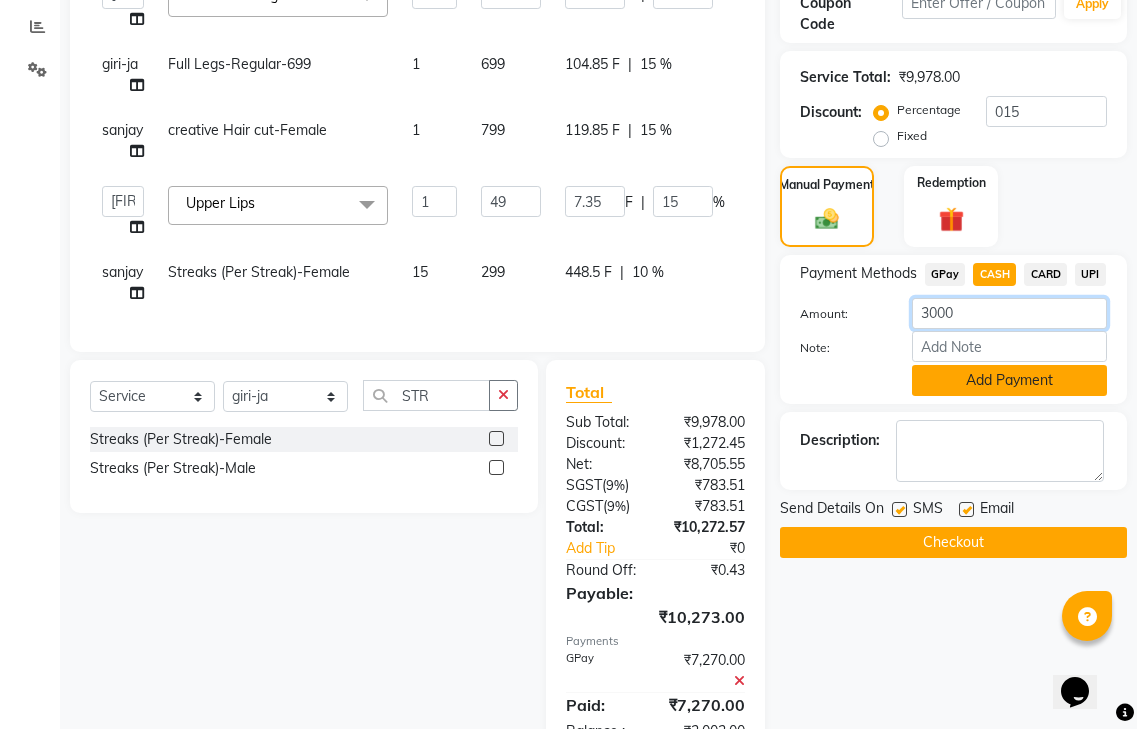type on "3000" 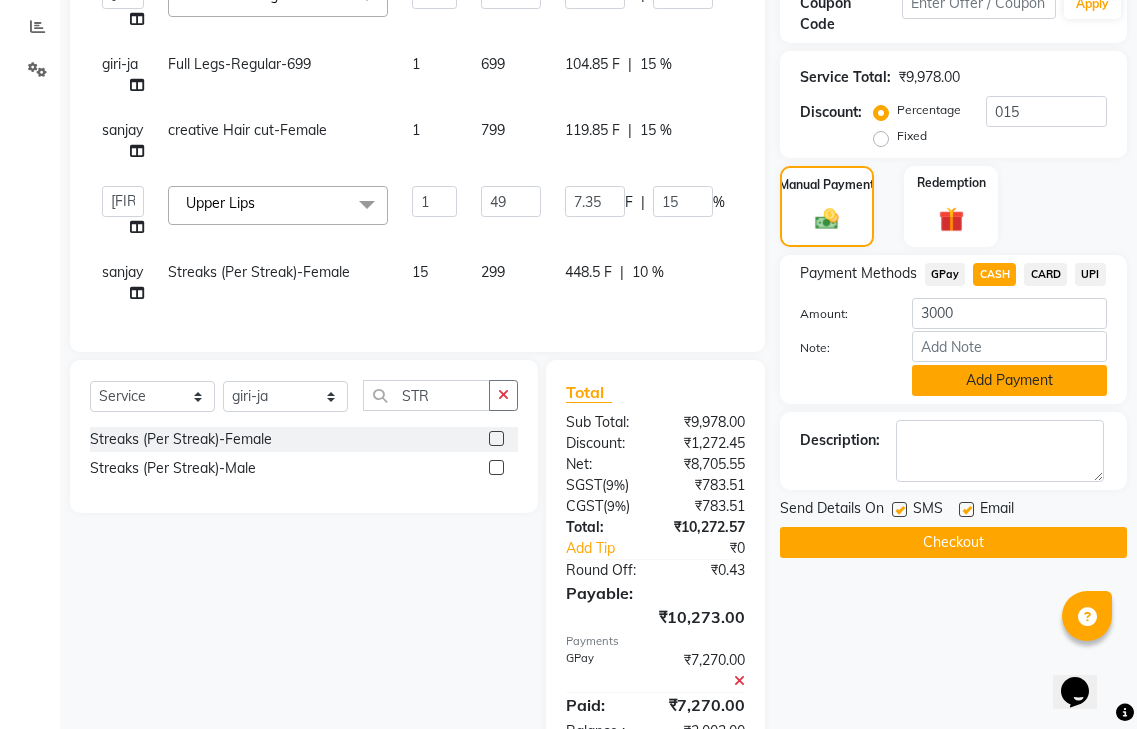 click on "Add Payment" 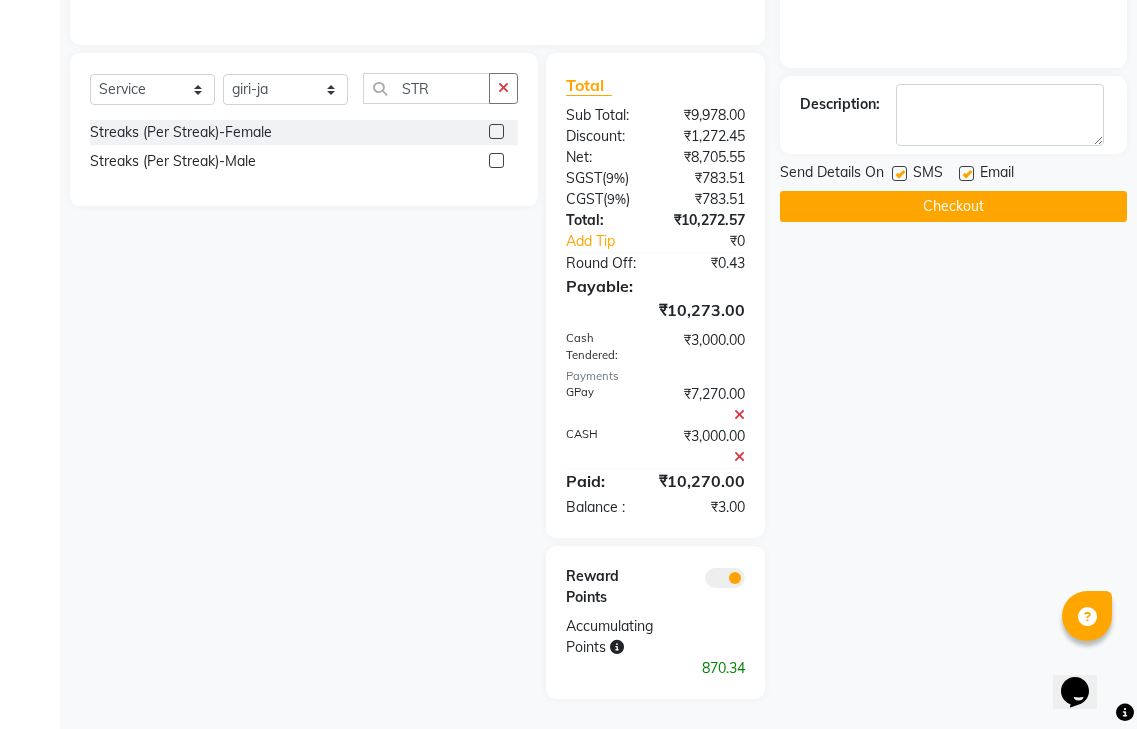click 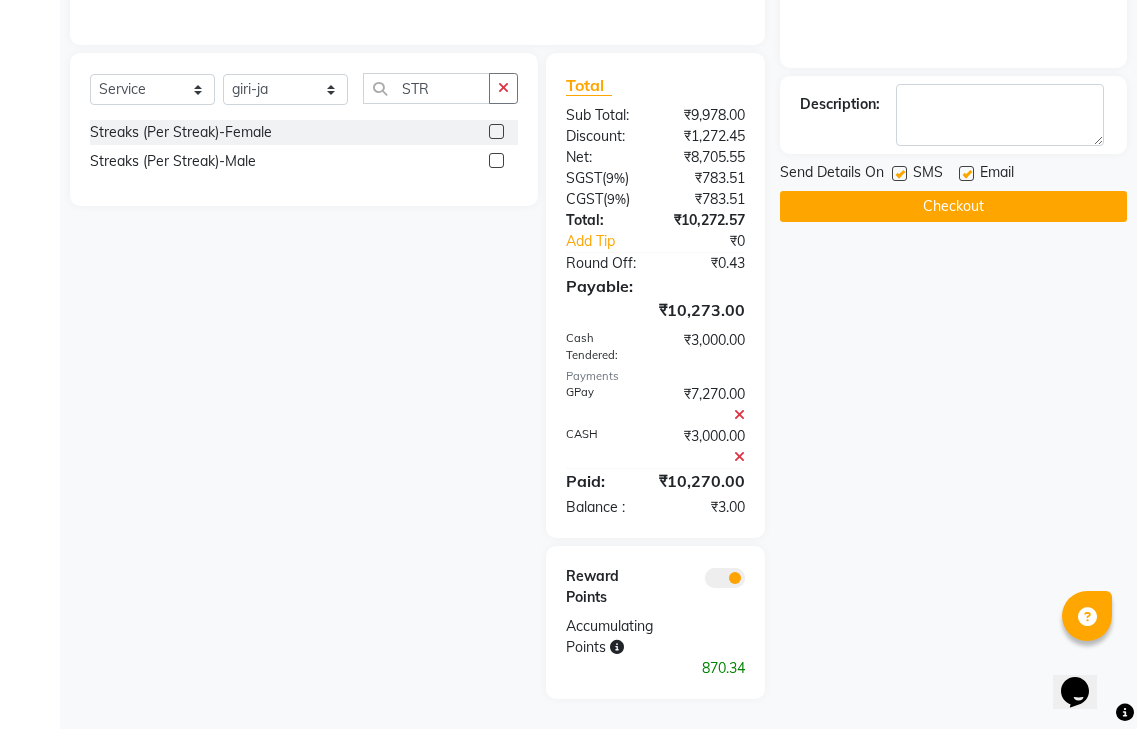 click 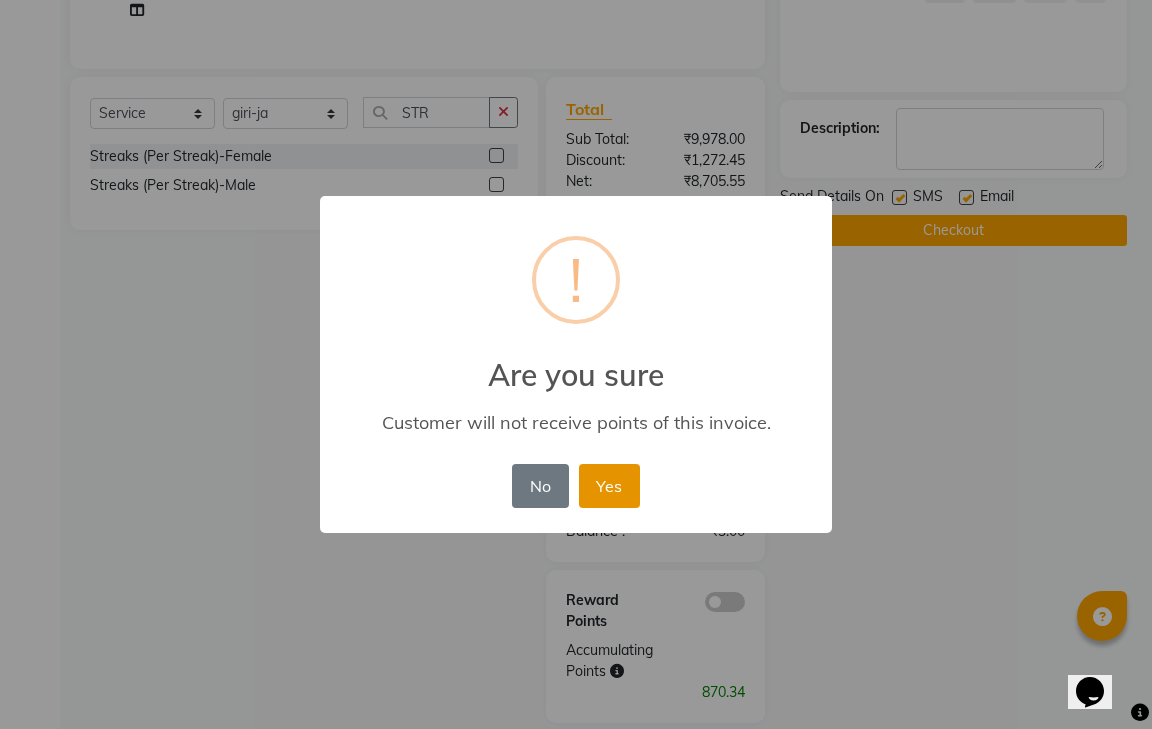 click on "Yes" at bounding box center [609, 486] 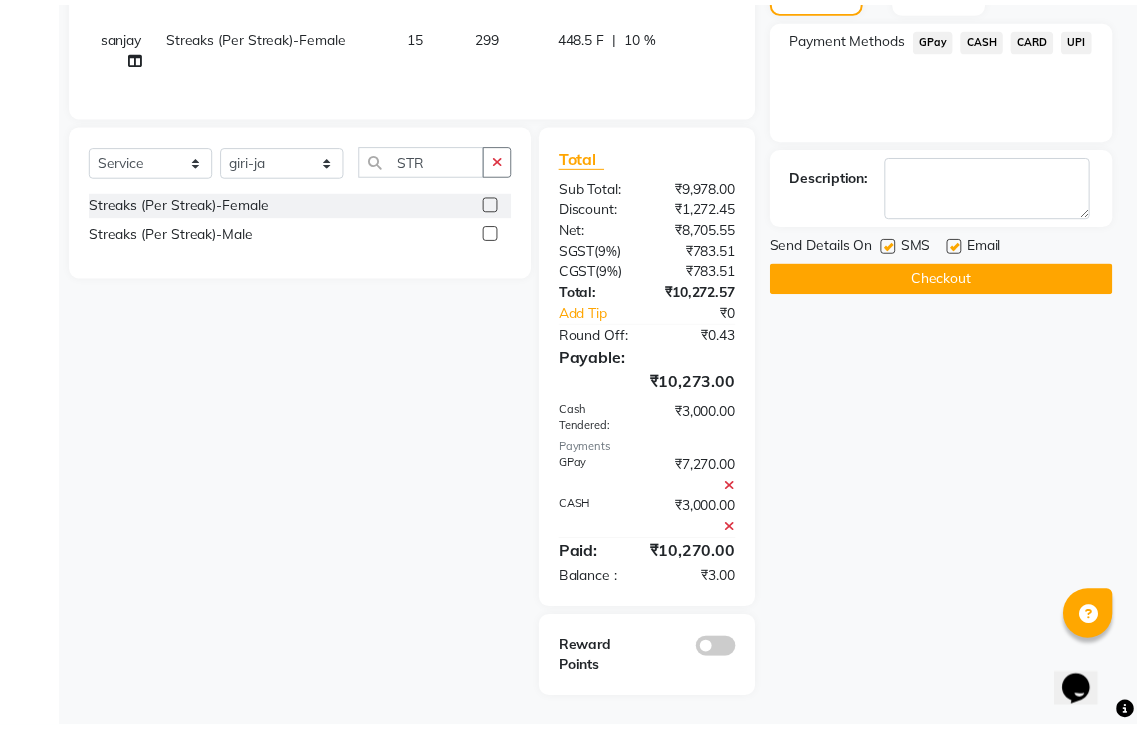scroll, scrollTop: 628, scrollLeft: 0, axis: vertical 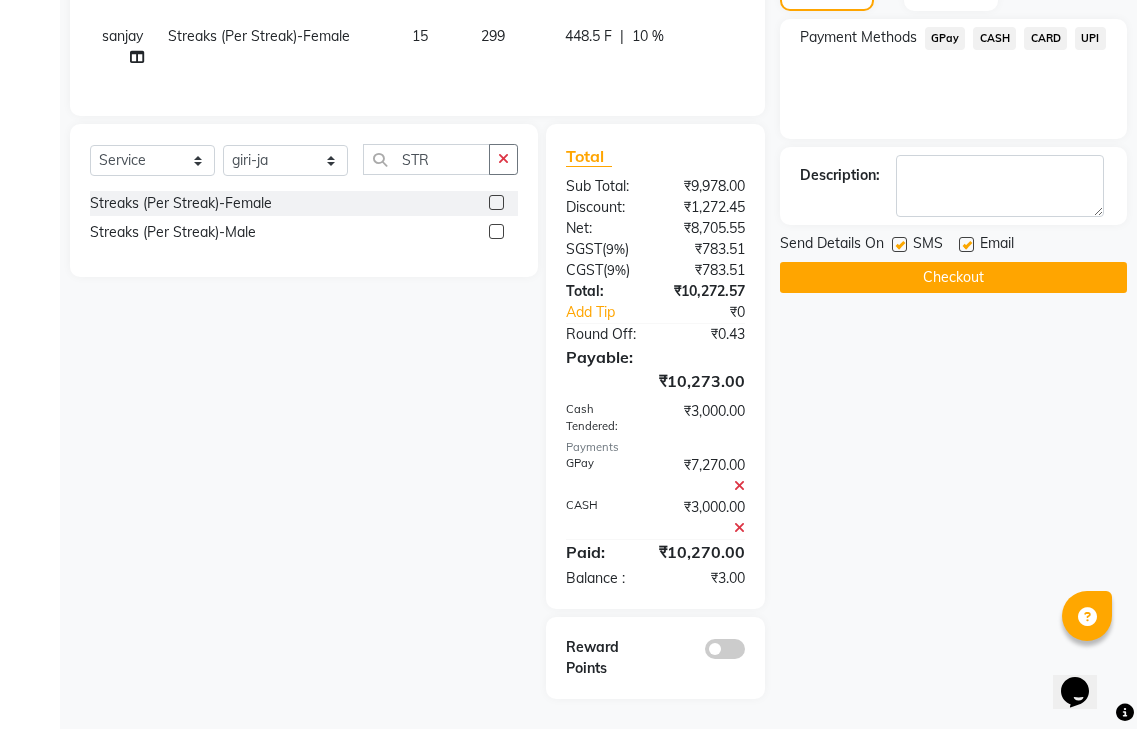 drag, startPoint x: 923, startPoint y: 239, endPoint x: 923, endPoint y: 276, distance: 37 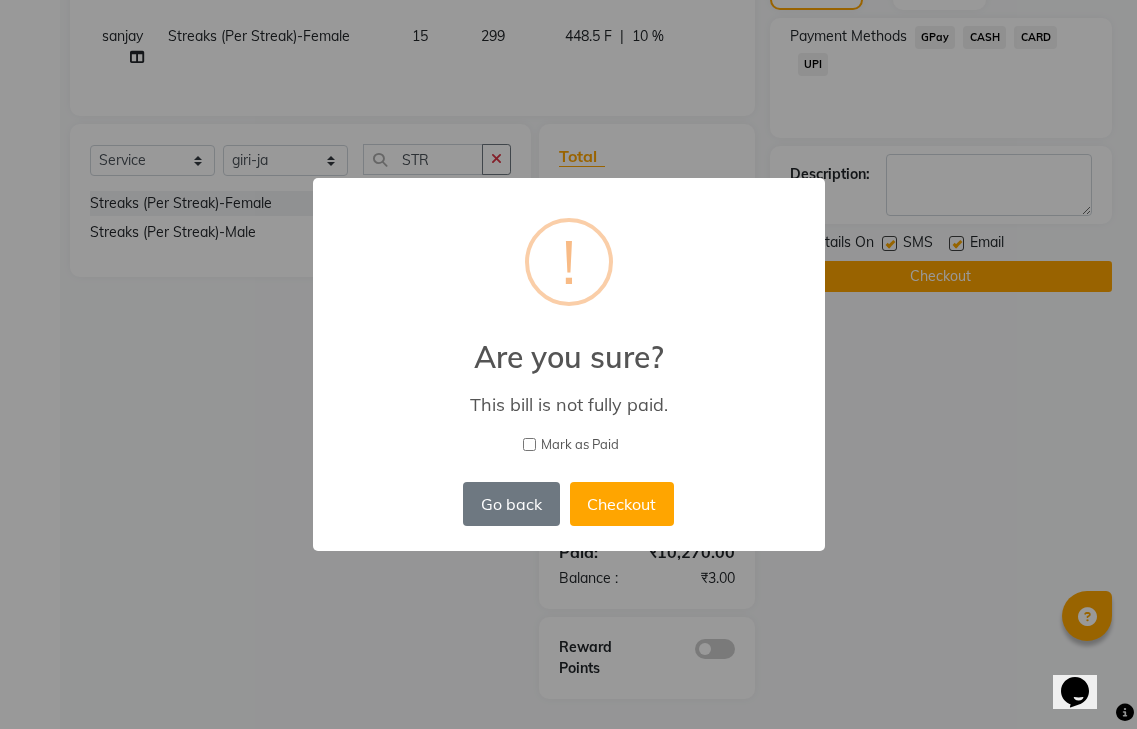 scroll, scrollTop: 628, scrollLeft: 0, axis: vertical 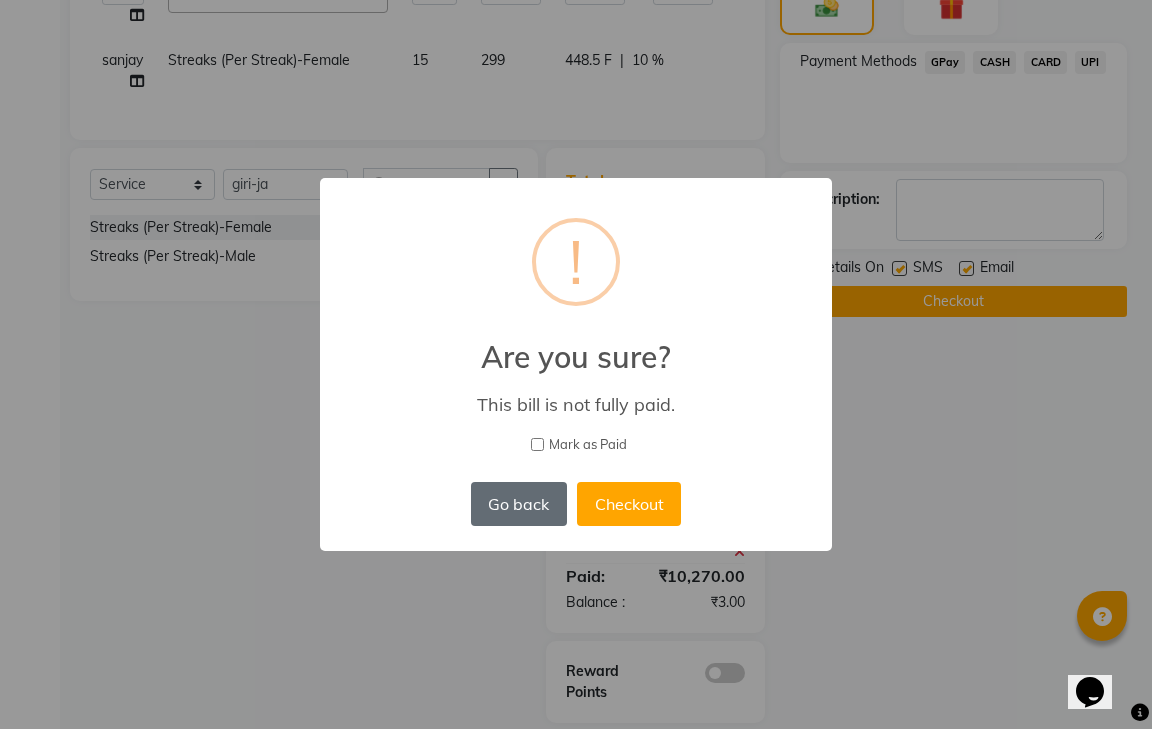 click on "Go back" at bounding box center [519, 504] 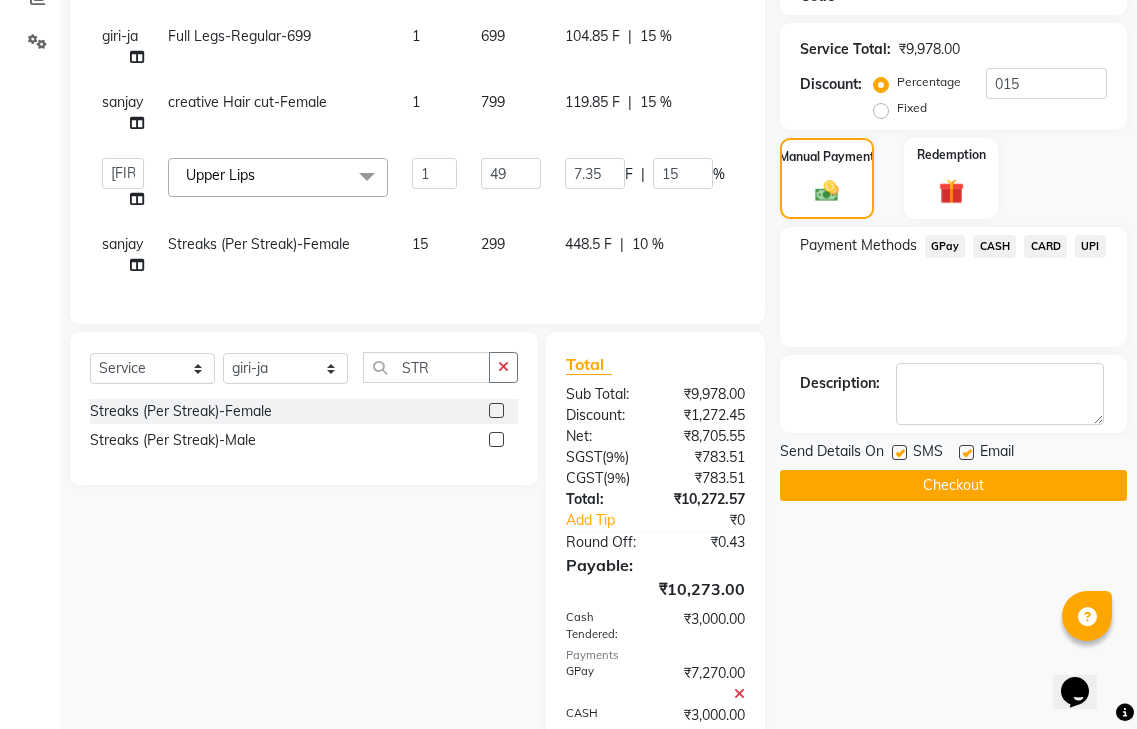 scroll, scrollTop: 428, scrollLeft: 0, axis: vertical 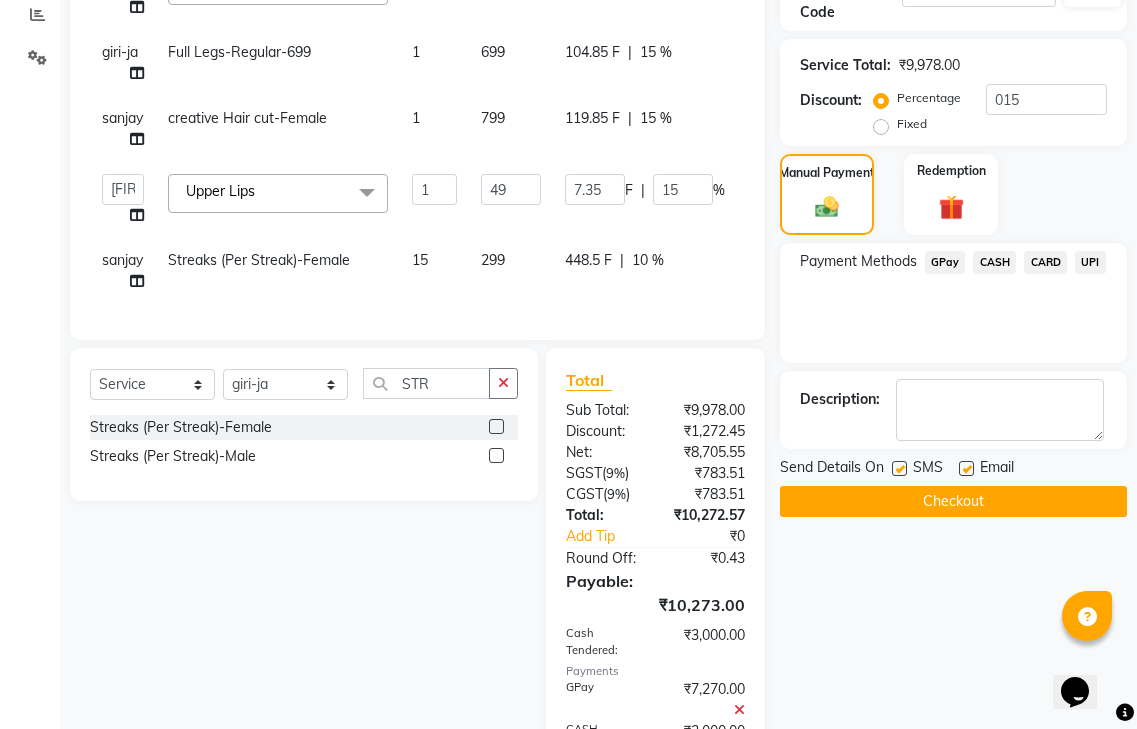 click on "CASH" 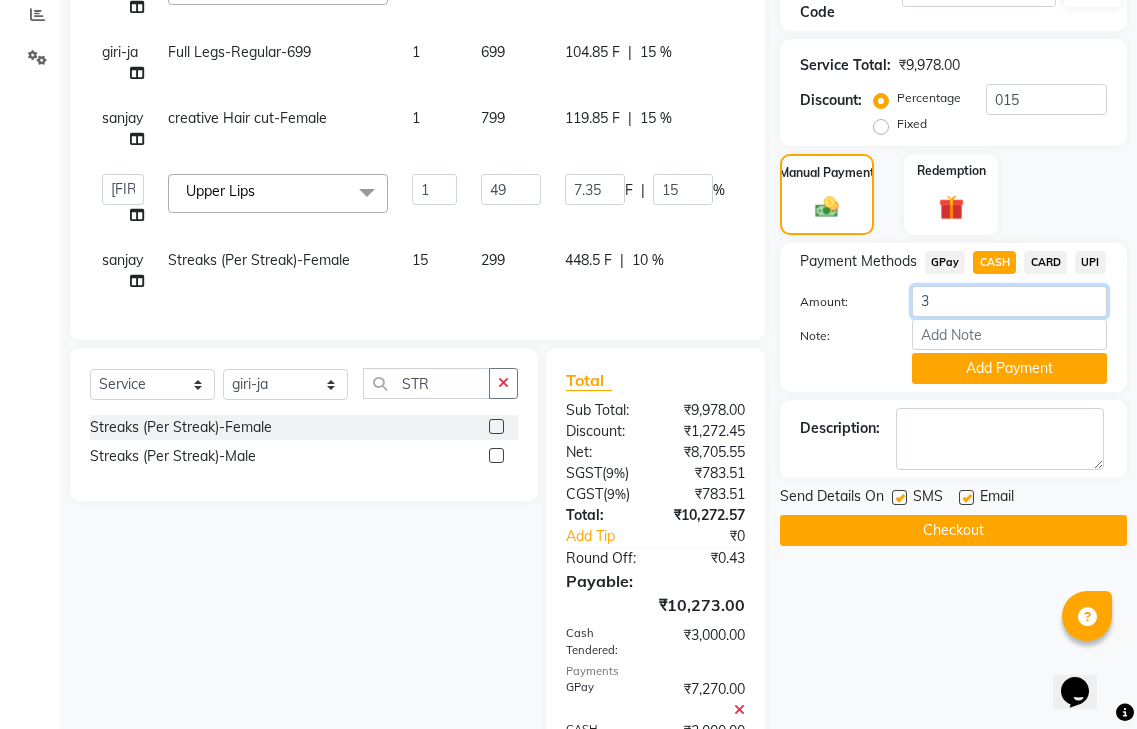 click on "3" 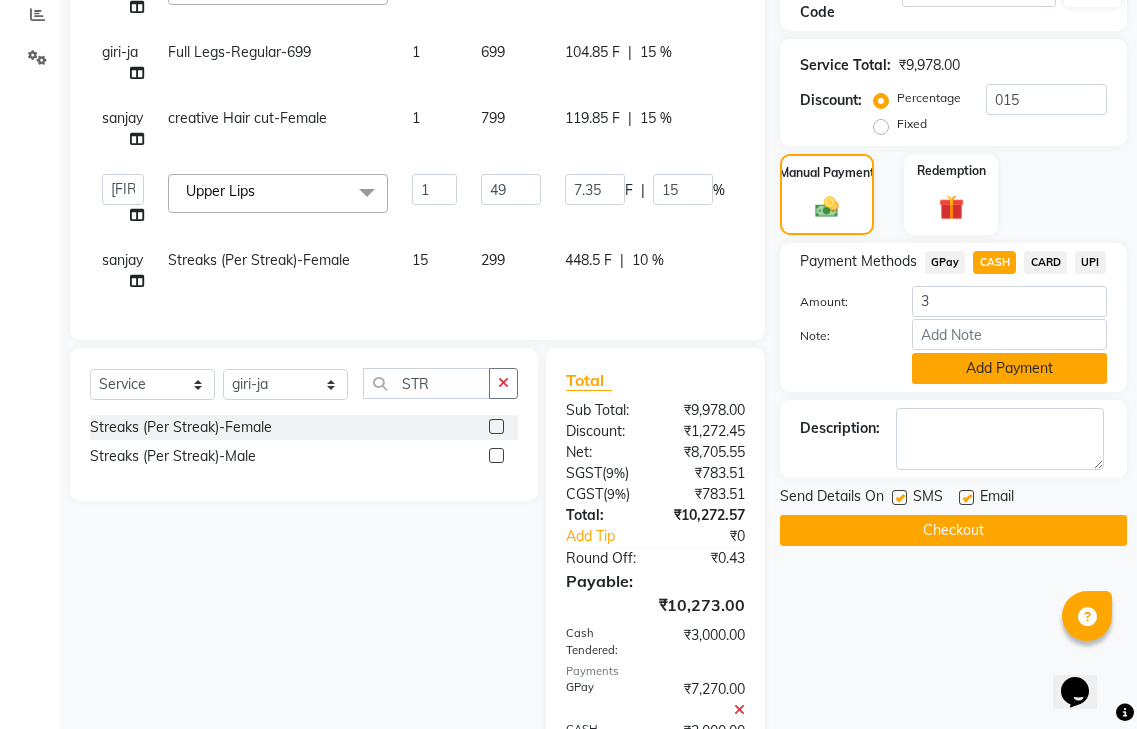 click on "Add Payment" 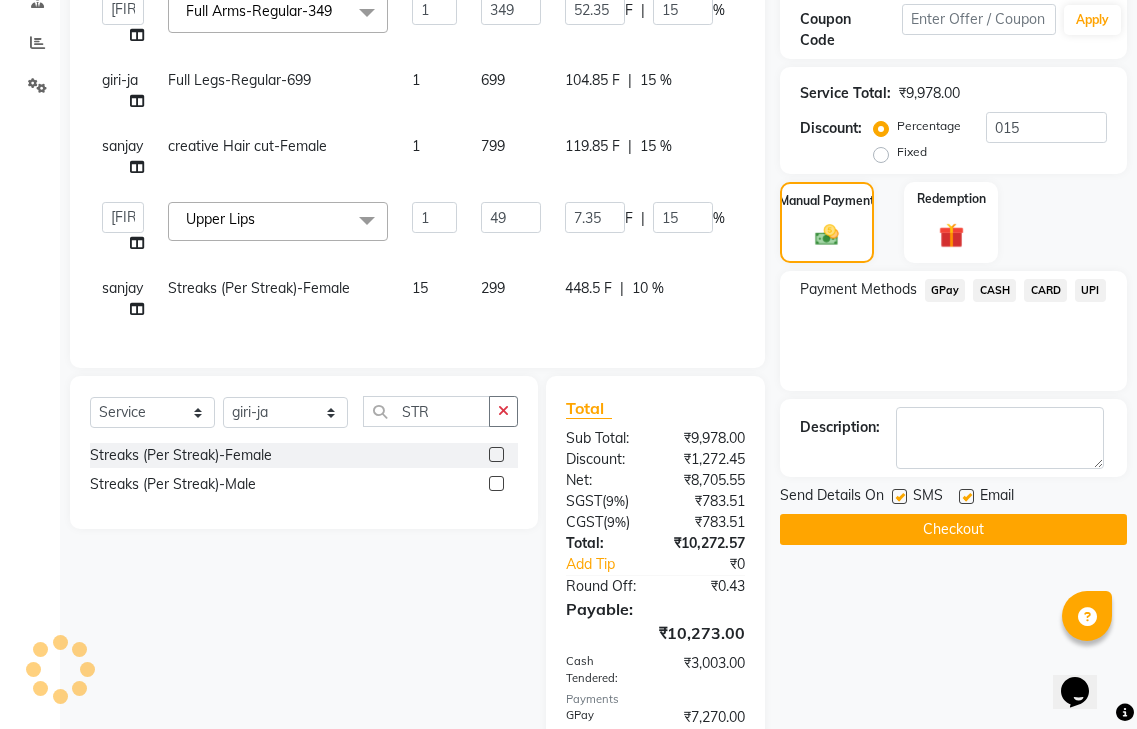 scroll, scrollTop: 652, scrollLeft: 0, axis: vertical 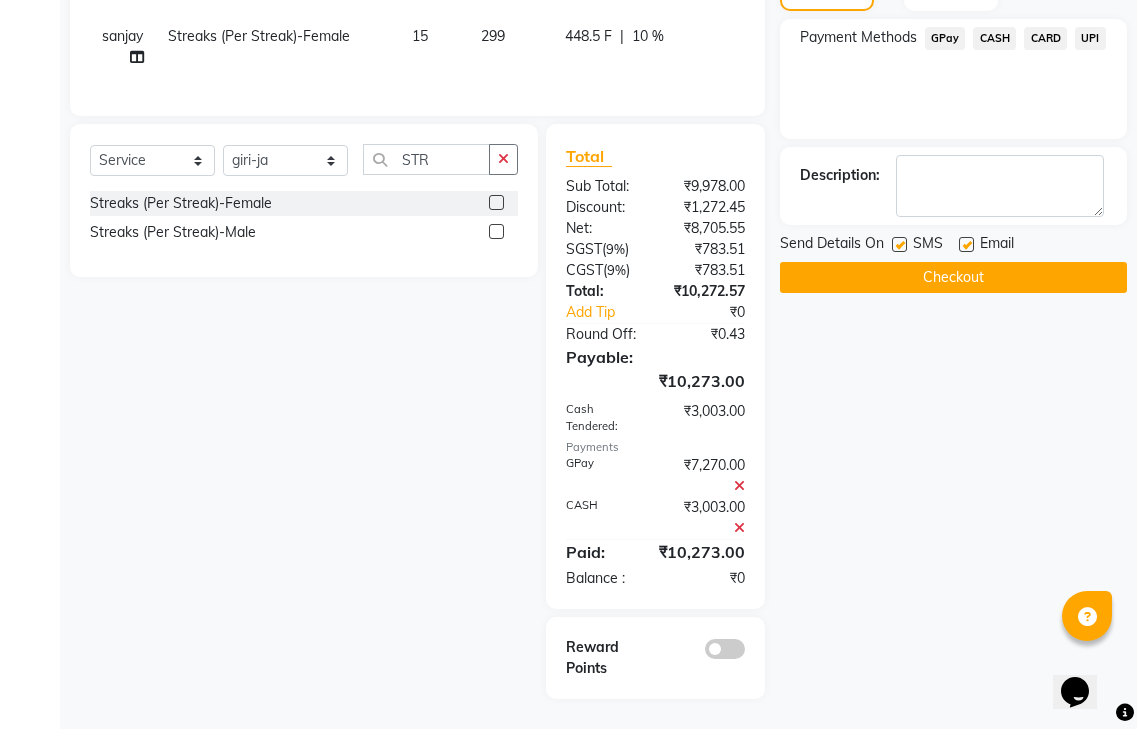 click on "Checkout" 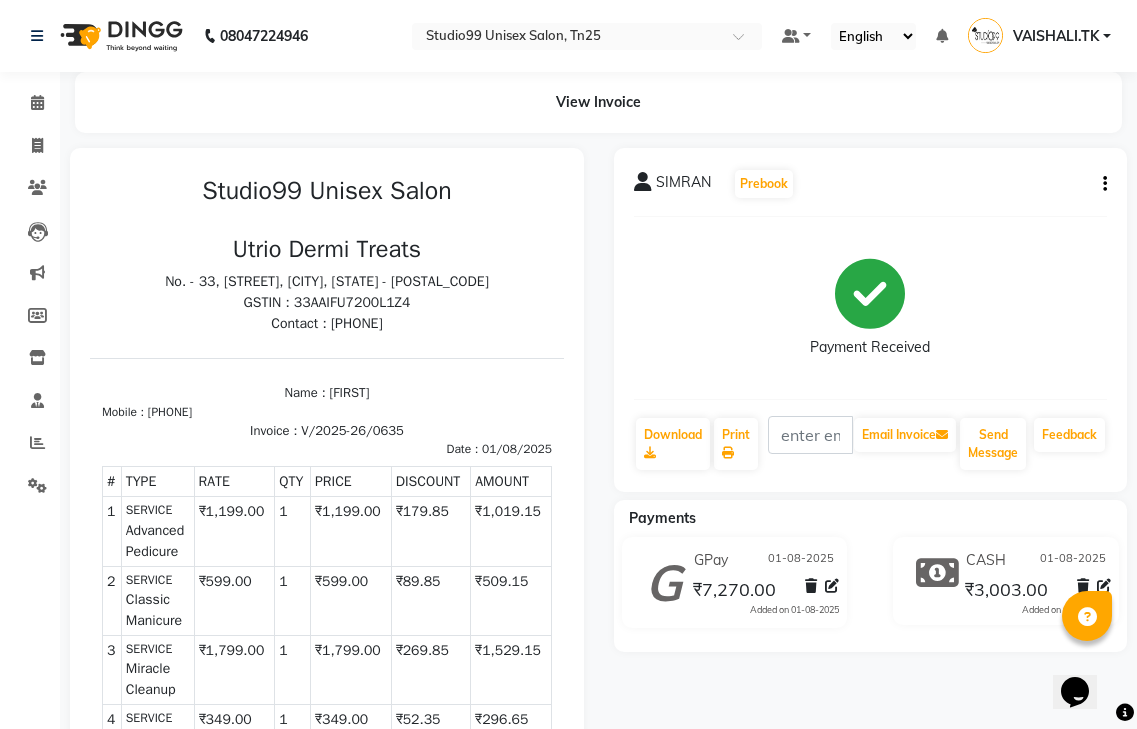 scroll, scrollTop: 0, scrollLeft: 0, axis: both 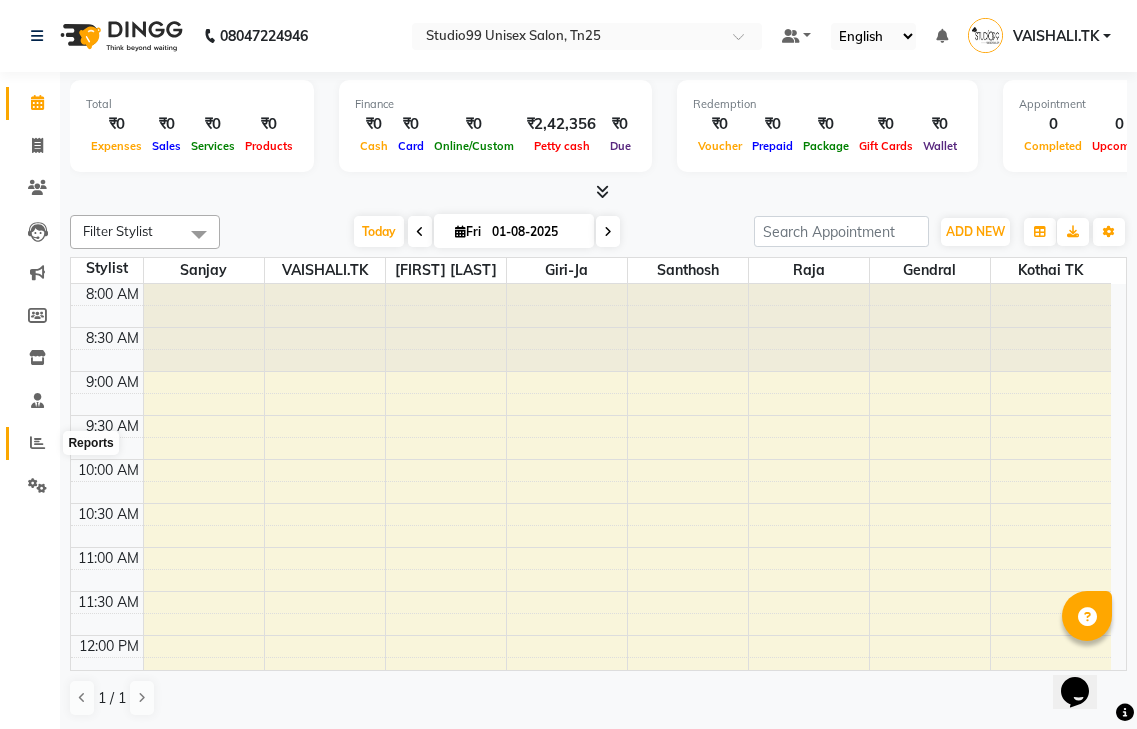 click 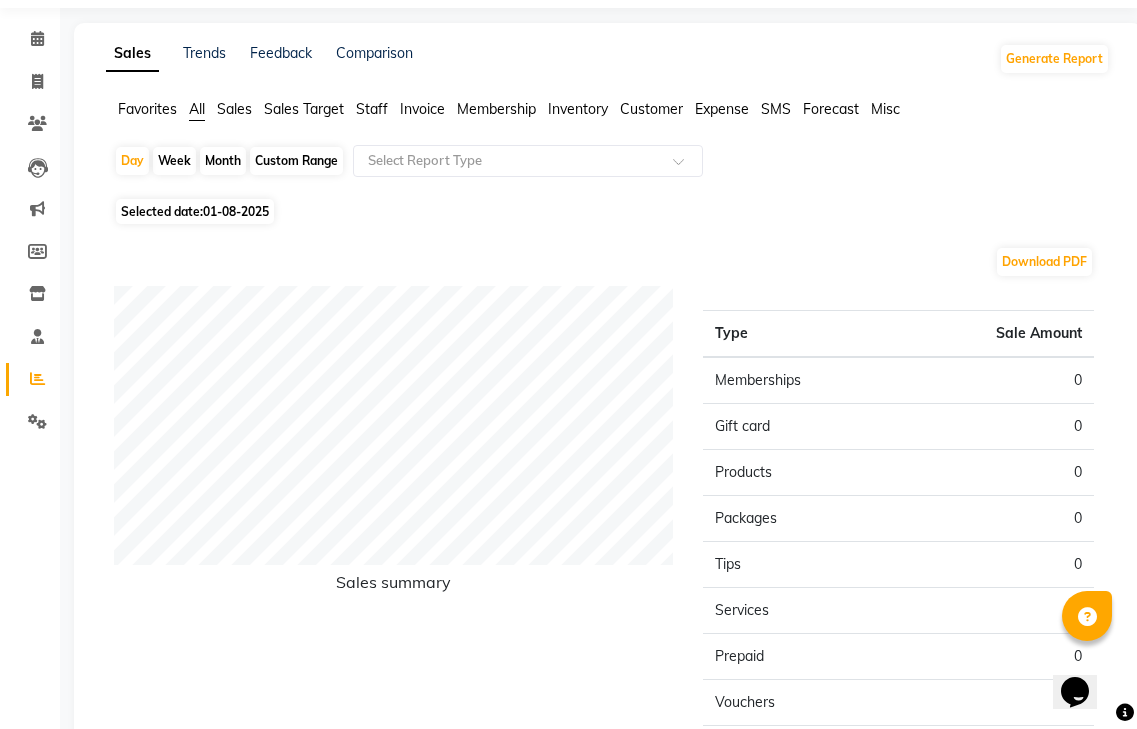 scroll, scrollTop: 0, scrollLeft: 0, axis: both 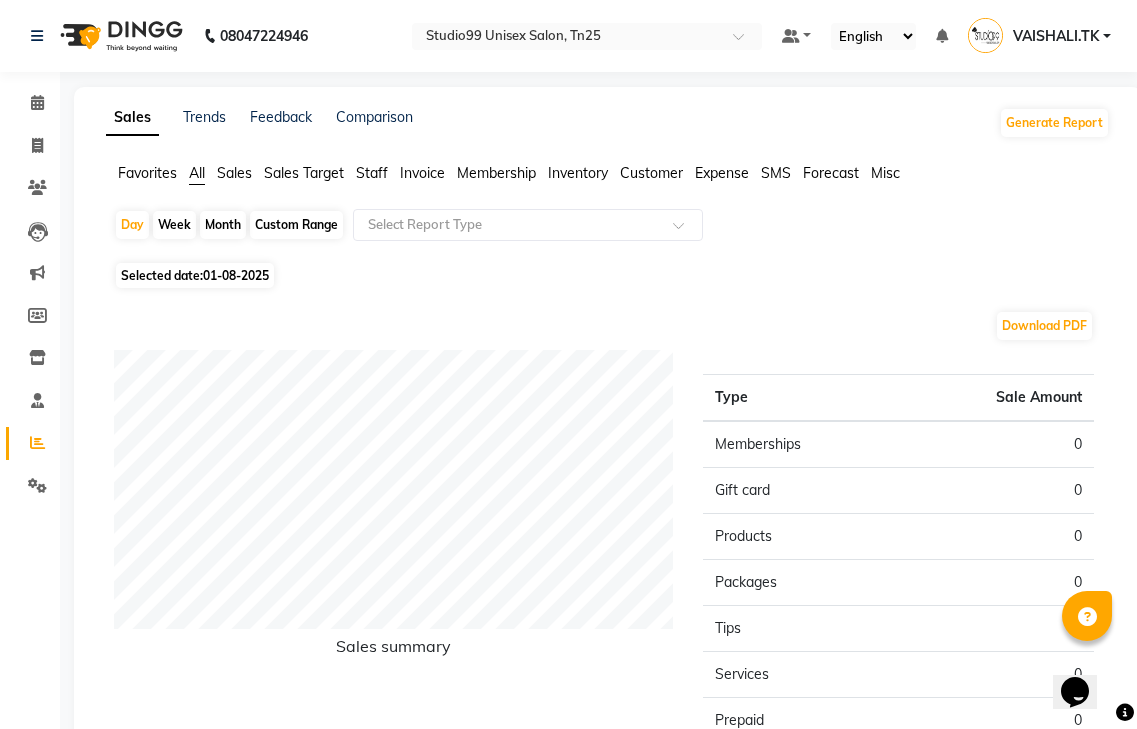 click on "Staff" 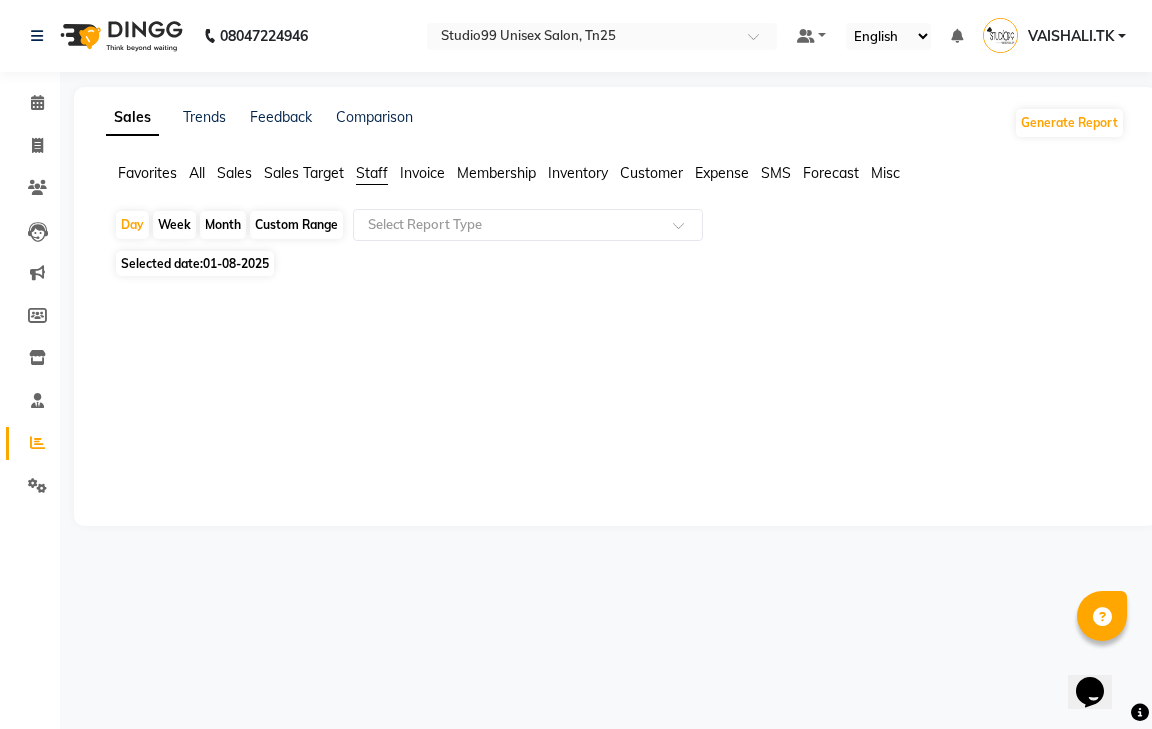 click on "Week" 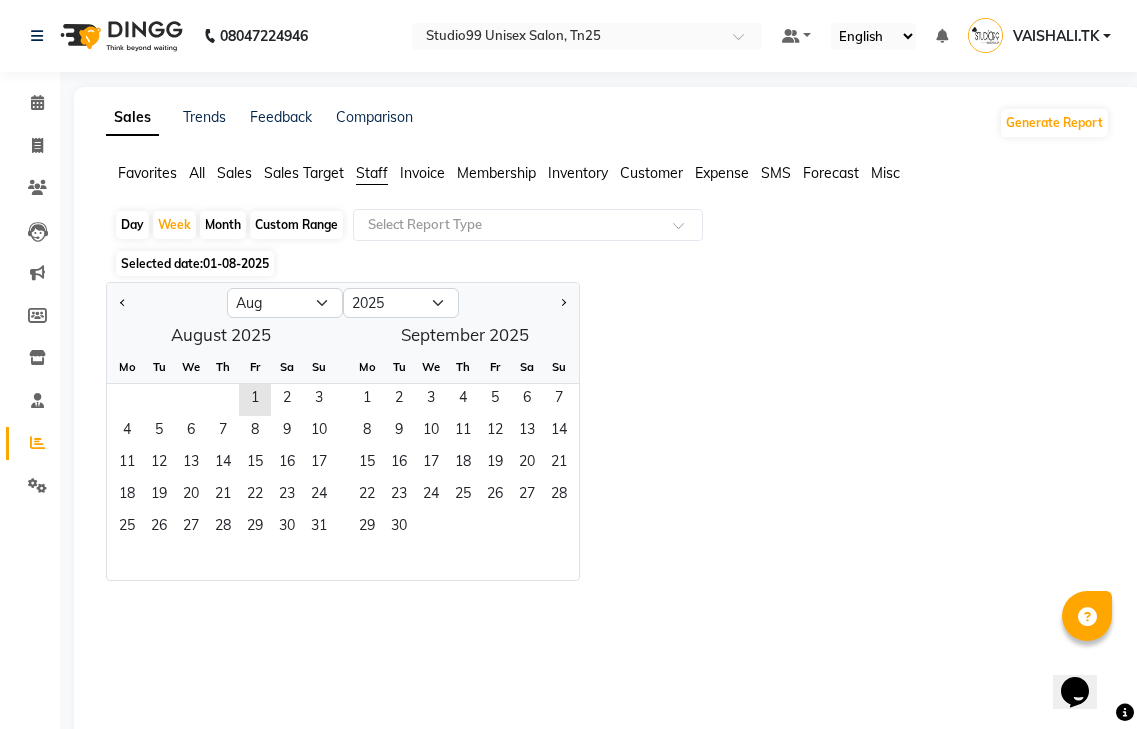 drag, startPoint x: 218, startPoint y: 227, endPoint x: 161, endPoint y: 241, distance: 58.694122 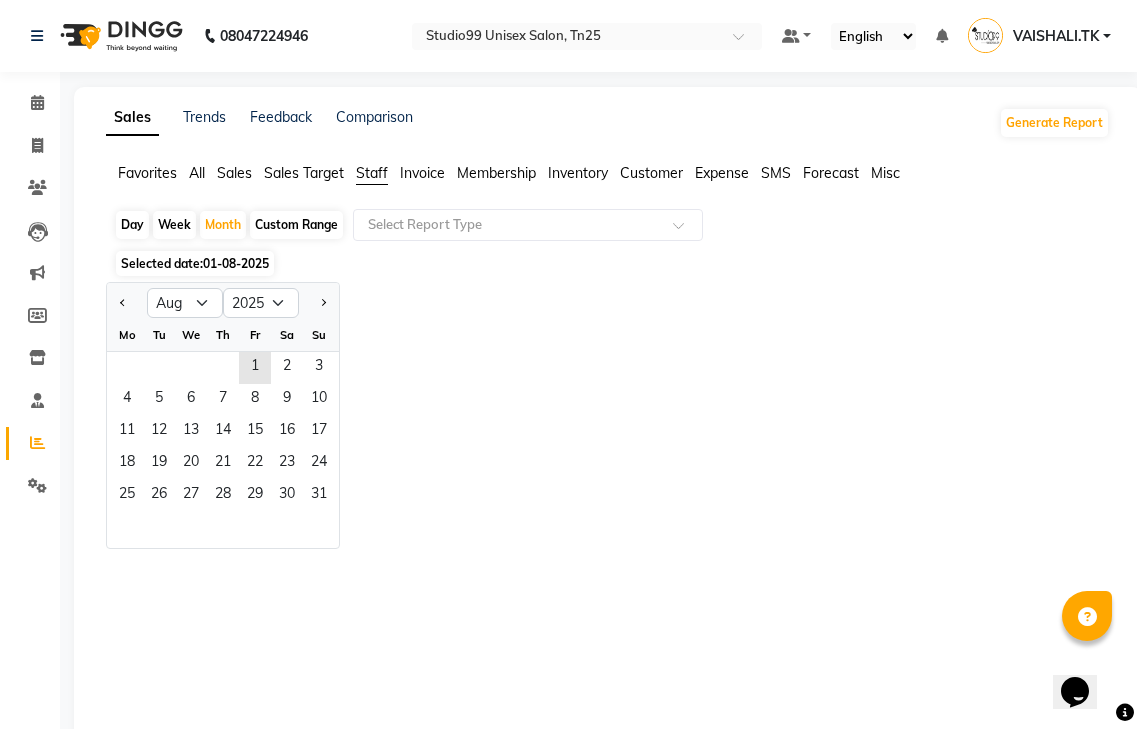 click 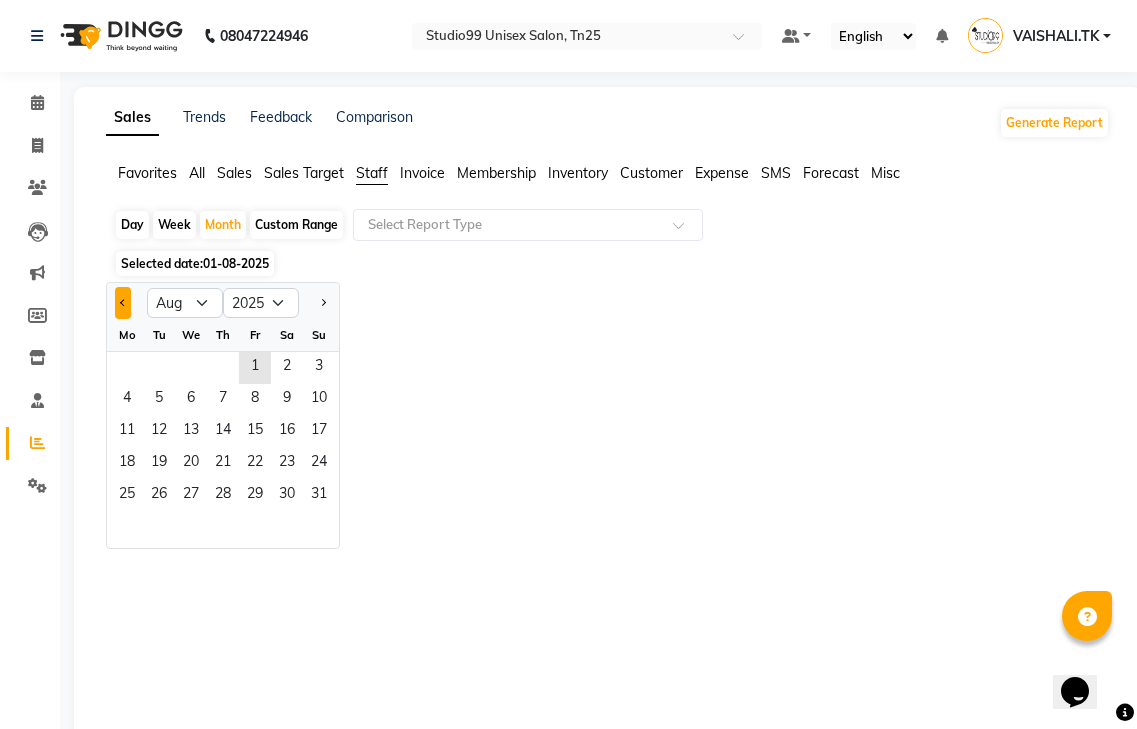 click 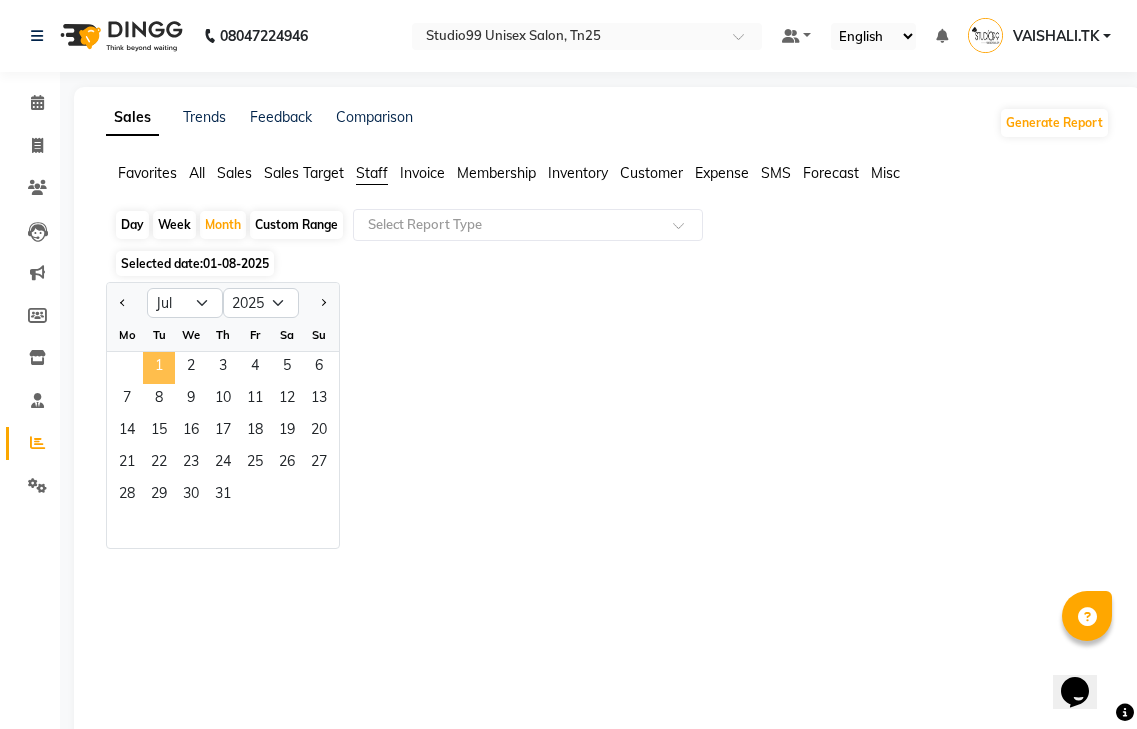 click on "1" 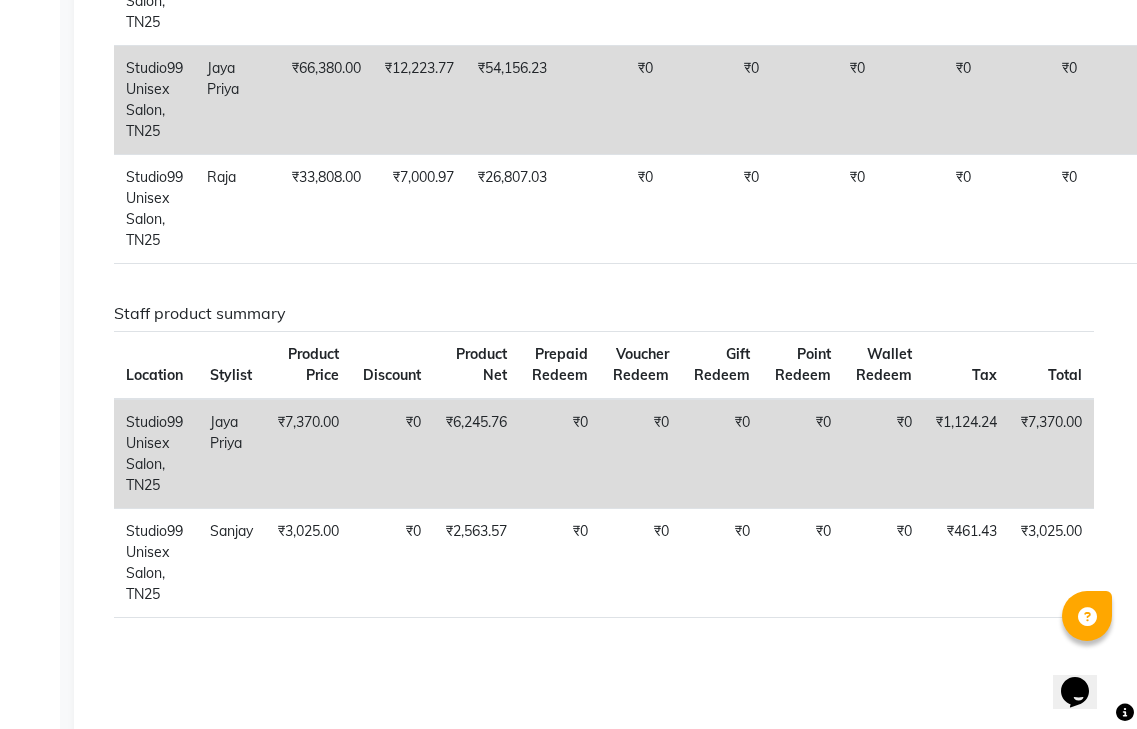 scroll, scrollTop: 1375, scrollLeft: 0, axis: vertical 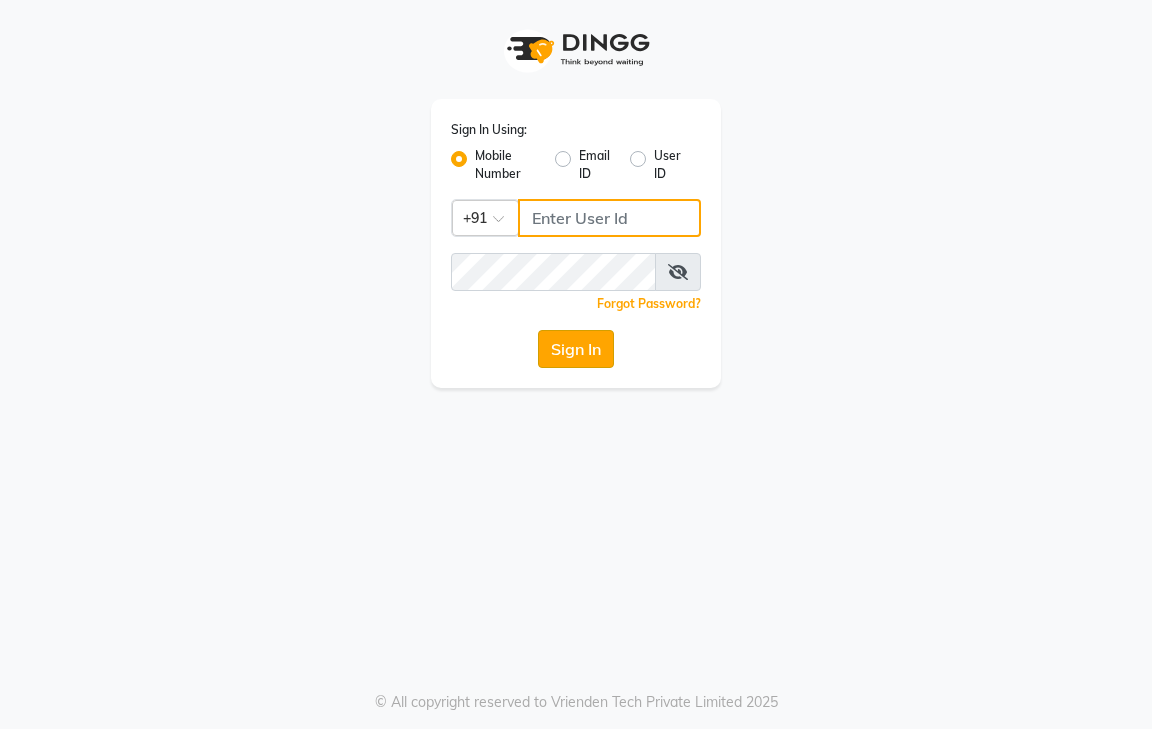 type on "9600622338" 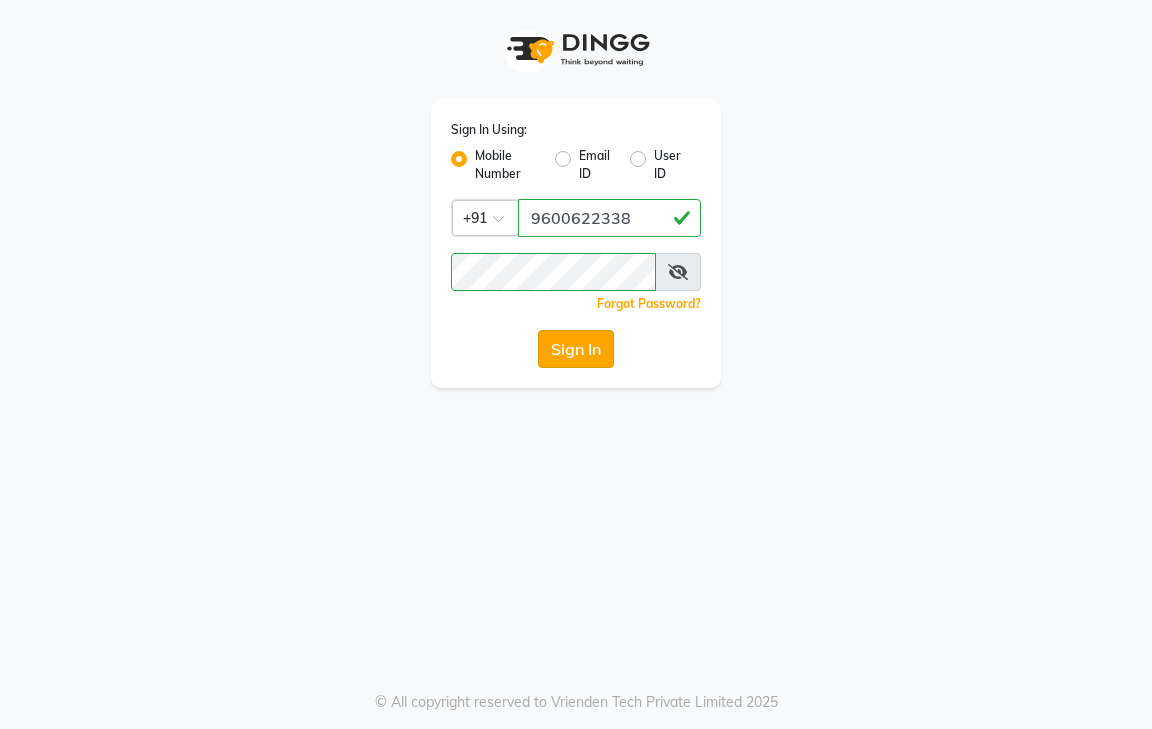 click on "Sign In" 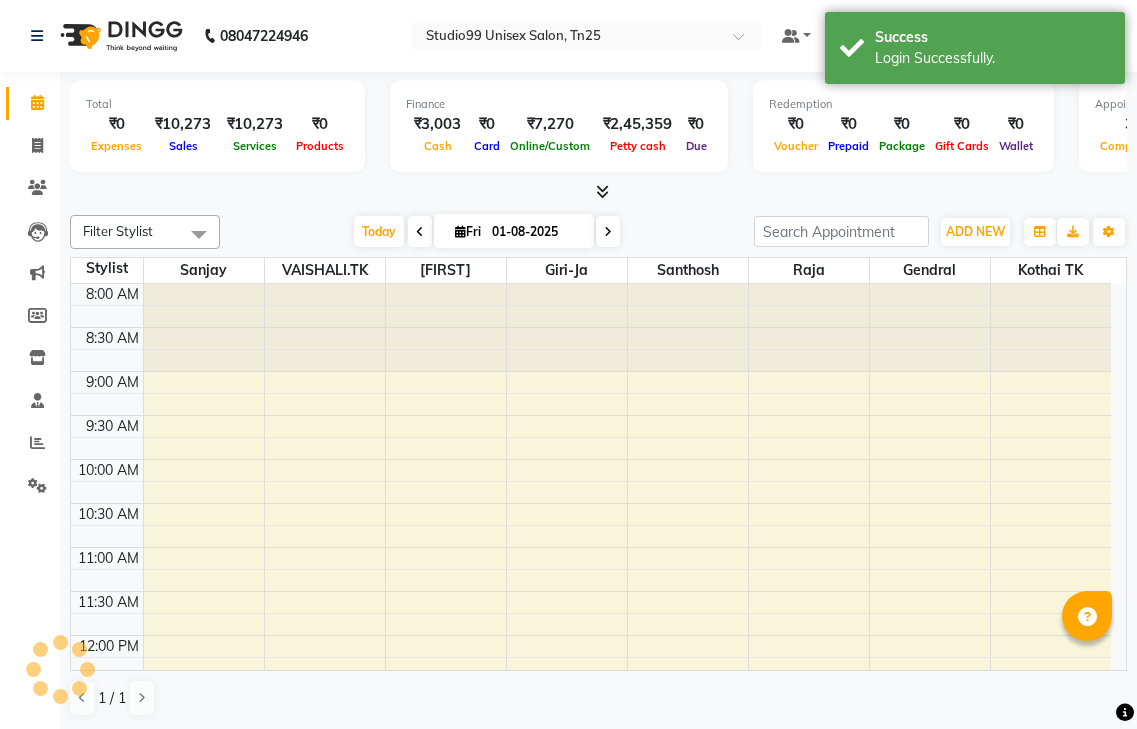 scroll, scrollTop: 0, scrollLeft: 0, axis: both 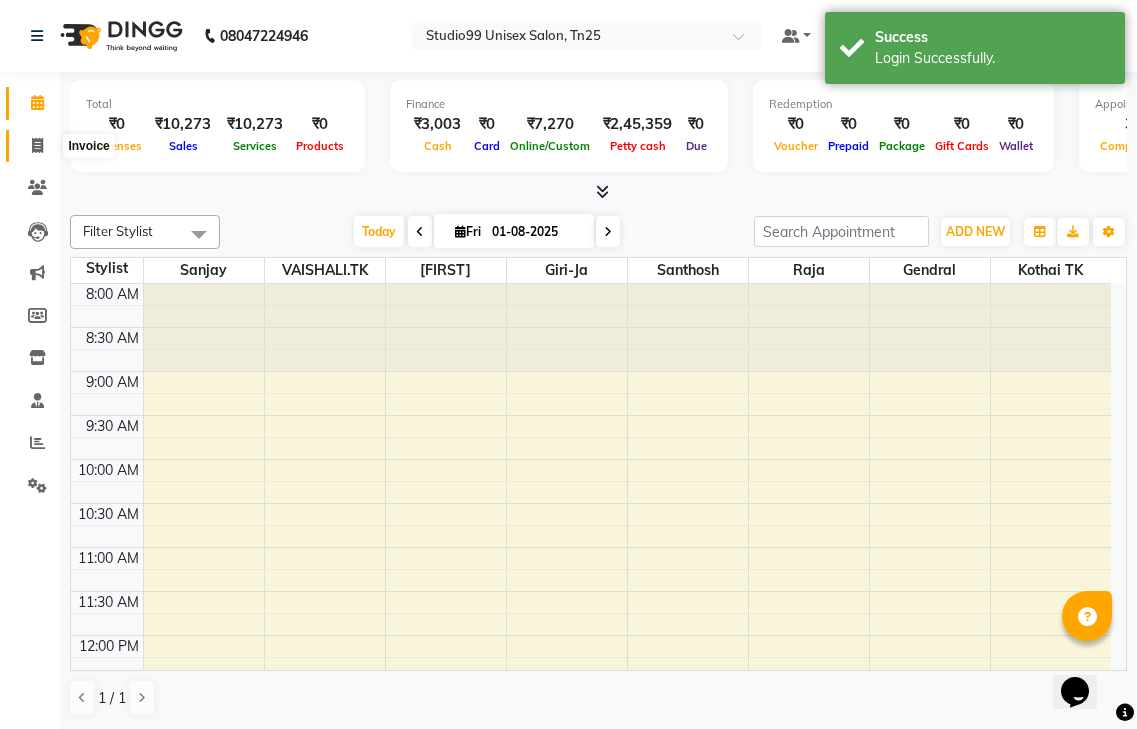click 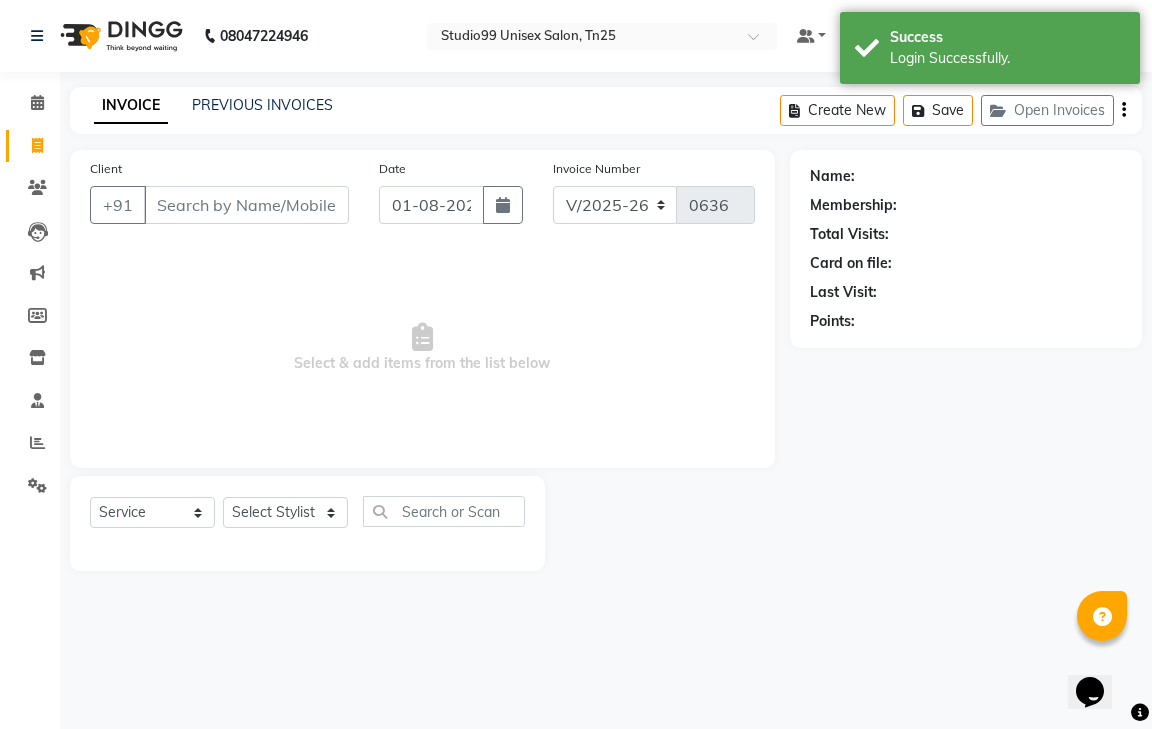 drag, startPoint x: 191, startPoint y: 199, endPoint x: 204, endPoint y: 219, distance: 23.853722 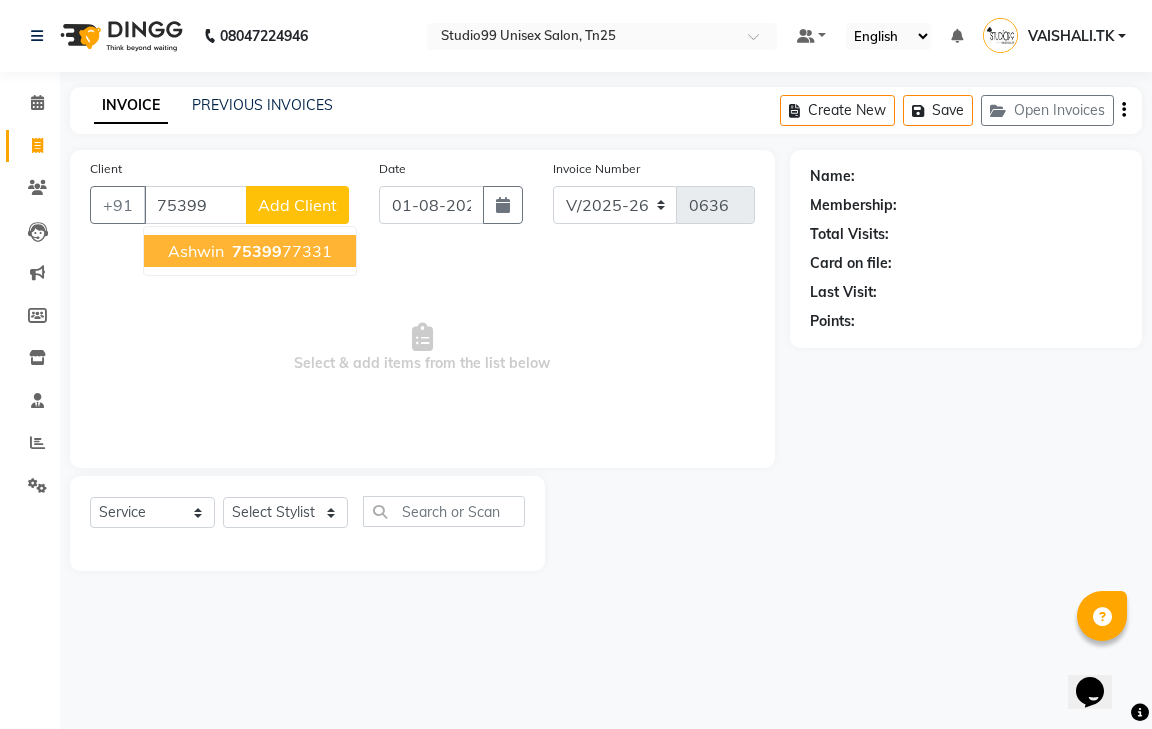click on "75399 77331" at bounding box center (280, 251) 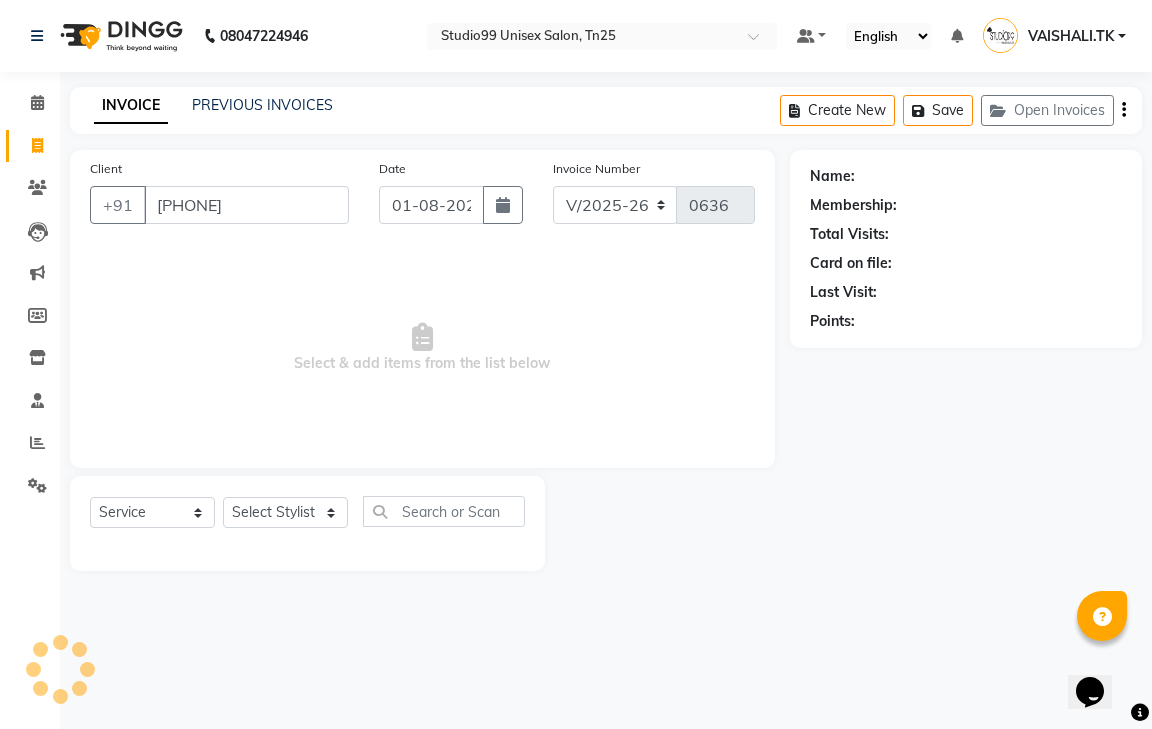 type on "7539977331" 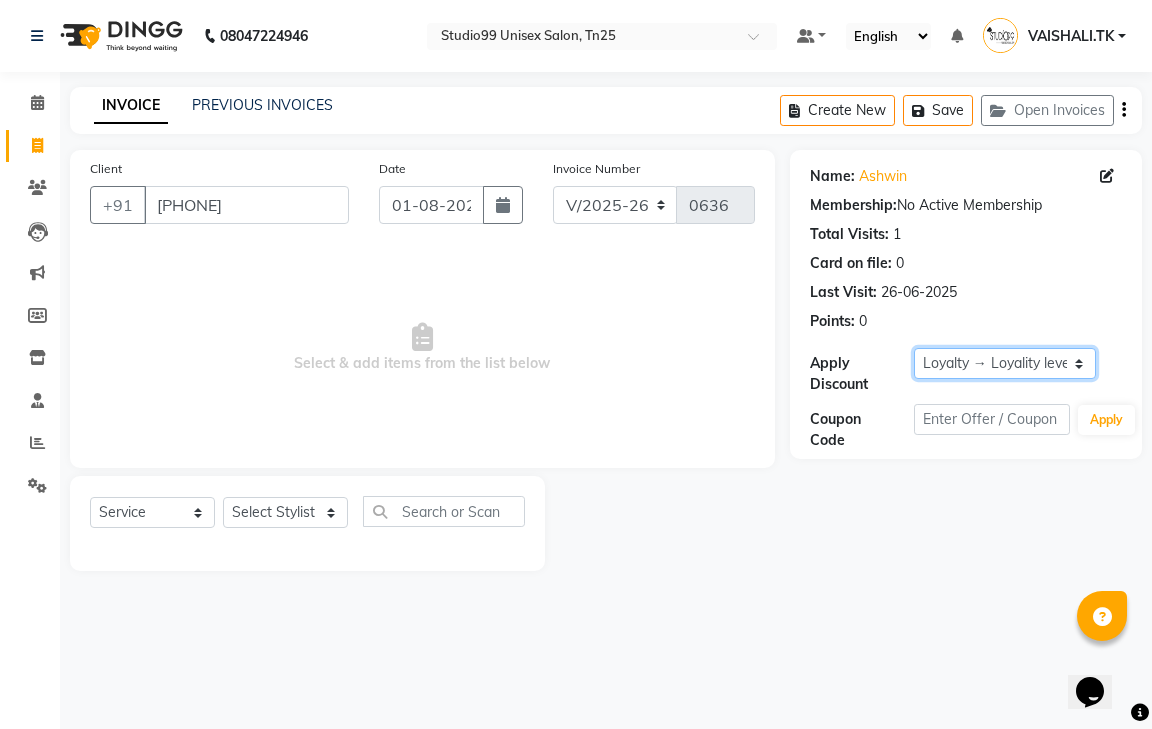 click on "Select  Loyalty → Loyality level 1" 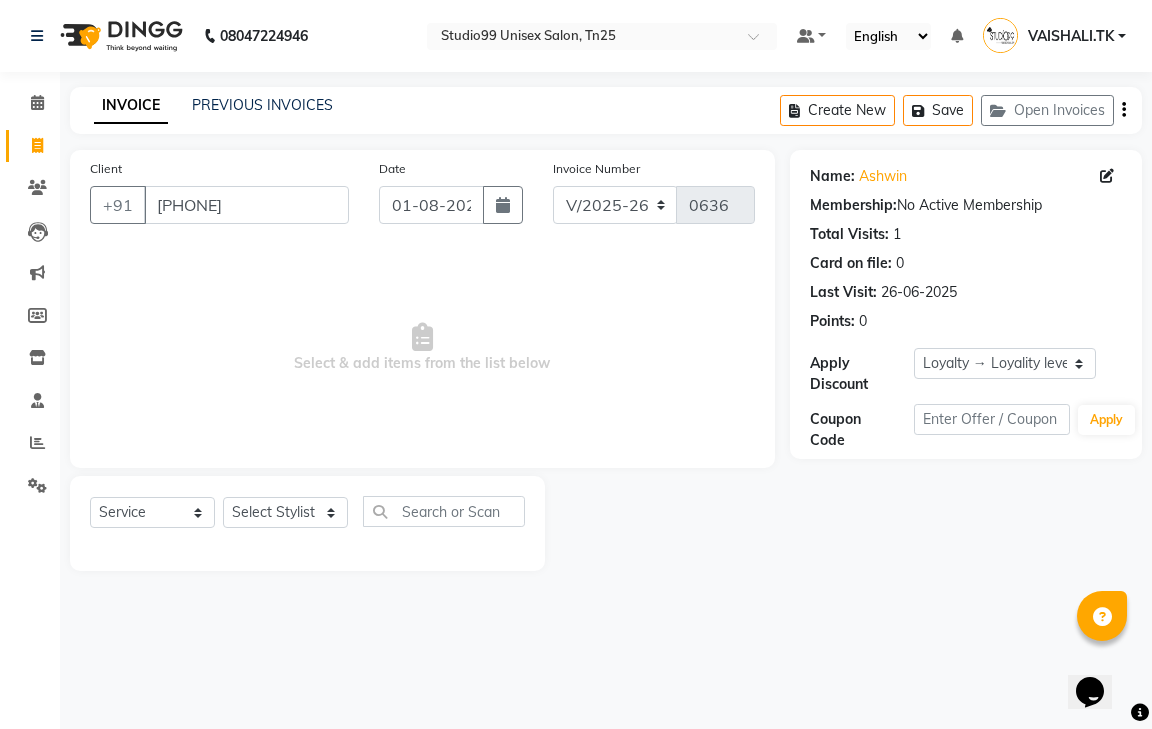 click on "Points:   0" 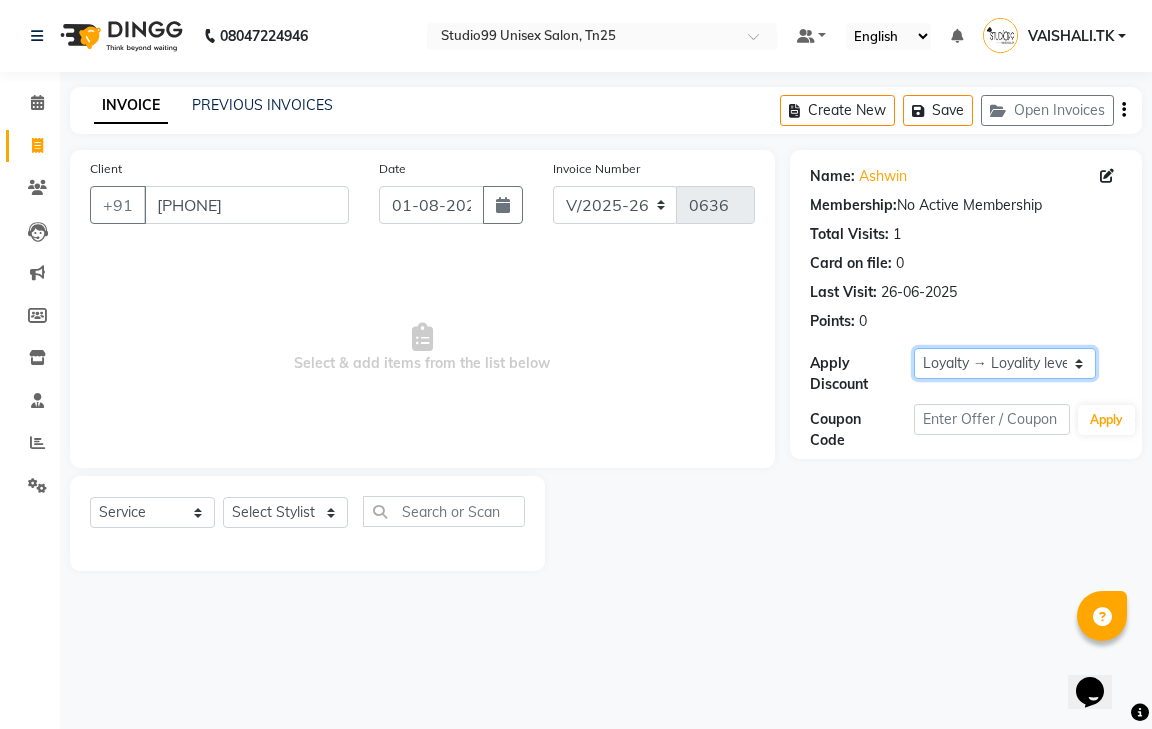 click on "Select  Loyalty → Loyality level 1" 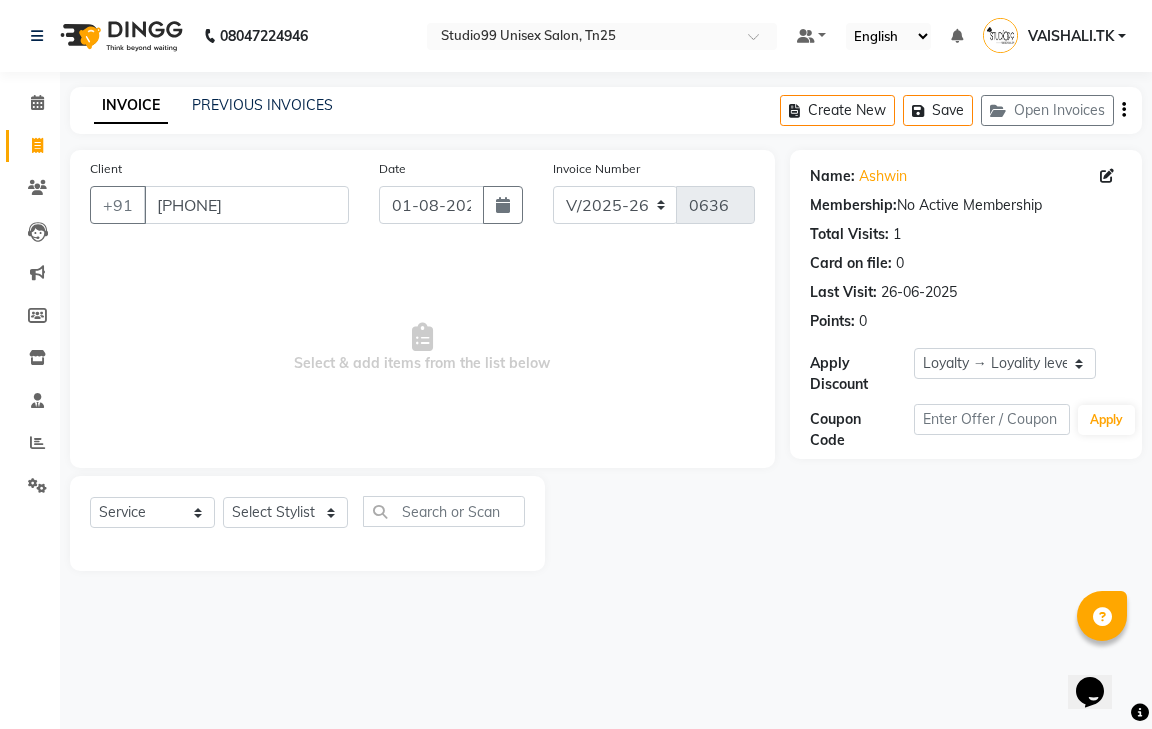 click on "Name: Ashwin  Membership:  No Active Membership  Total Visits:  1 Card on file:  0 Last Visit:   26-06-2025 Points:   0" 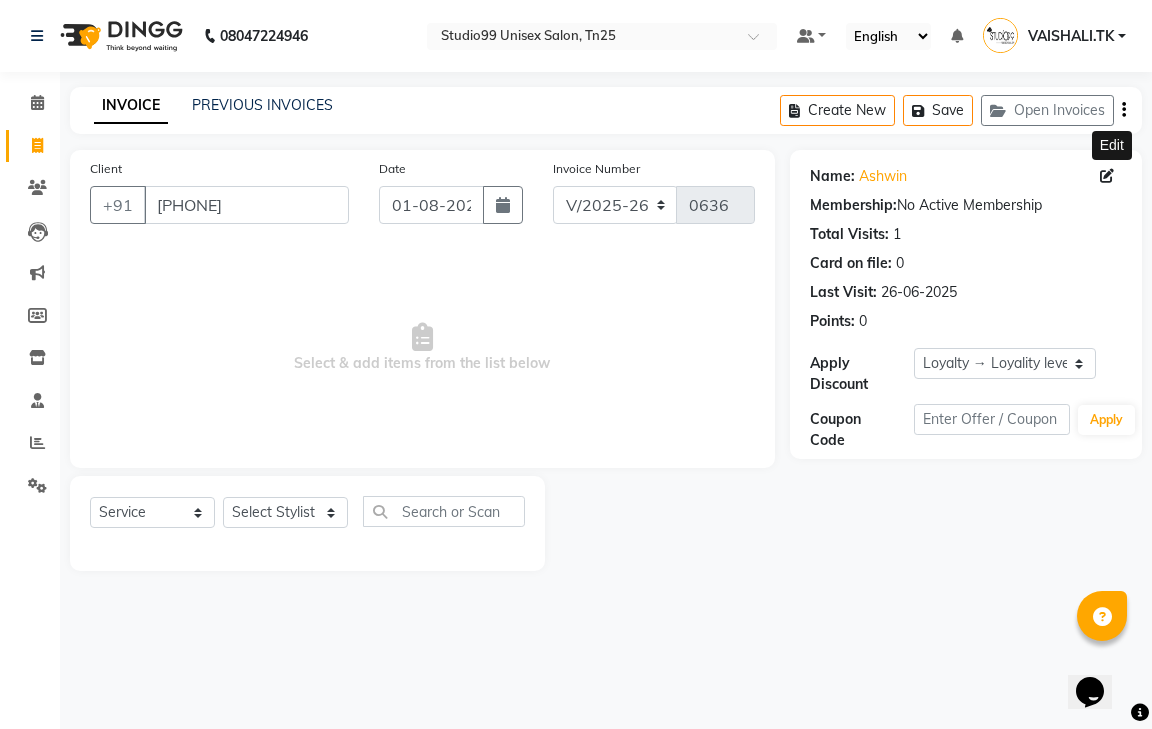 click 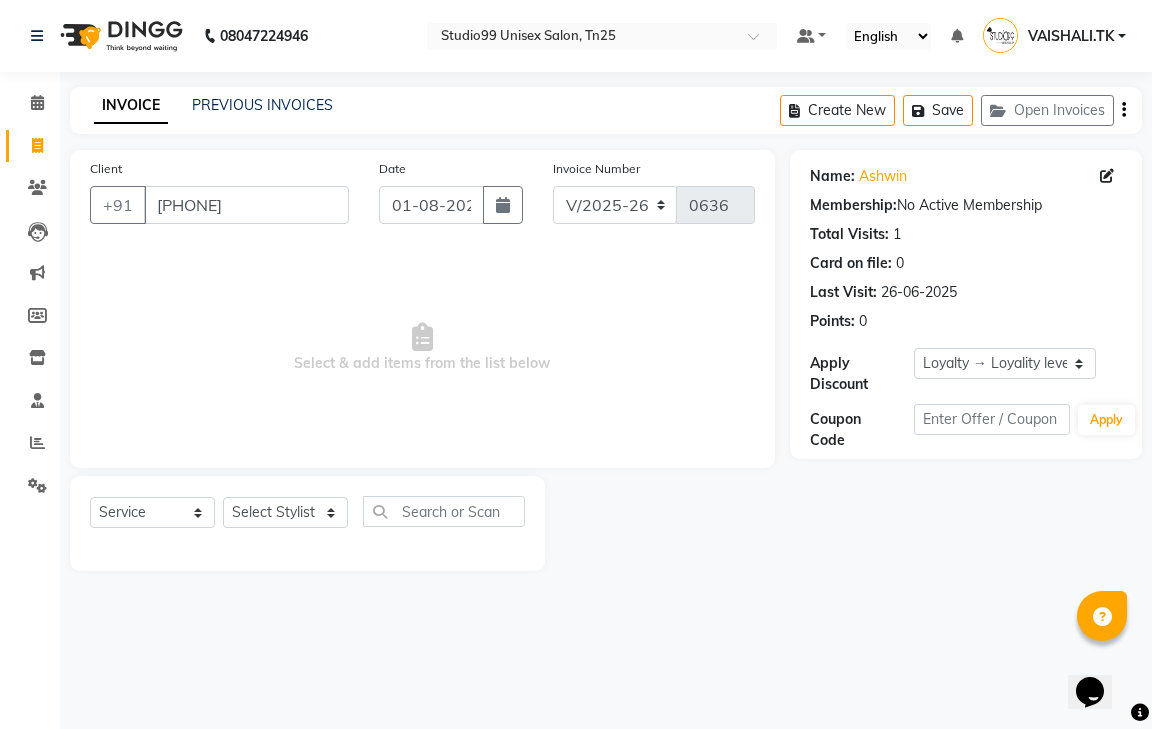 click 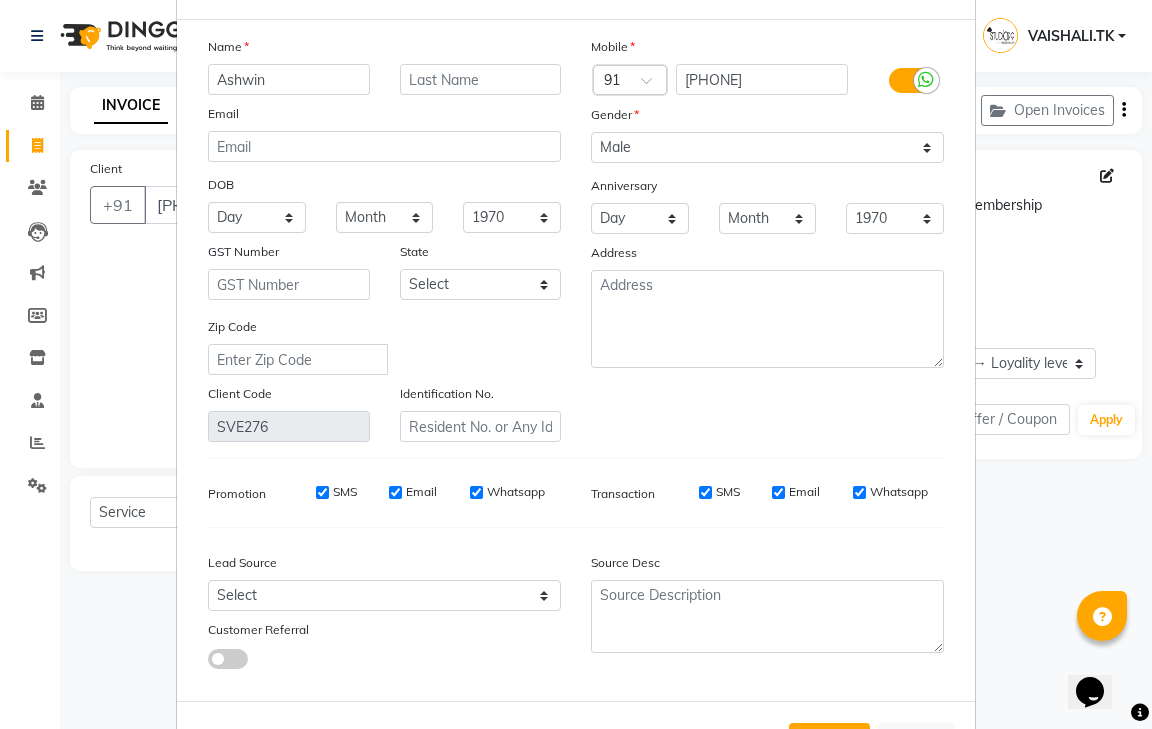 scroll, scrollTop: 158, scrollLeft: 0, axis: vertical 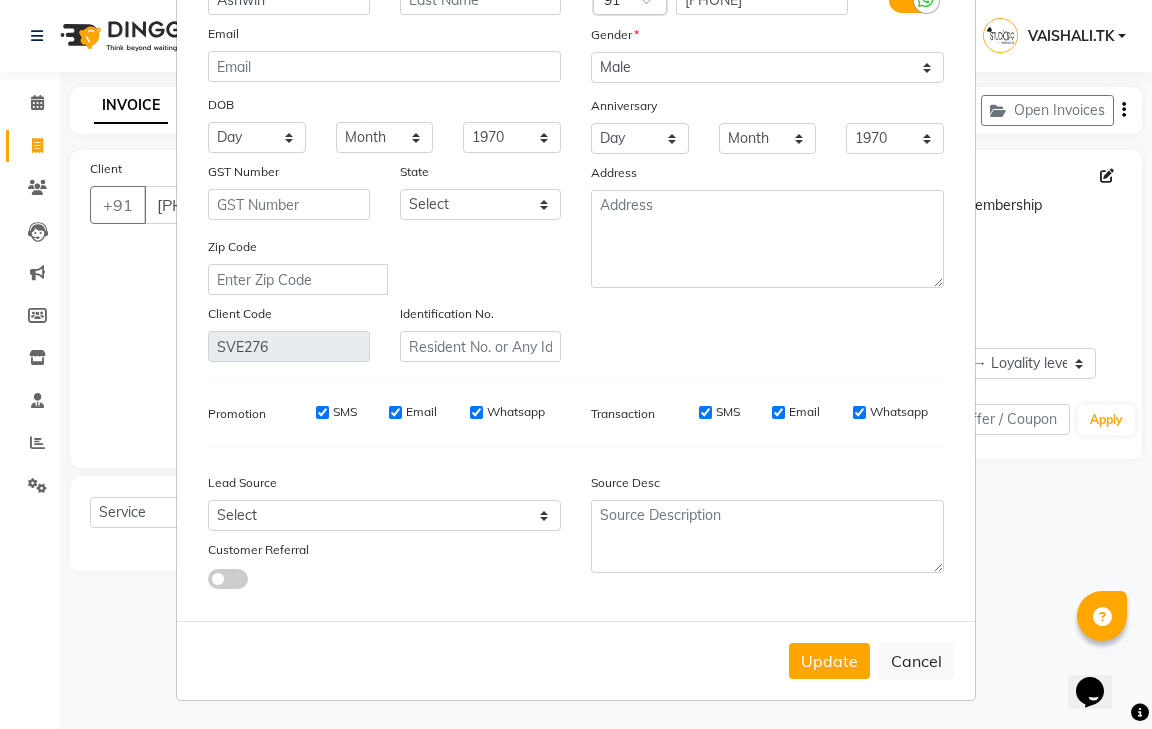 click on "Update Client Name Ashwin Email DOB Day 01 02 03 04 05 06 07 08 09 10 11 12 13 14 15 16 17 18 19 20 21 22 23 24 25 26 27 28 29 30 31 Month January February March April May June July August September October November December 1940 1941 1942 1943 1944 1945 1946 1947 1948 1949 1950 1951 1952 1953 1954 1955 1956 1957 1958 1959 1960 1961 1962 1963 1964 1965 1966 1967 1968 1969 1970 1971 1972 1973 1974 1975 1976 1977 1978 1979 1980 1981 1982 1983 1984 1985 1986 1987 1988 1989 1990 1991 1992 1993 1994 1995 1996 1997 1998 1999 2000 2001 2002 2003 2004 2005 2006 2007 2008 2009 2010 2011 2012 2013 2014 2015 2016 2017 2018 2019 2020 2021 2022 2023 2024 GST Number State Select Andaman and Nicobar Islands Andhra Pradesh Arunachal Pradesh Assam Bihar Chandigarh Chhattisgarh Dadra and Nagar Haveli Daman and Diu Delhi Goa Gujarat Haryana Himachal Pradesh Jammu and Kashmir Jharkhand Karnataka Kerala Lakshadweep Madhya Pradesh Maharashtra Manipur Meghalaya Mizoram Nagaland Odisha Pondicherry Punjab Rajasthan Sikkim Tamil Nadu" at bounding box center [576, 364] 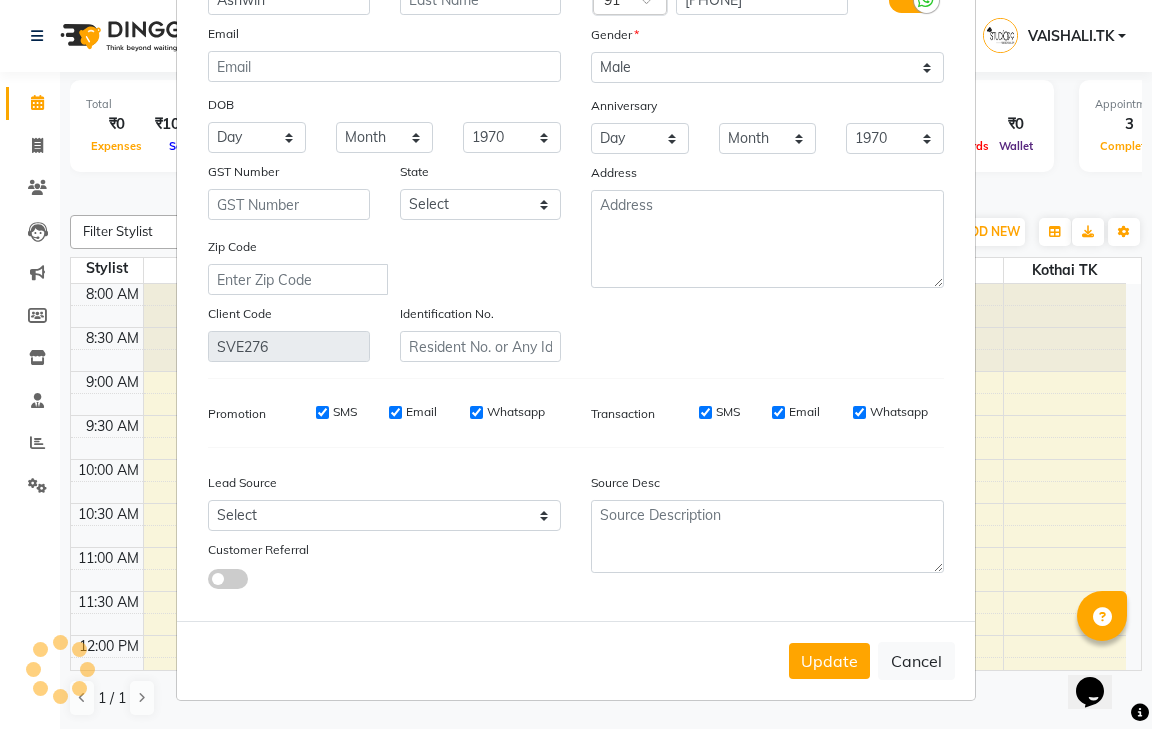scroll, scrollTop: 0, scrollLeft: 0, axis: both 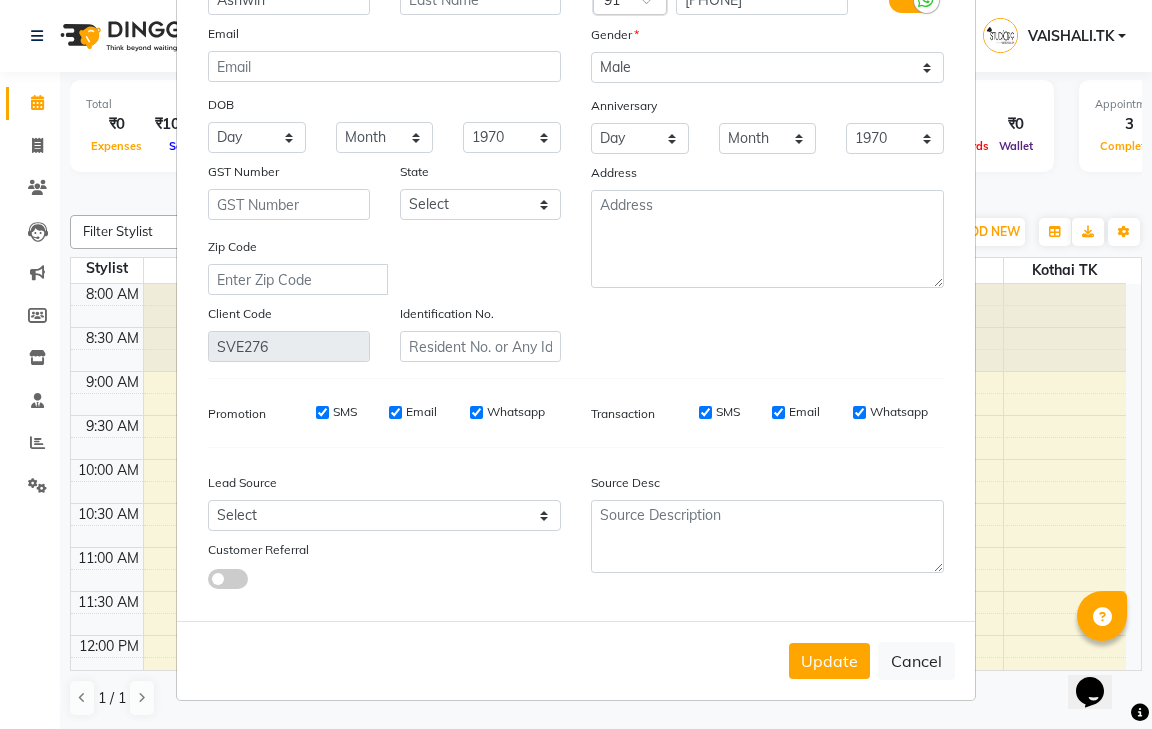 click on "Update Client Name Ashwin Email DOB Day 01 02 03 04 05 06 07 08 09 10 11 12 13 14 15 16 17 18 19 20 21 22 23 24 25 26 27 28 29 30 31 Month January February March April May June July August September October November December 1940 1941 1942 1943 1944 1945 1946 1947 1948 1949 1950 1951 1952 1953 1954 1955 1956 1957 1958 1959 1960 1961 1962 1963 1964 1965 1966 1967 1968 1969 1970 1971 1972 1973 1974 1975 1976 1977 1978 1979 1980 1981 1982 1983 1984 1985 1986 1987 1988 1989 1990 1991 1992 1993 1994 1995 1996 1997 1998 1999 2000 2001 2002 2003 2004 2005 2006 2007 2008 2009 2010 2011 2012 2013 2014 2015 2016 2017 2018 2019 2020 2021 2022 2023 2024 GST Number State Select Andaman and Nicobar Islands Andhra Pradesh Arunachal Pradesh Assam Bihar Chandigarh Chhattisgarh Dadra and Nagar Haveli Daman and Diu Delhi Goa Gujarat Haryana Himachal Pradesh Jammu and Kashmir Jharkhand Karnataka Kerala Lakshadweep Madhya Pradesh Maharashtra Manipur Meghalaya Mizoram Nagaland Odisha Pondicherry Punjab Rajasthan Sikkim Tamil Nadu" at bounding box center [576, 364] 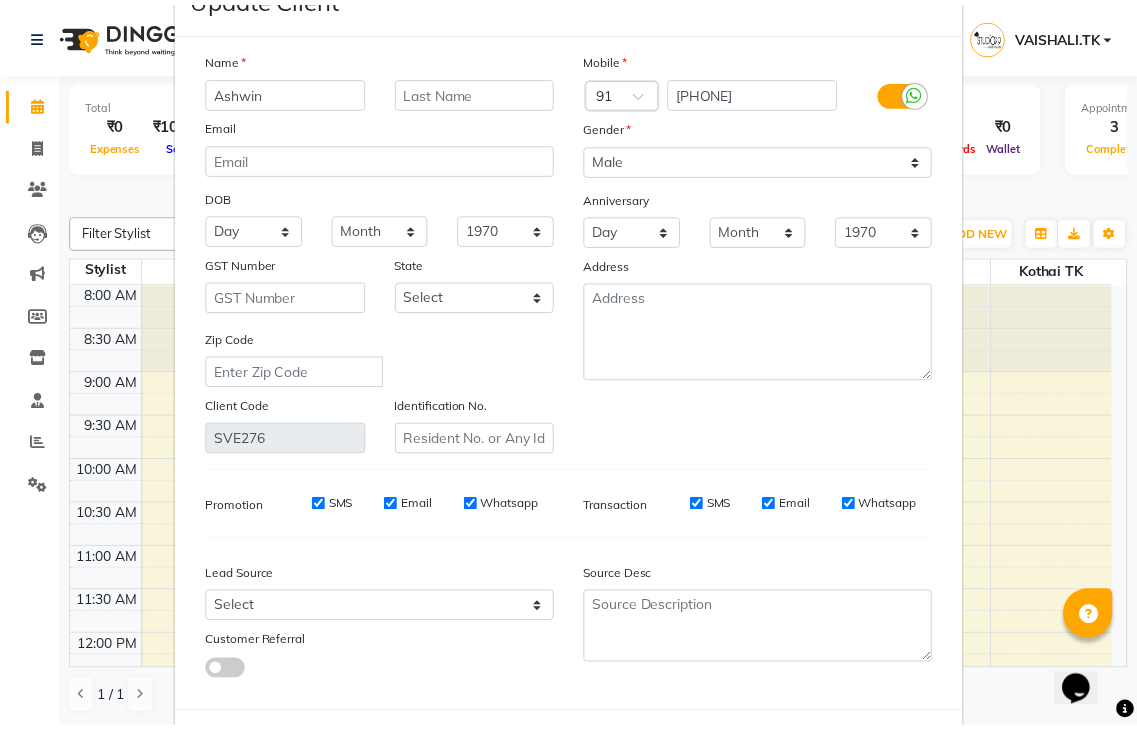 scroll, scrollTop: 158, scrollLeft: 0, axis: vertical 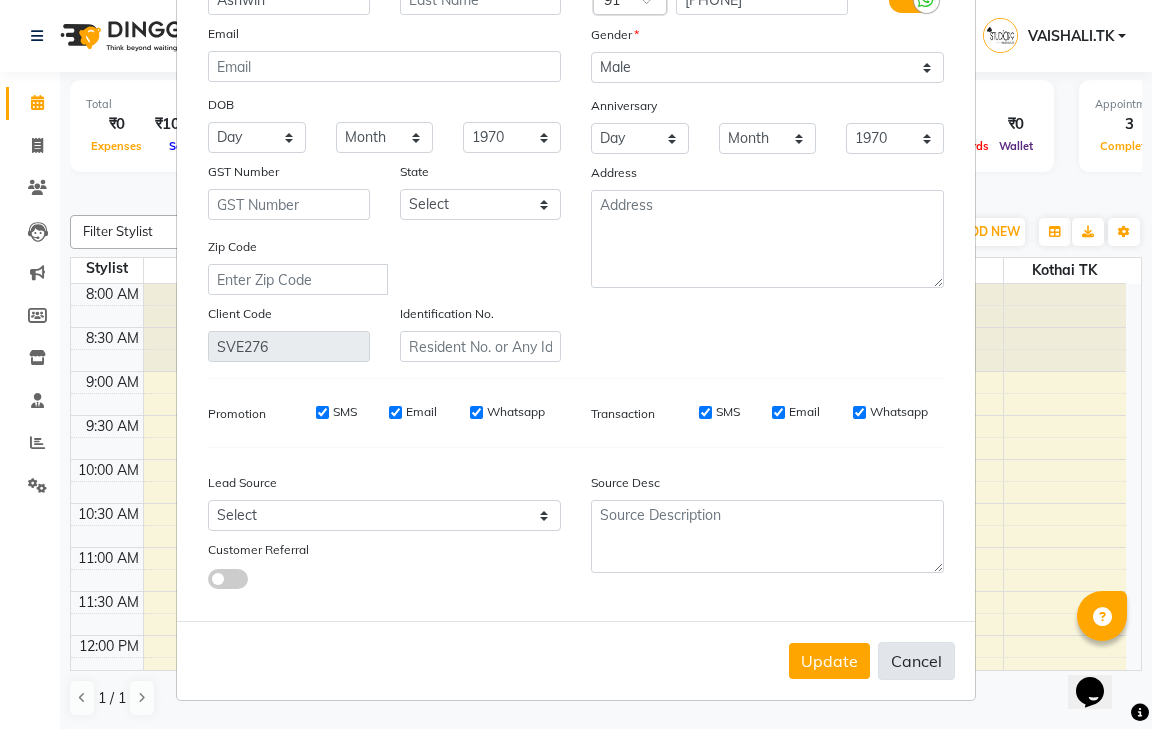 click on "Cancel" at bounding box center [916, 661] 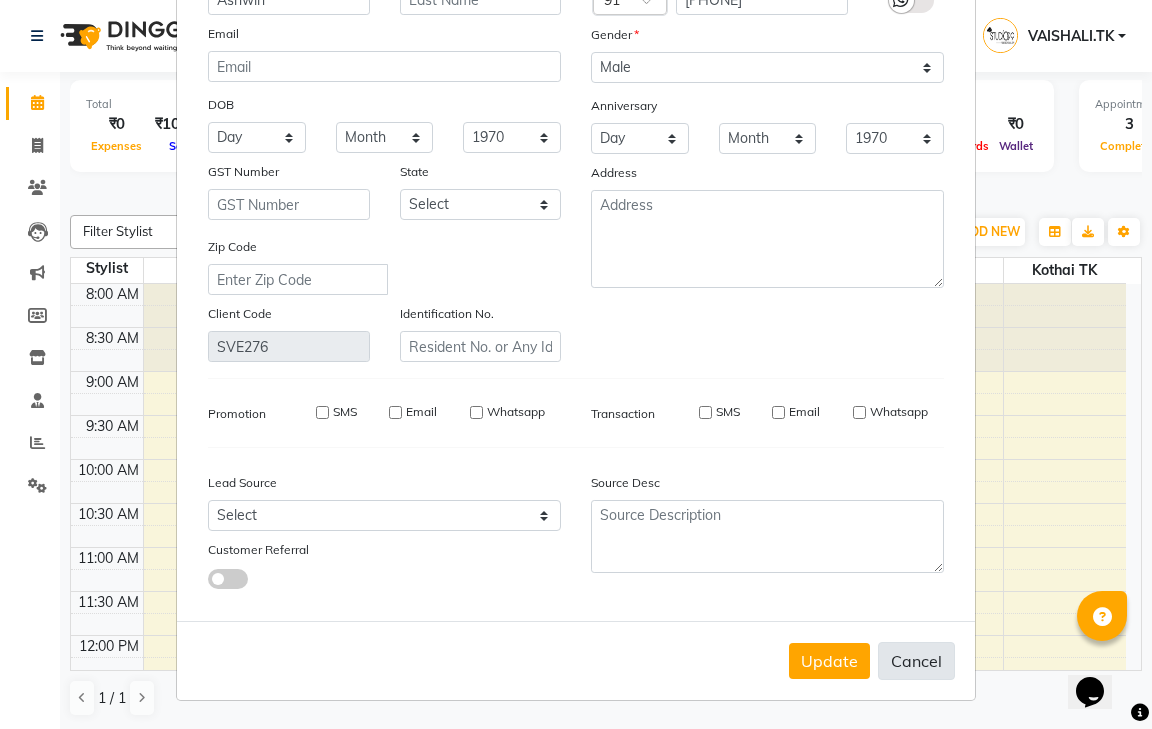 type 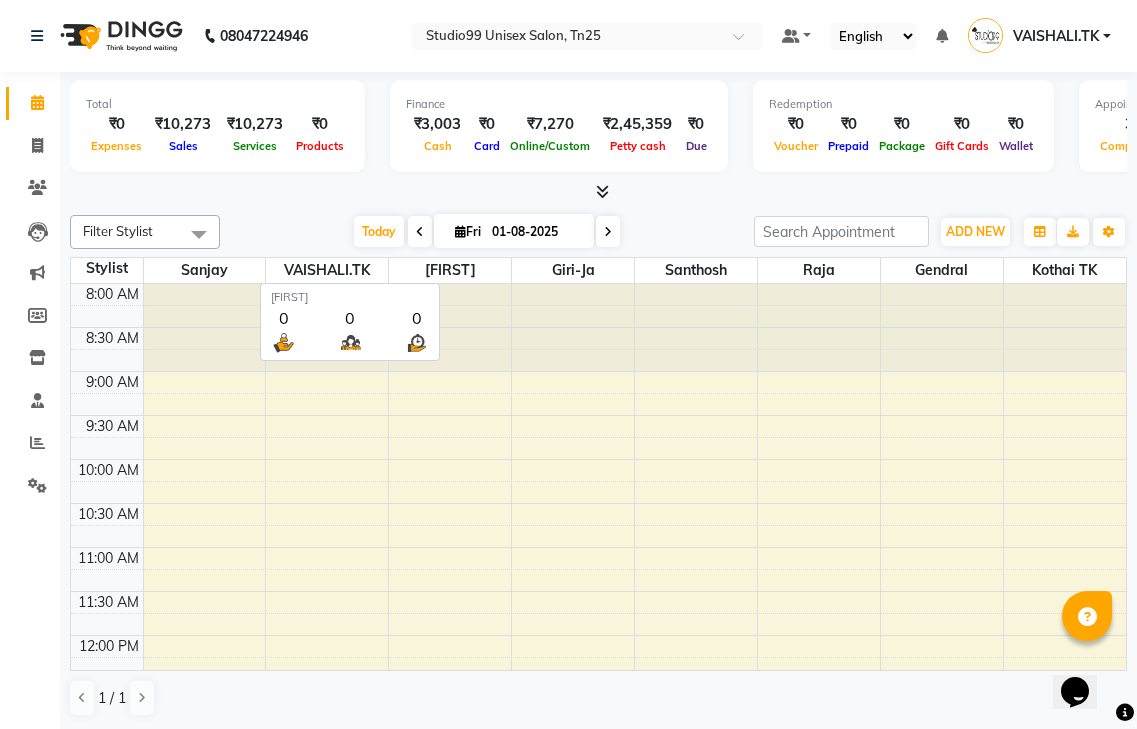 scroll, scrollTop: 1, scrollLeft: 0, axis: vertical 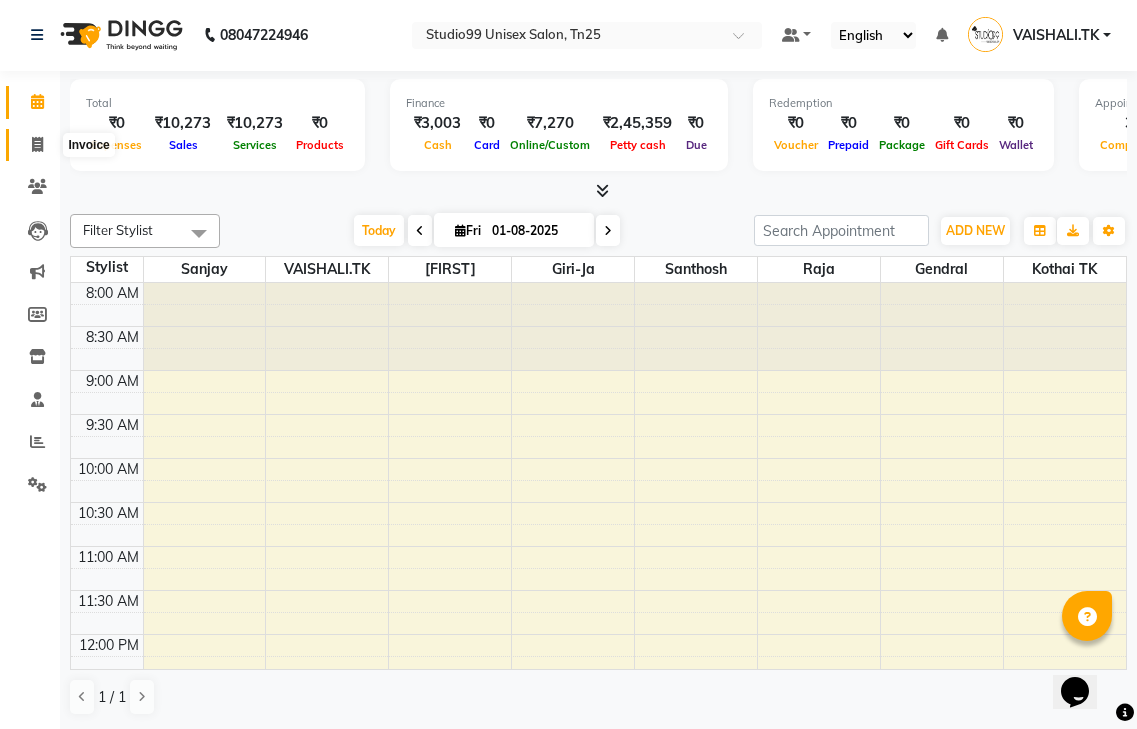 click 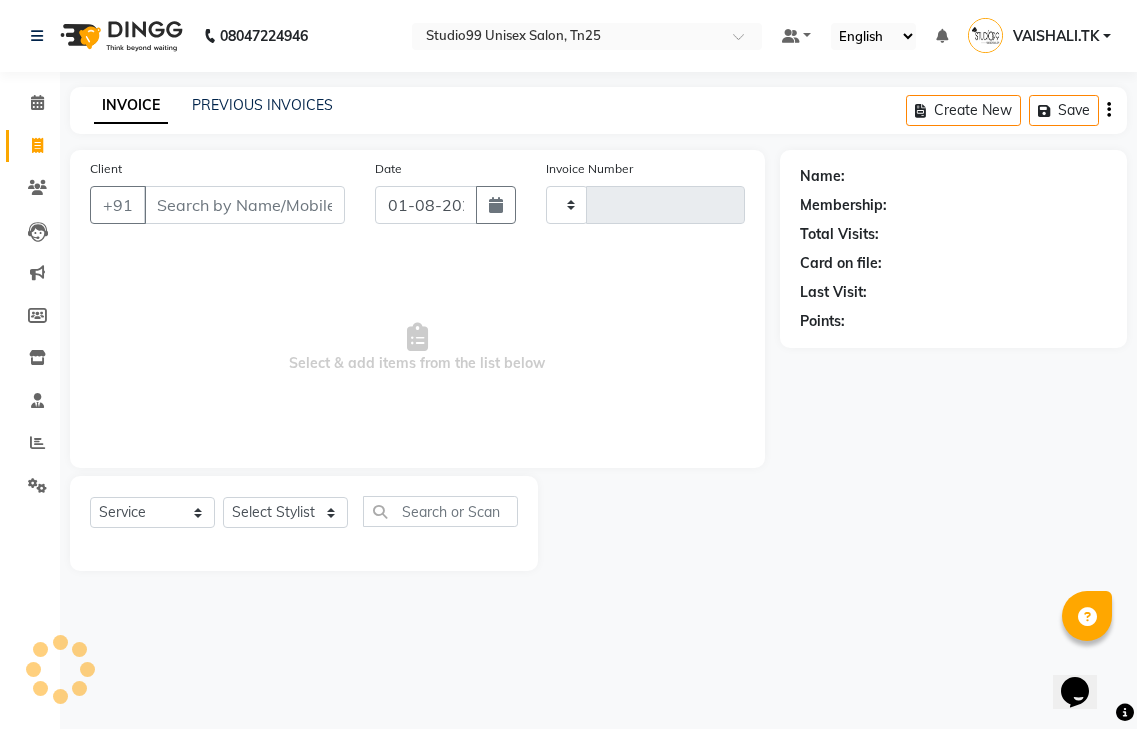 scroll, scrollTop: 0, scrollLeft: 0, axis: both 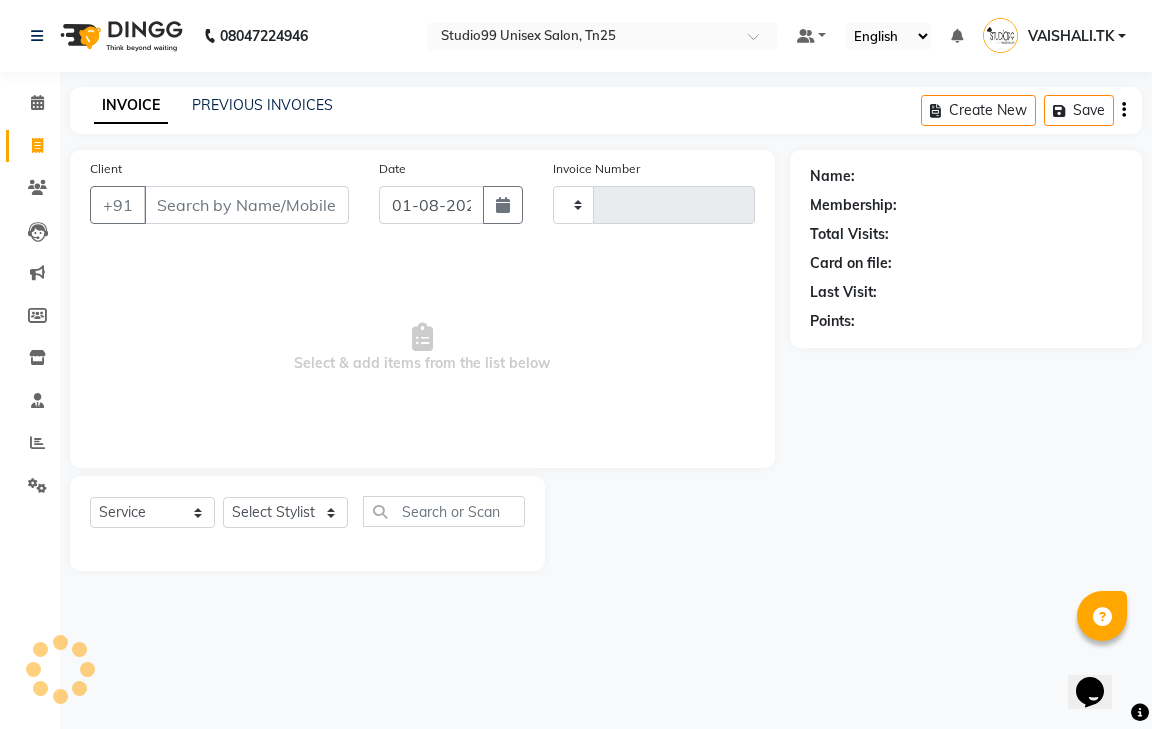 type on "0636" 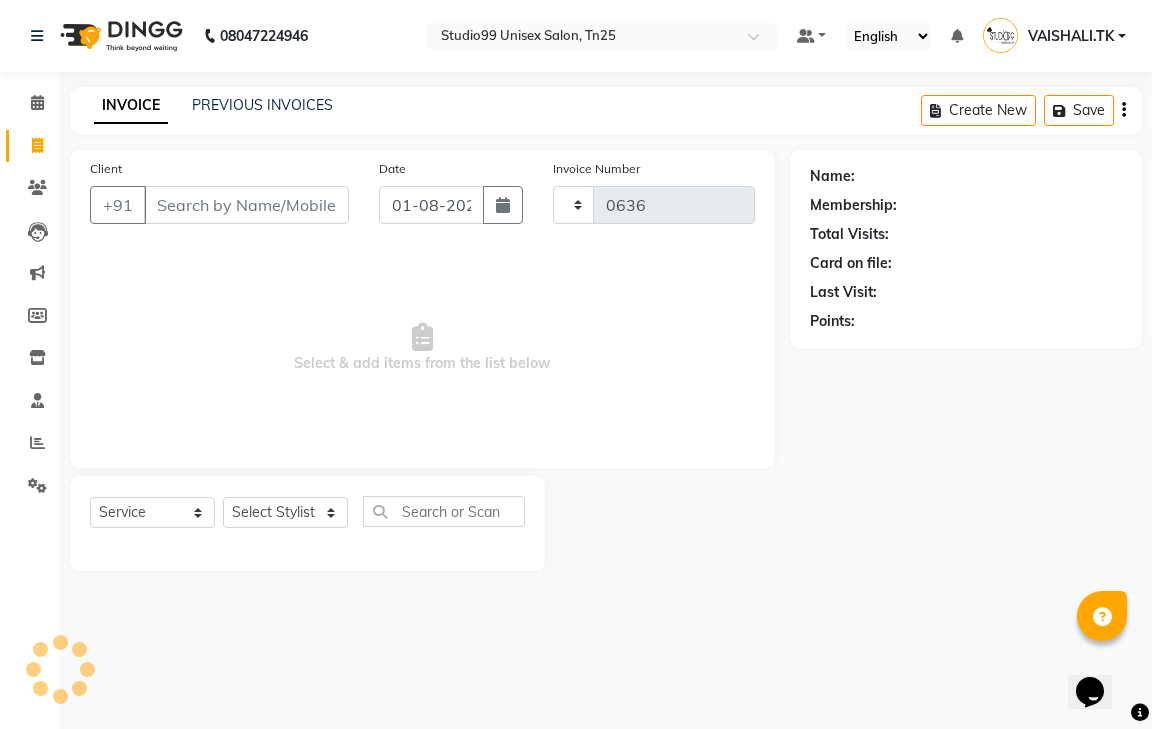 select on "8331" 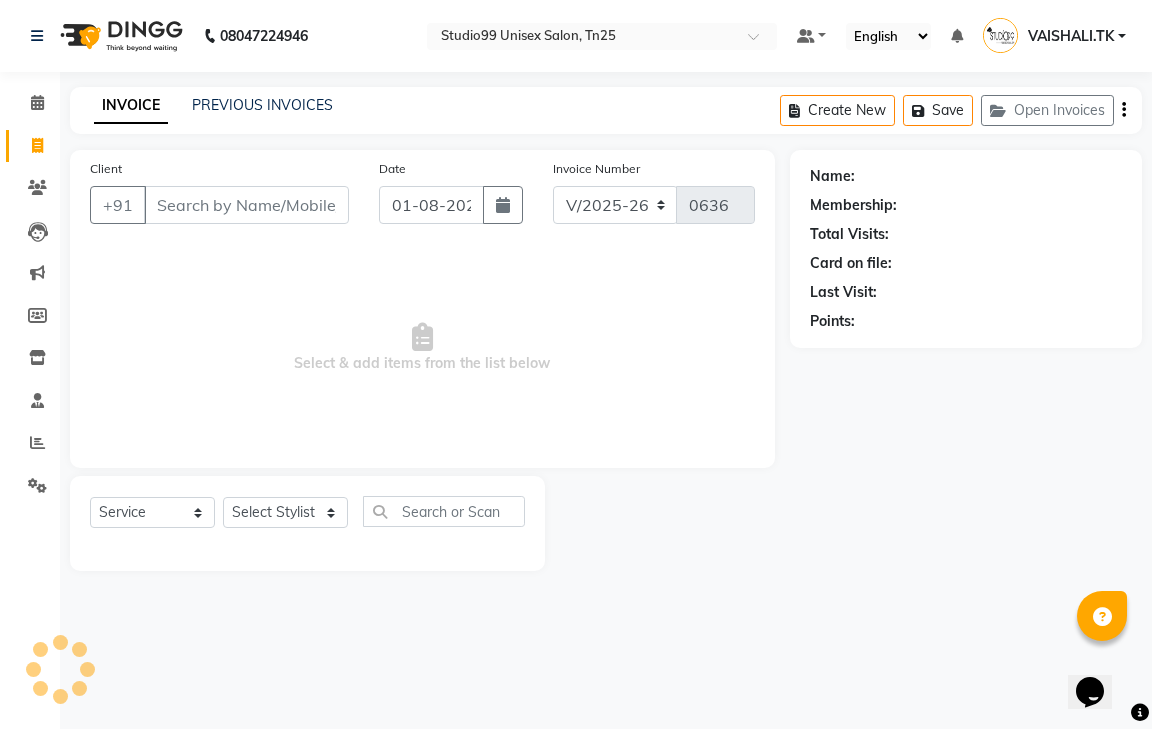 click on "Client" at bounding box center [246, 205] 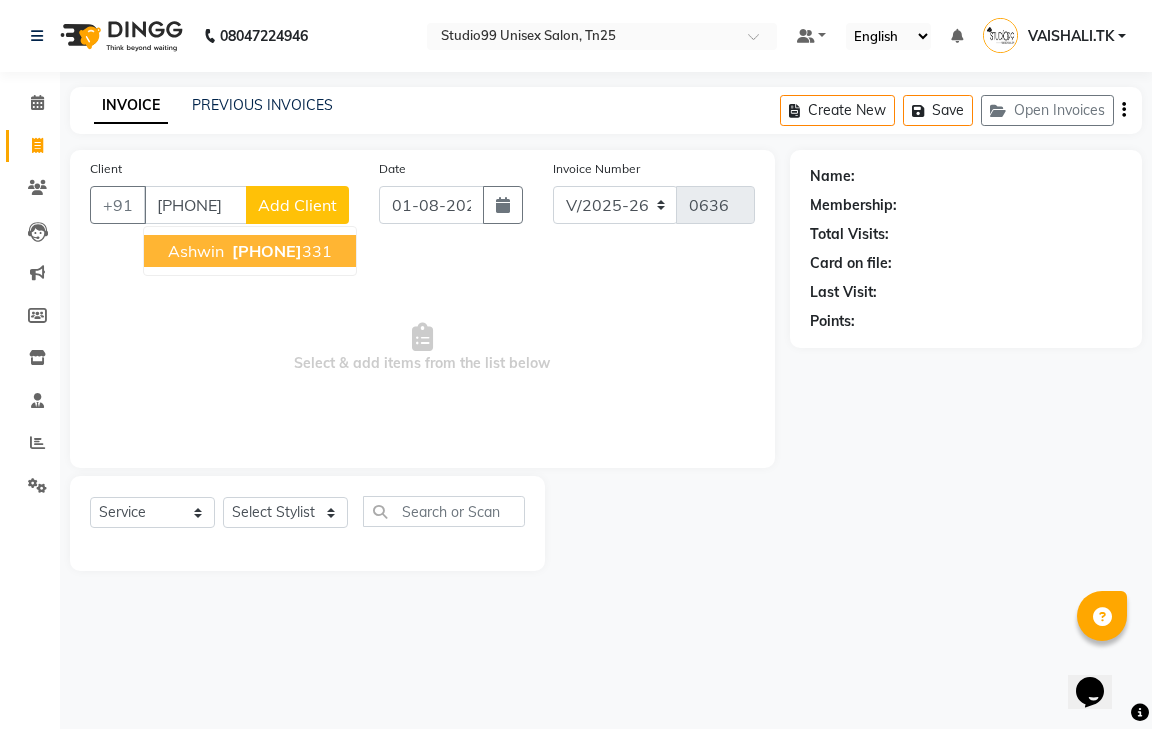 type on "7539977331" 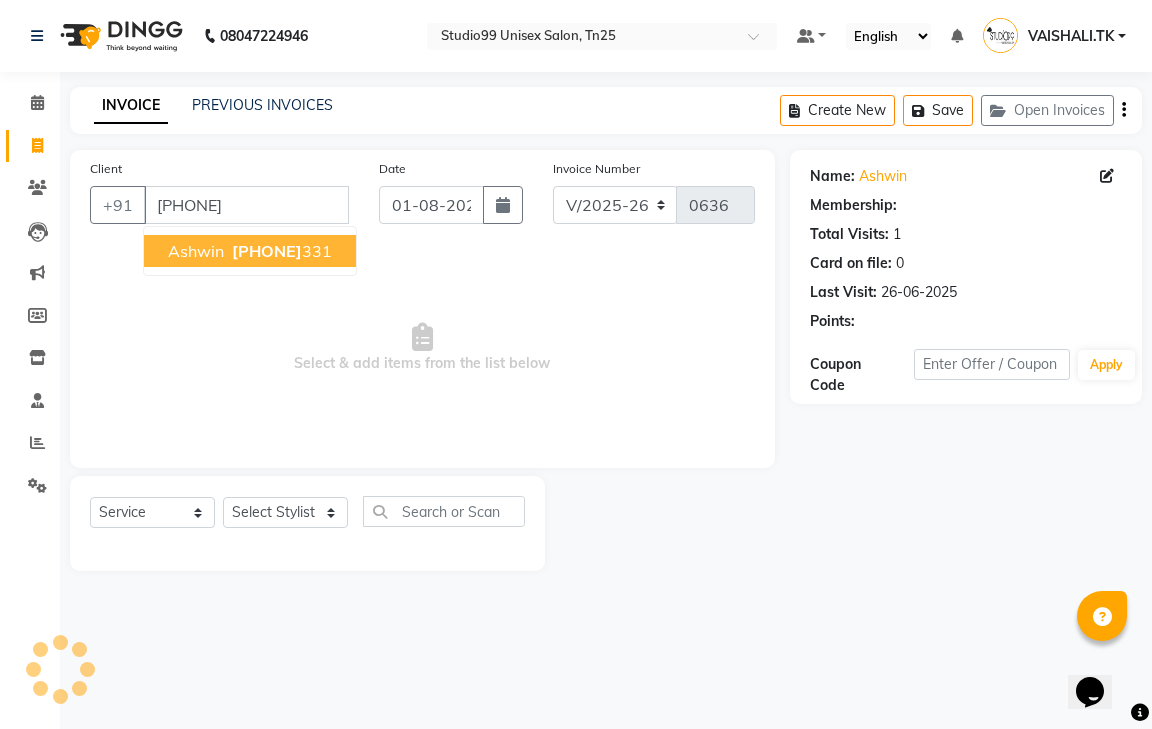 select on "1: Object" 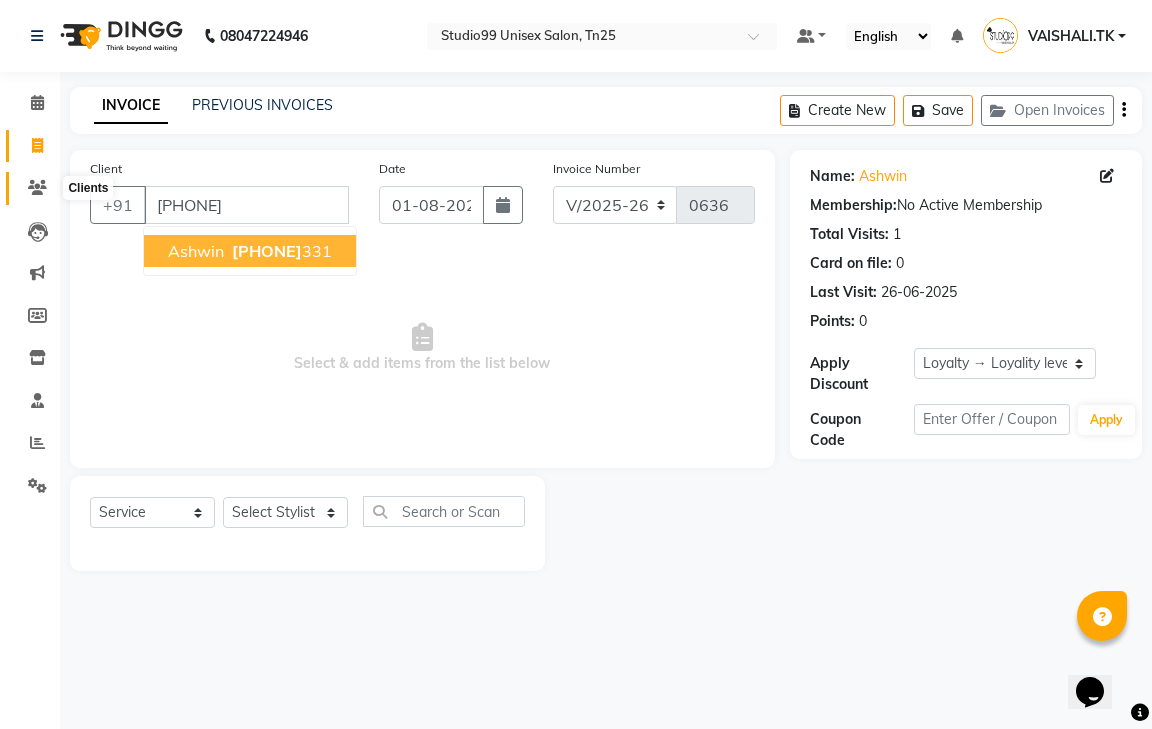 click 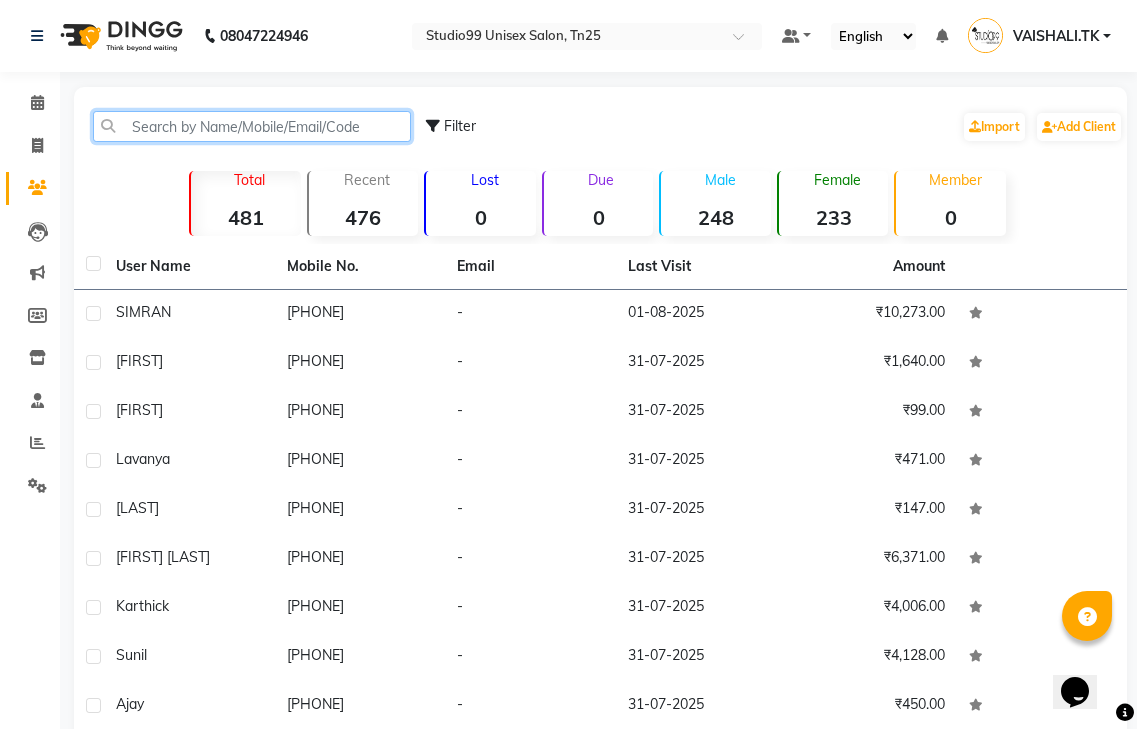 click 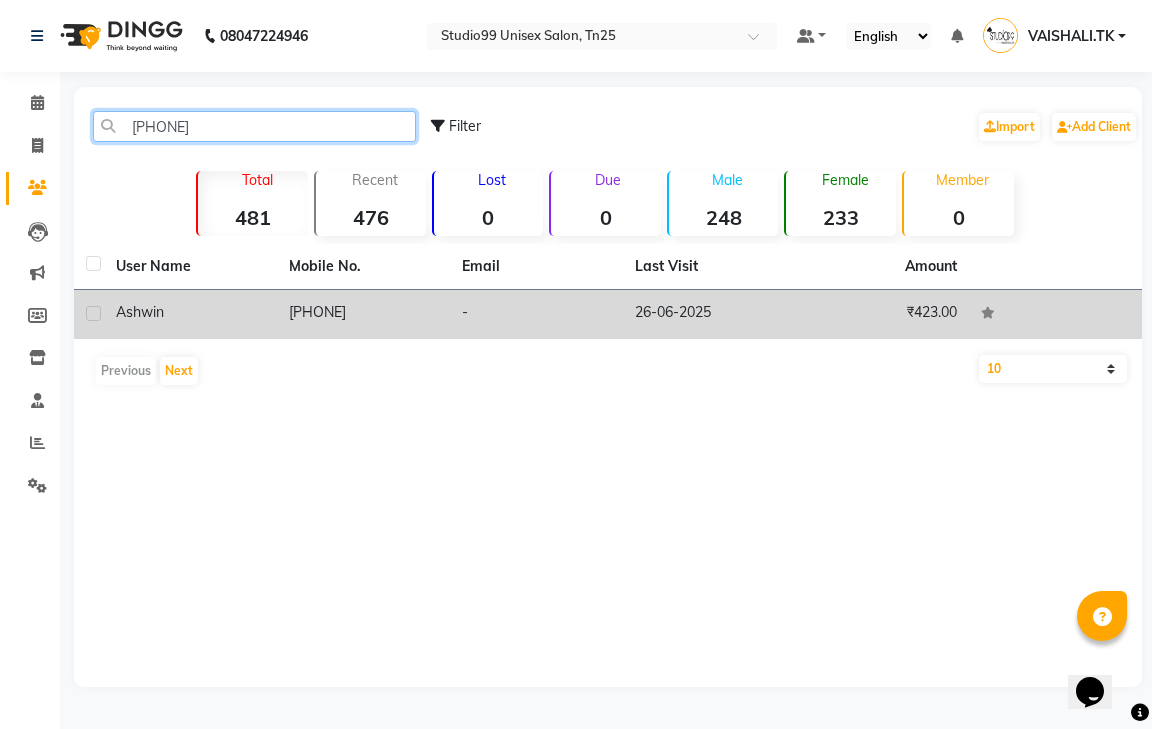 type on "7539977331" 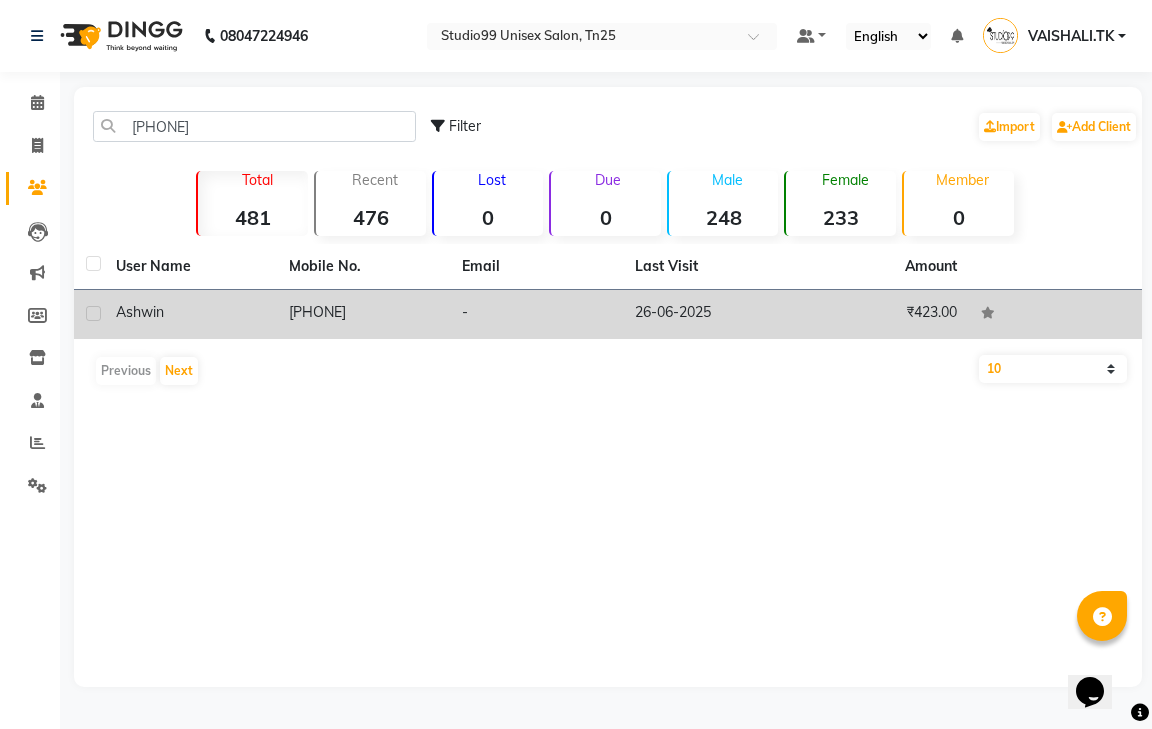 click 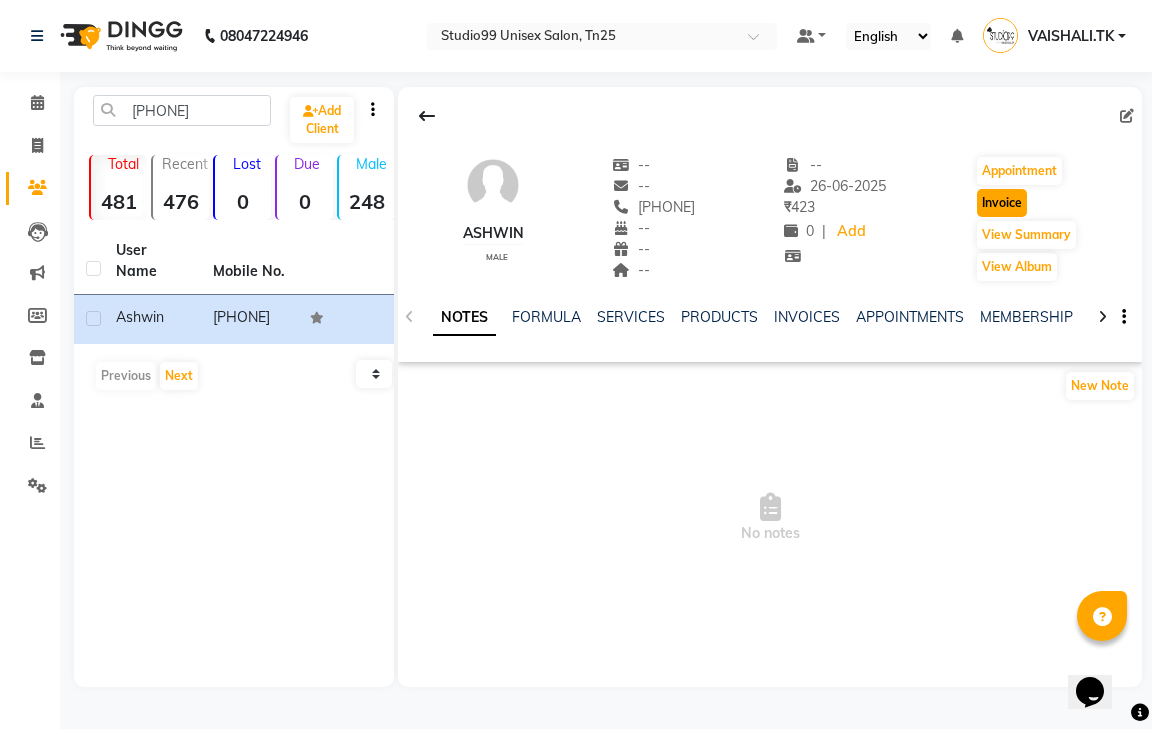 click on "Invoice" 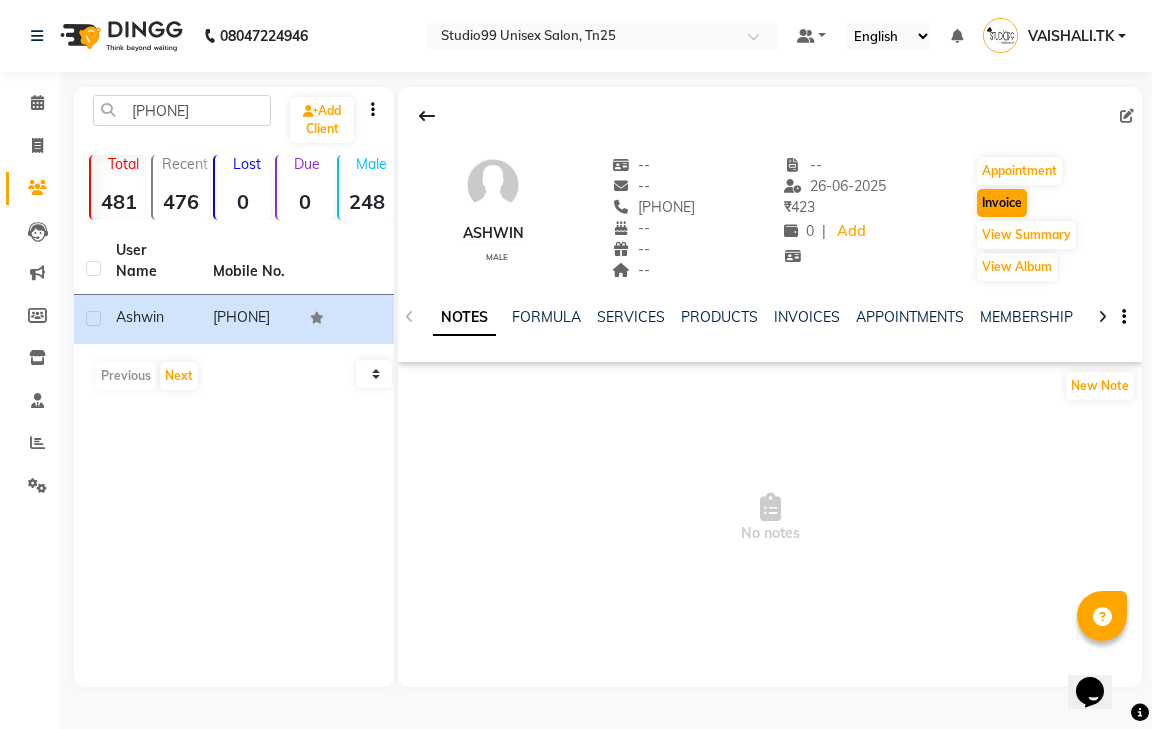 select on "service" 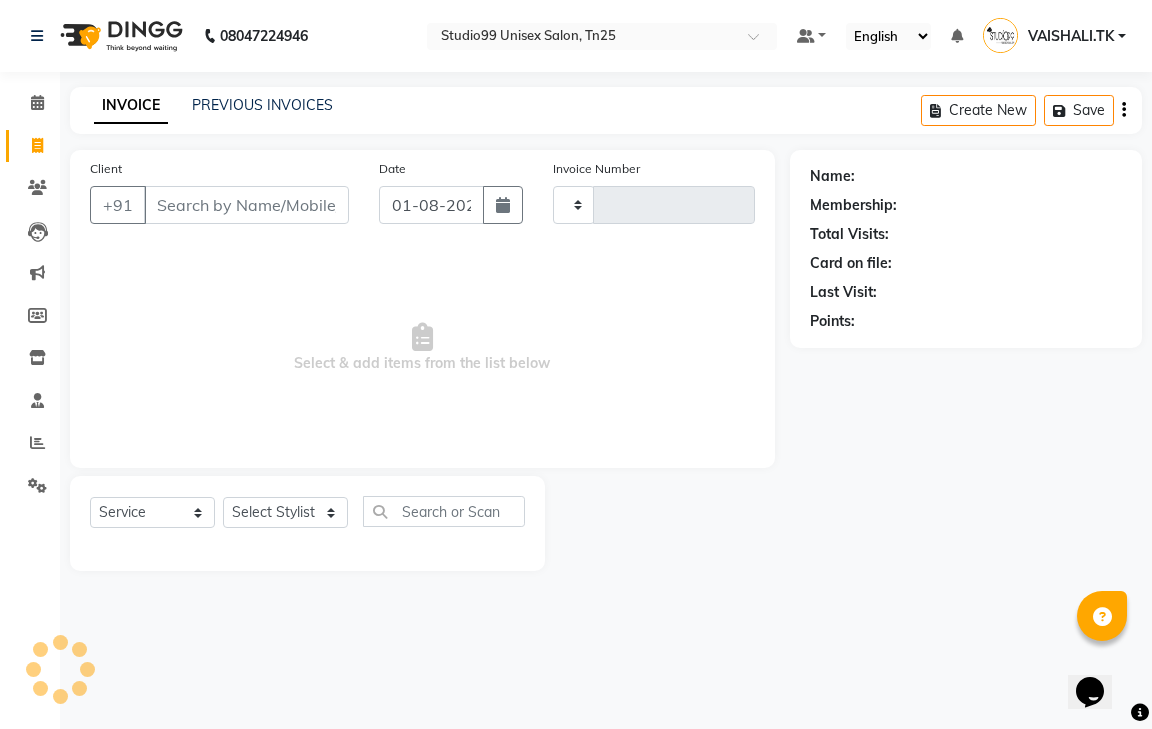type on "0636" 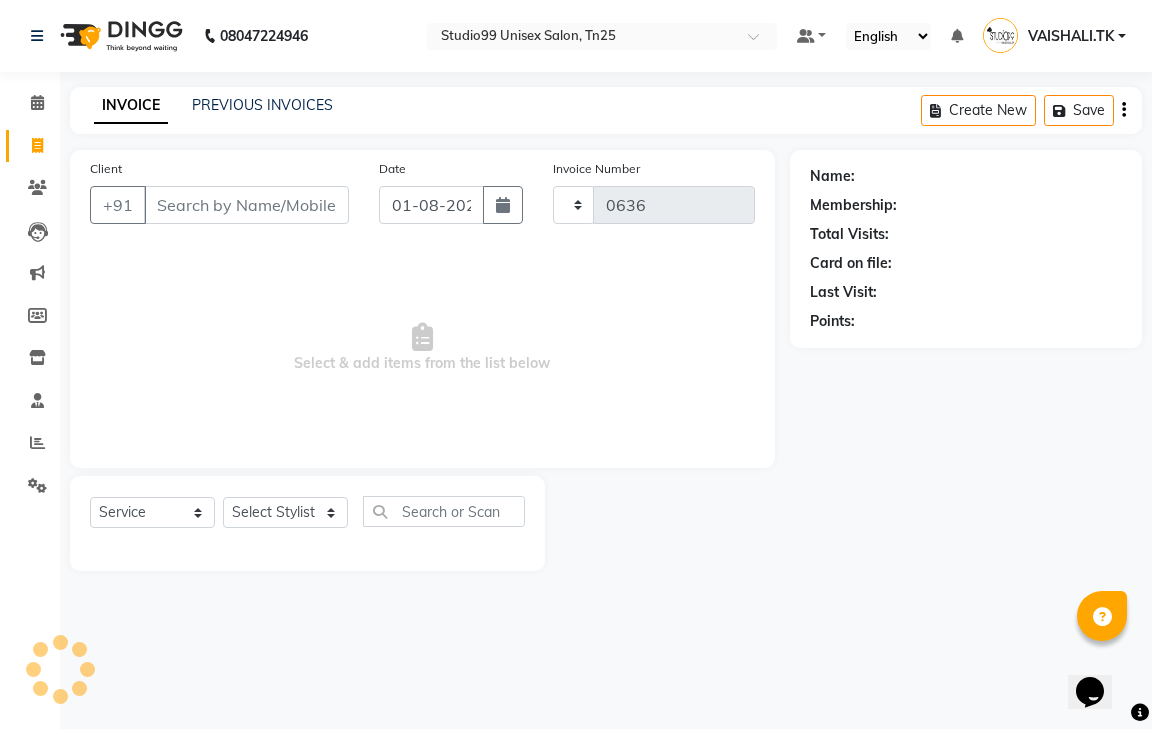 select on "8331" 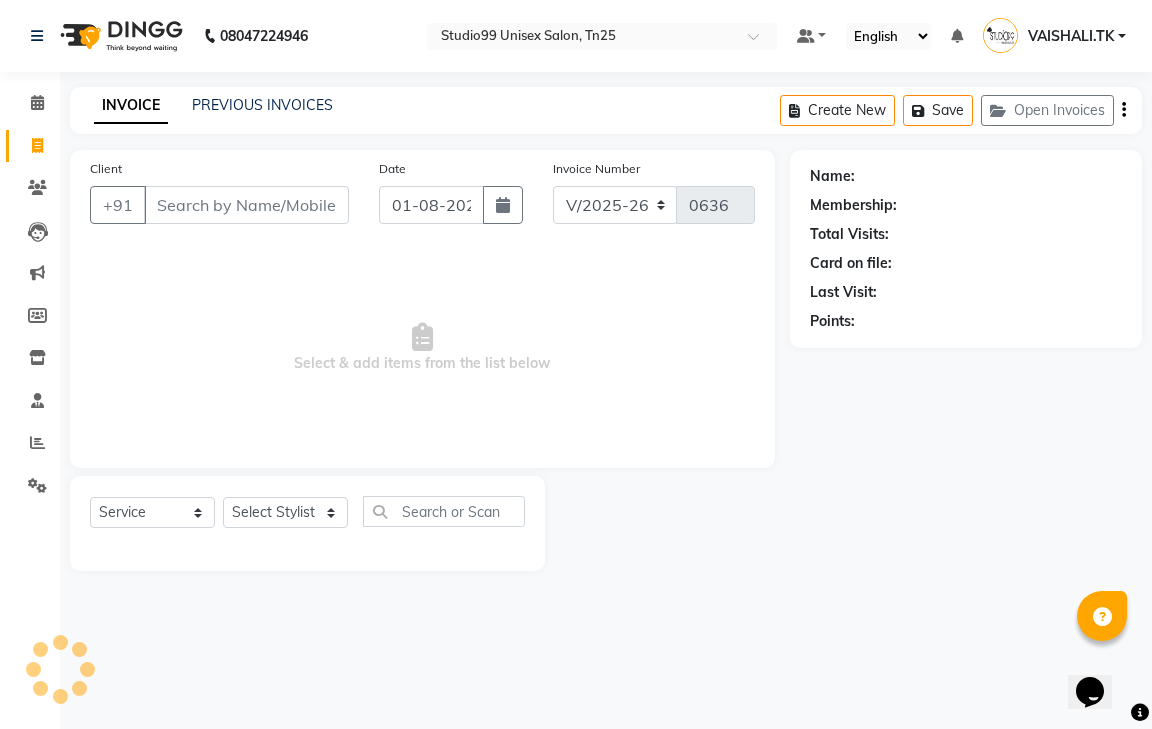 type on "7539977331" 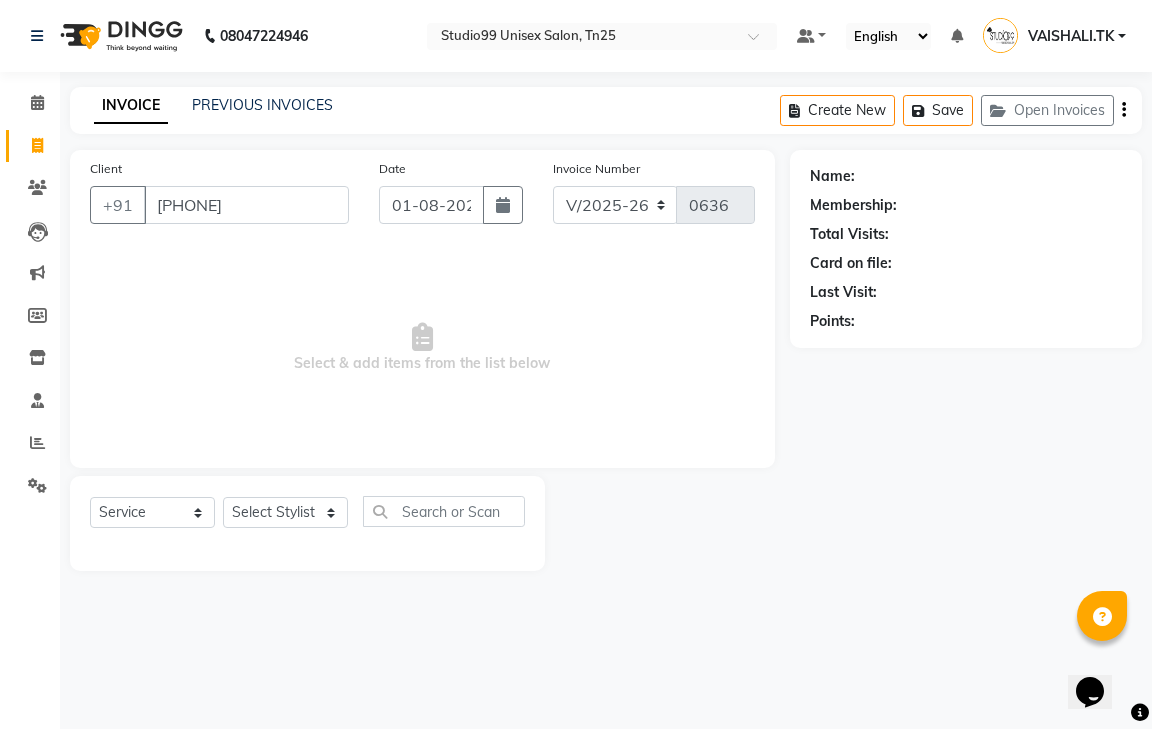 select on "1: Object" 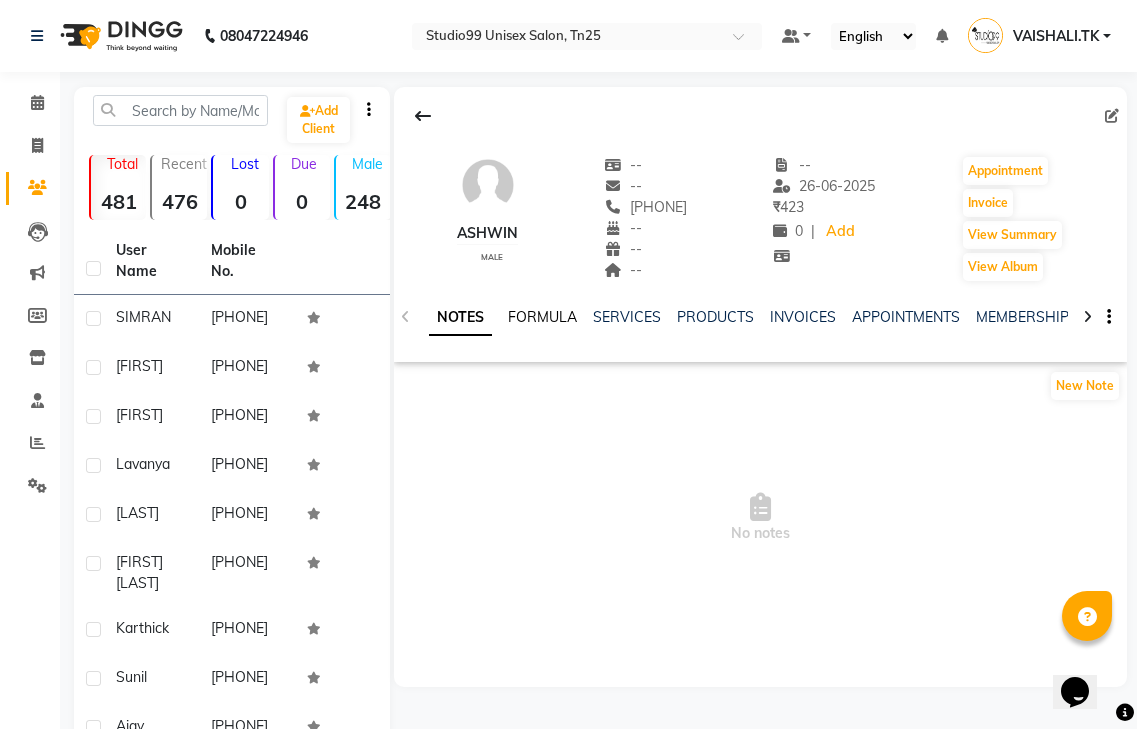 click on "FORMULA" 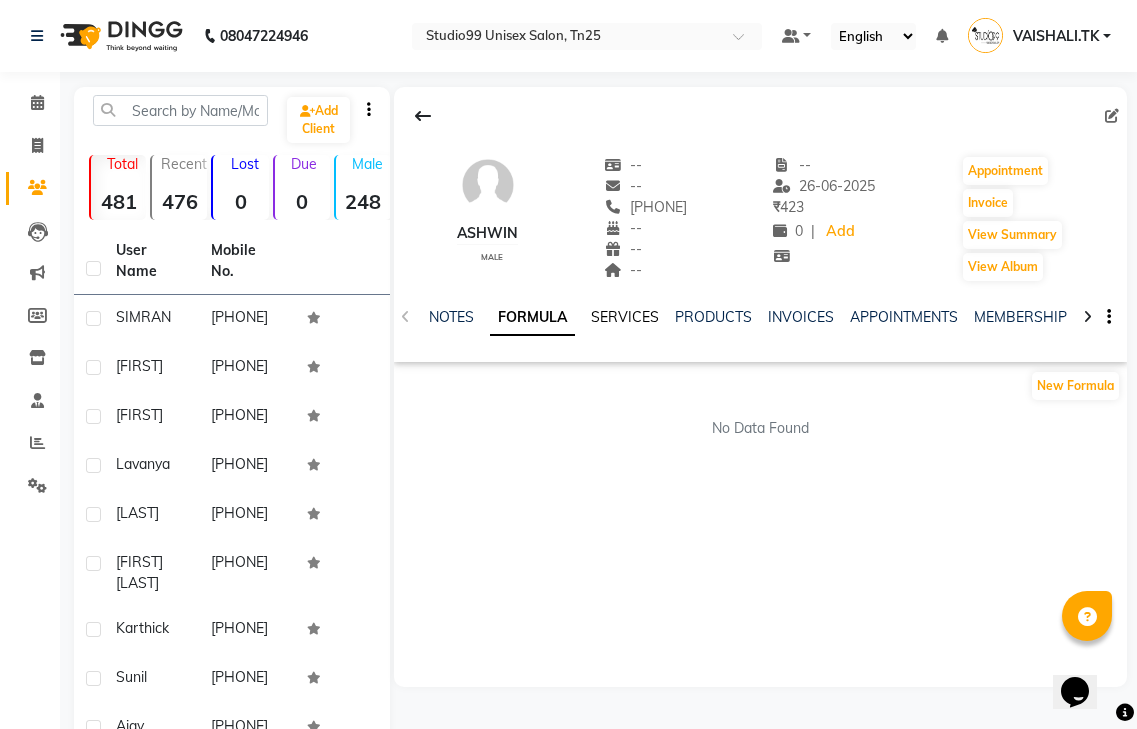 click on "SERVICES" 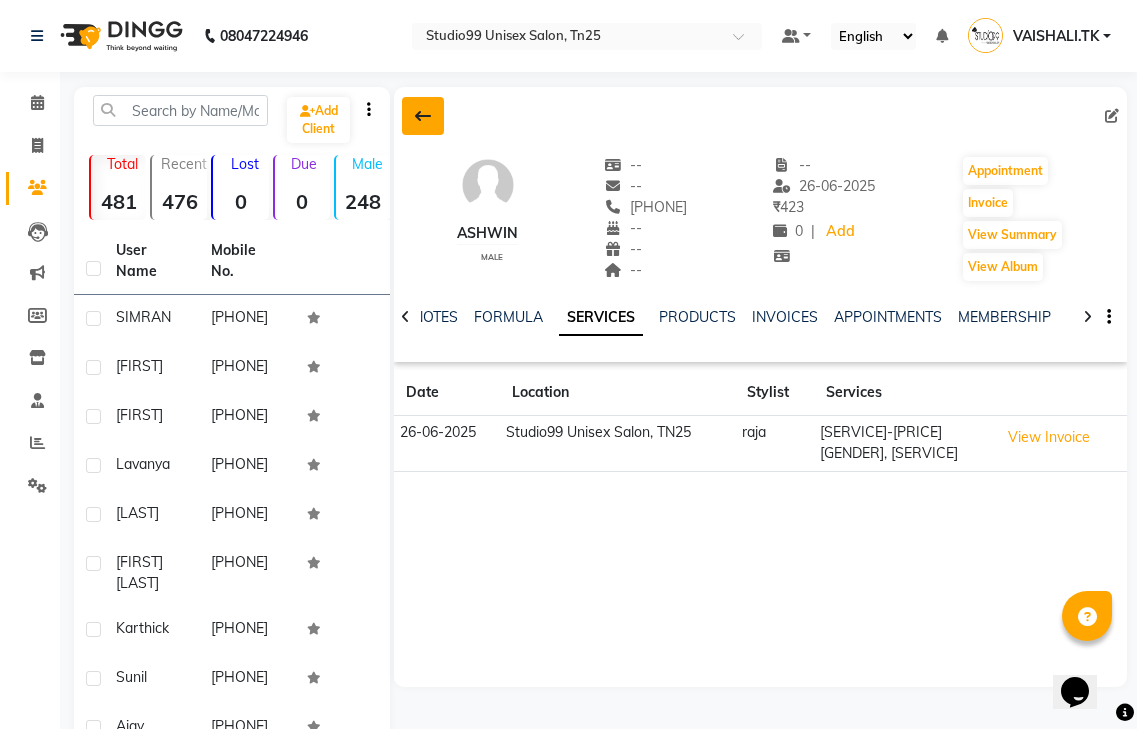 click 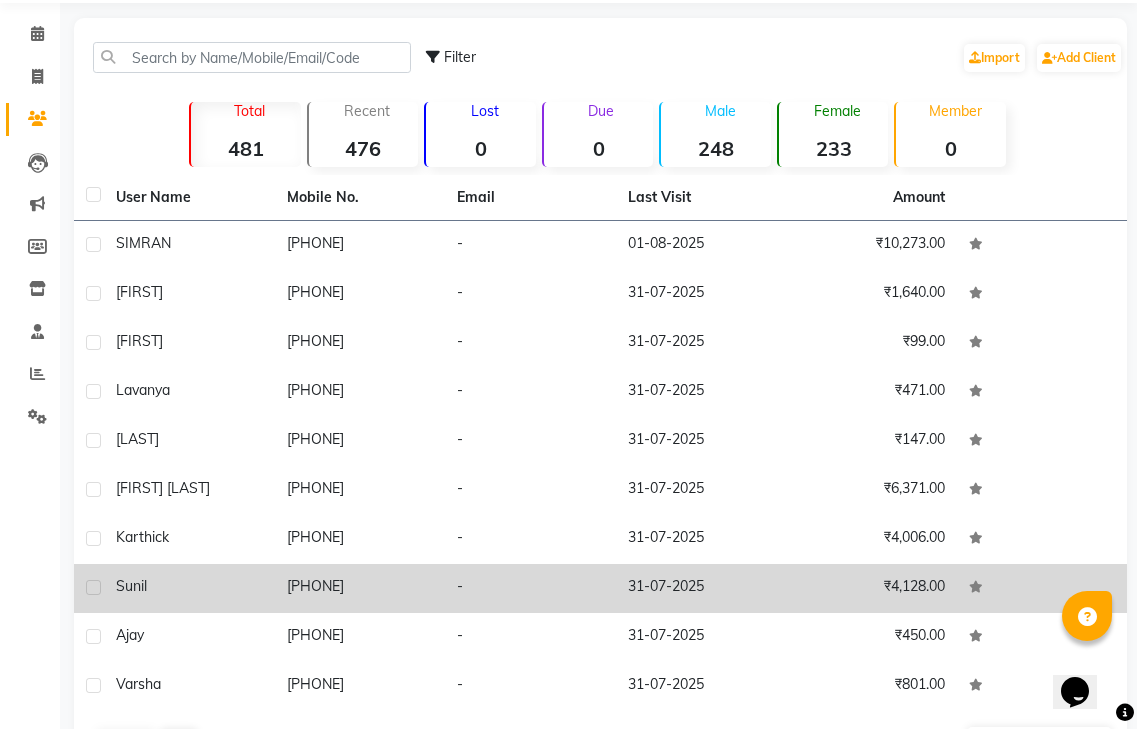scroll, scrollTop: 0, scrollLeft: 0, axis: both 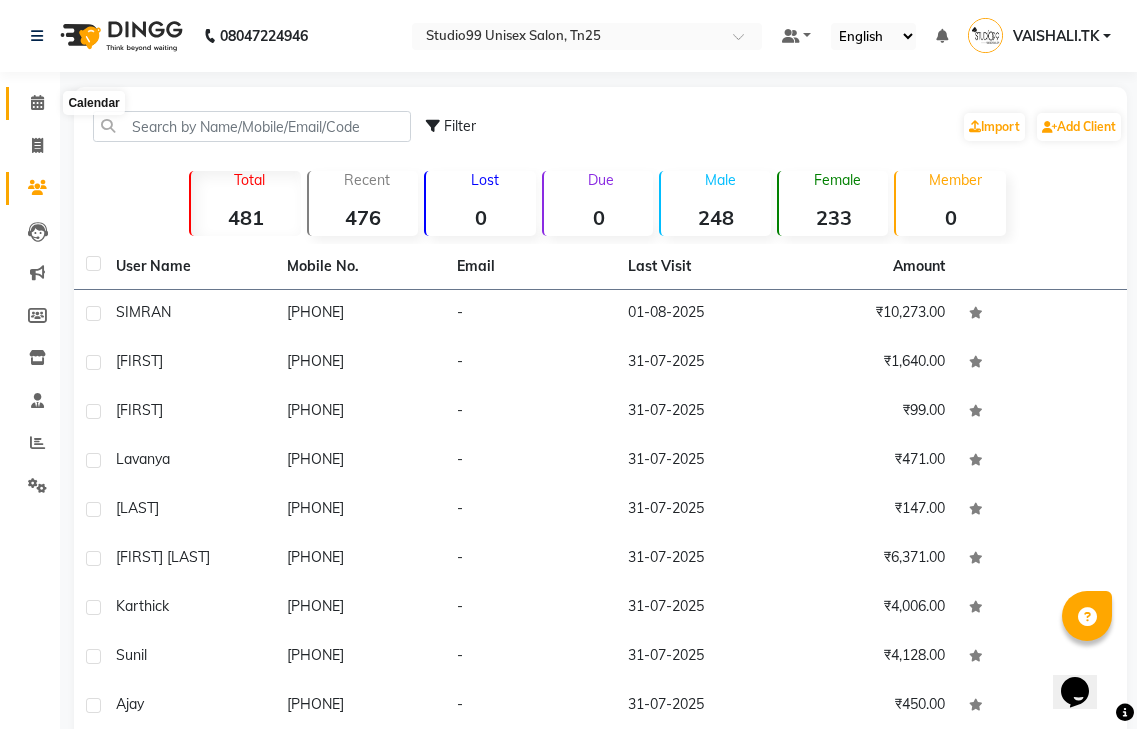 click 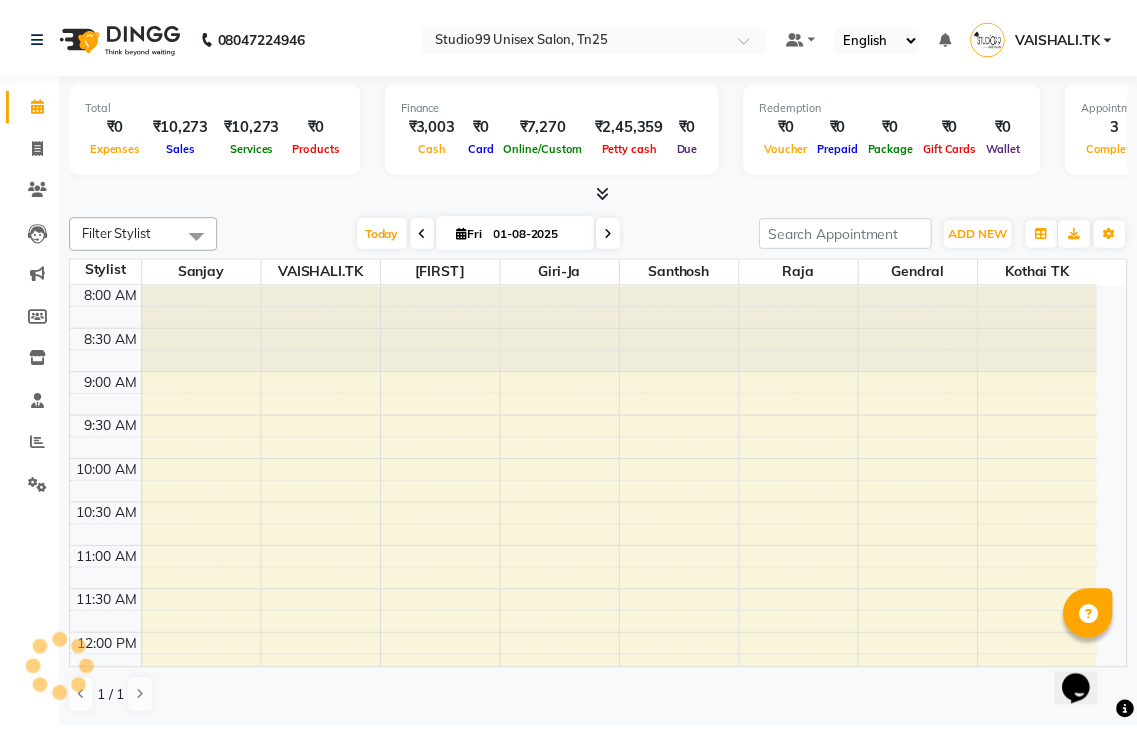 scroll, scrollTop: 0, scrollLeft: 0, axis: both 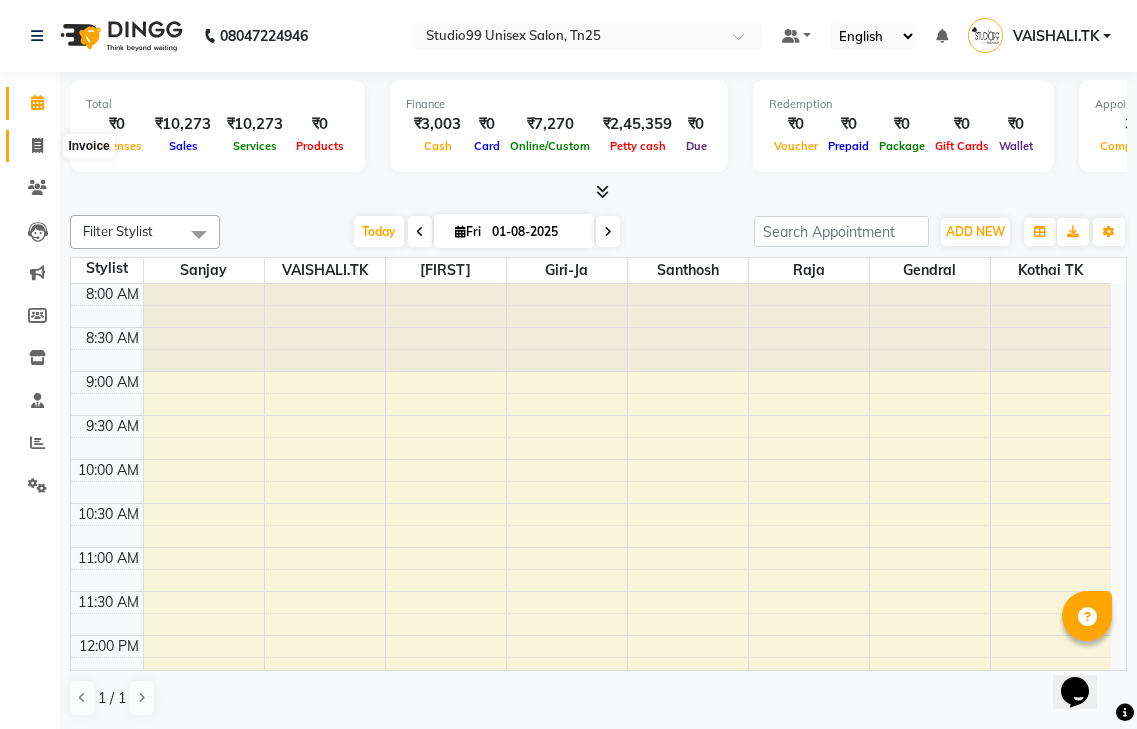 click 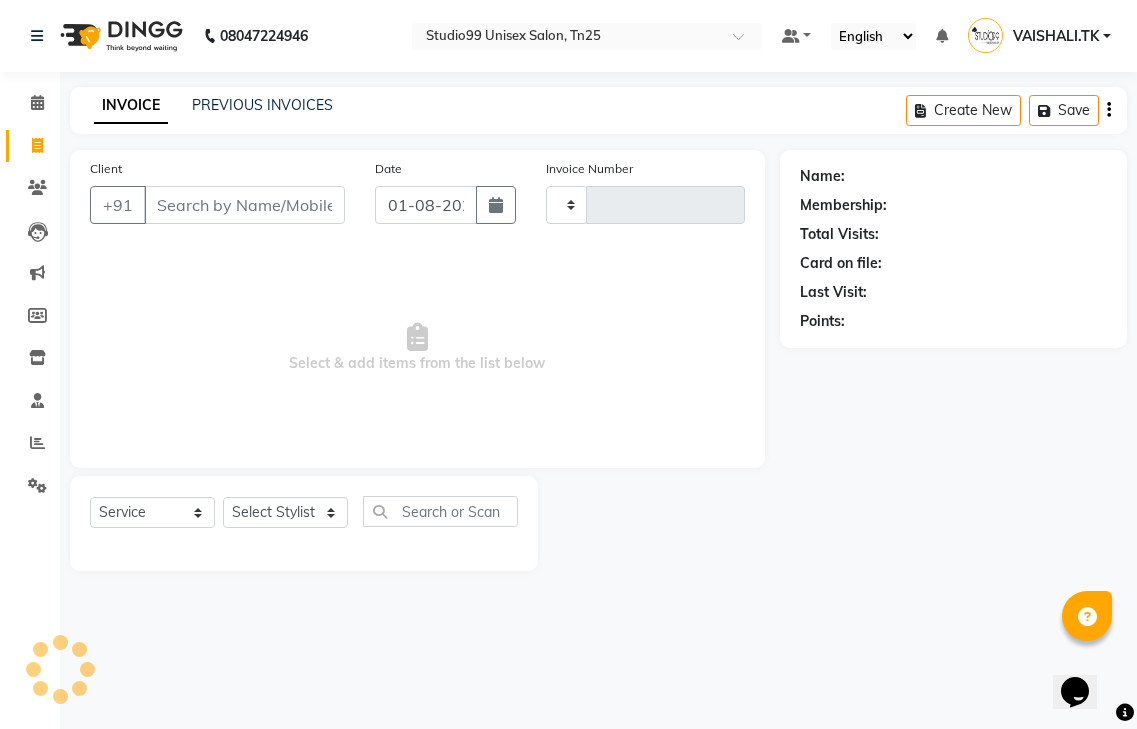 type on "0636" 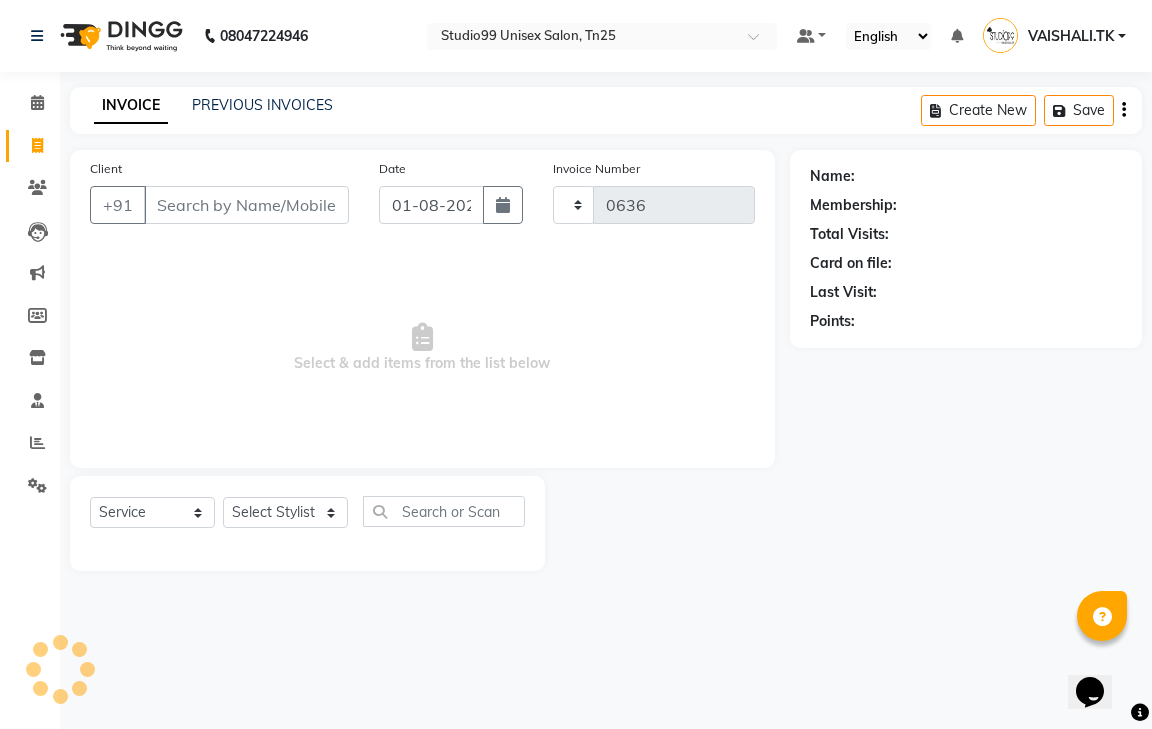select on "8331" 